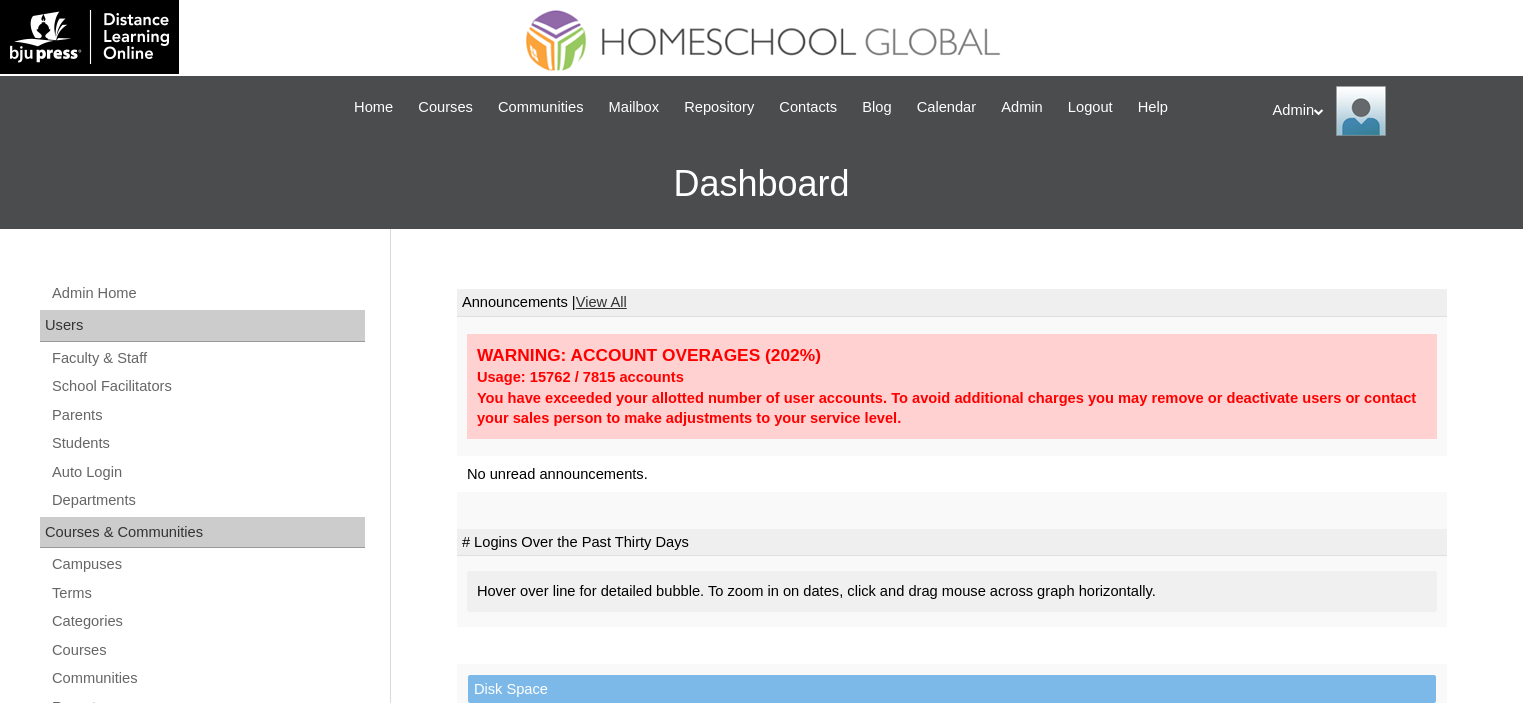scroll, scrollTop: 0, scrollLeft: 0, axis: both 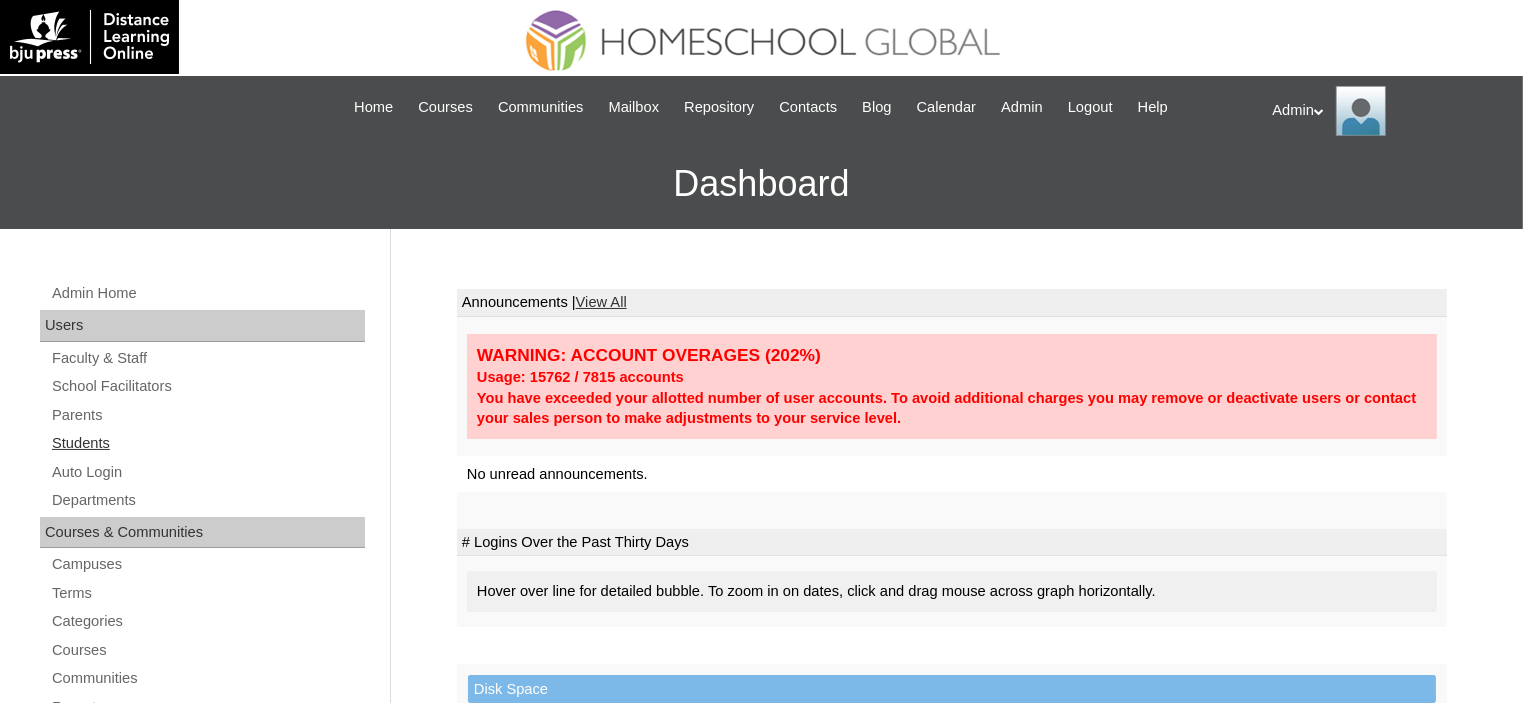click on "Students" at bounding box center (207, 443) 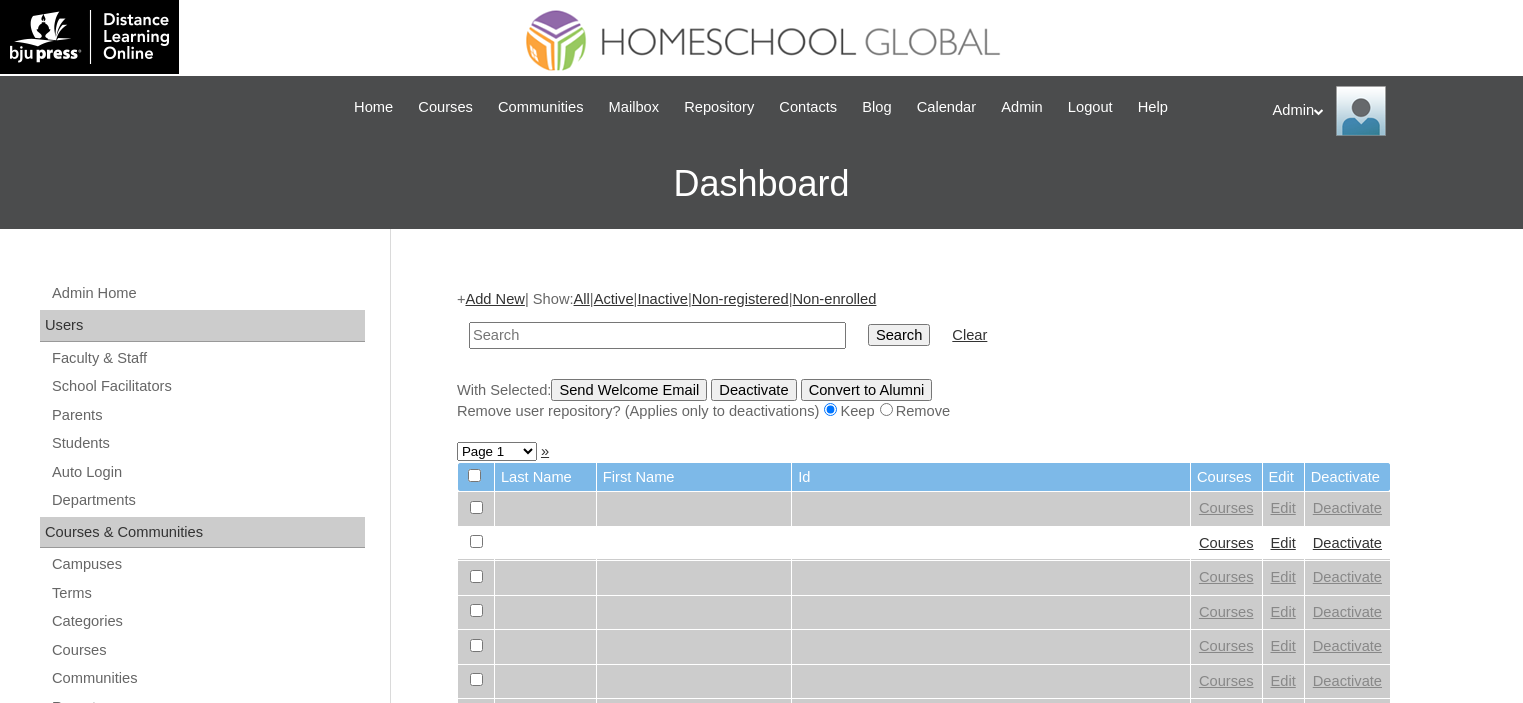 scroll, scrollTop: 0, scrollLeft: 0, axis: both 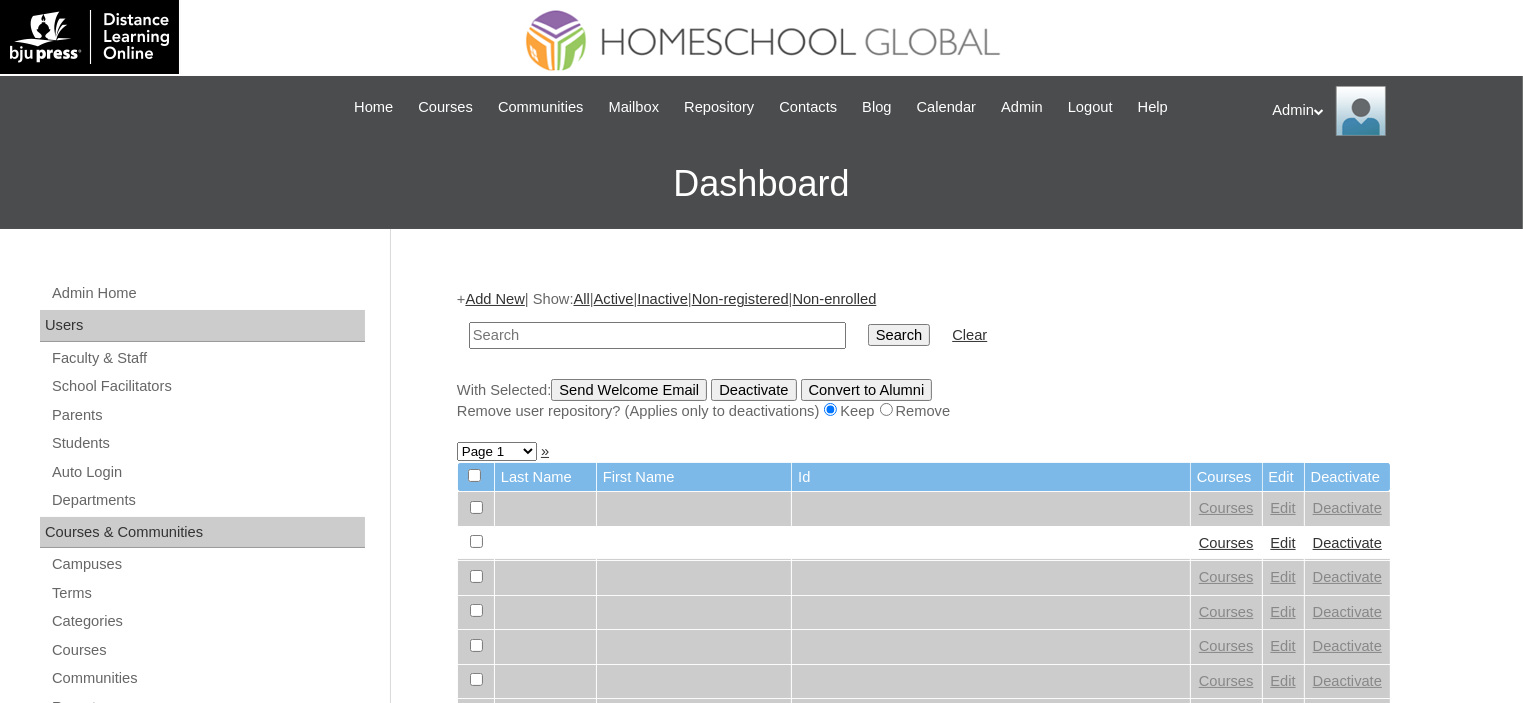 click on "Add New" at bounding box center (494, 299) 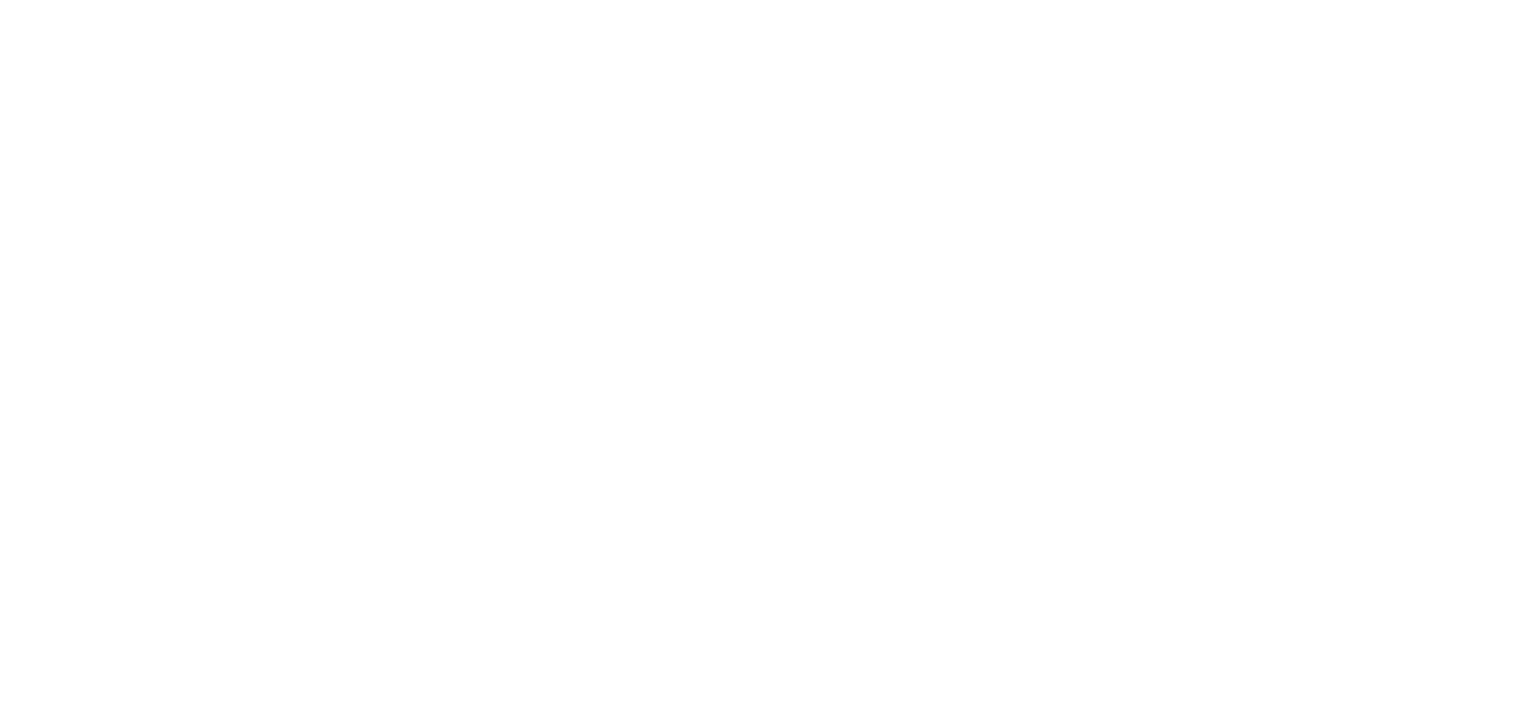 scroll, scrollTop: 0, scrollLeft: 0, axis: both 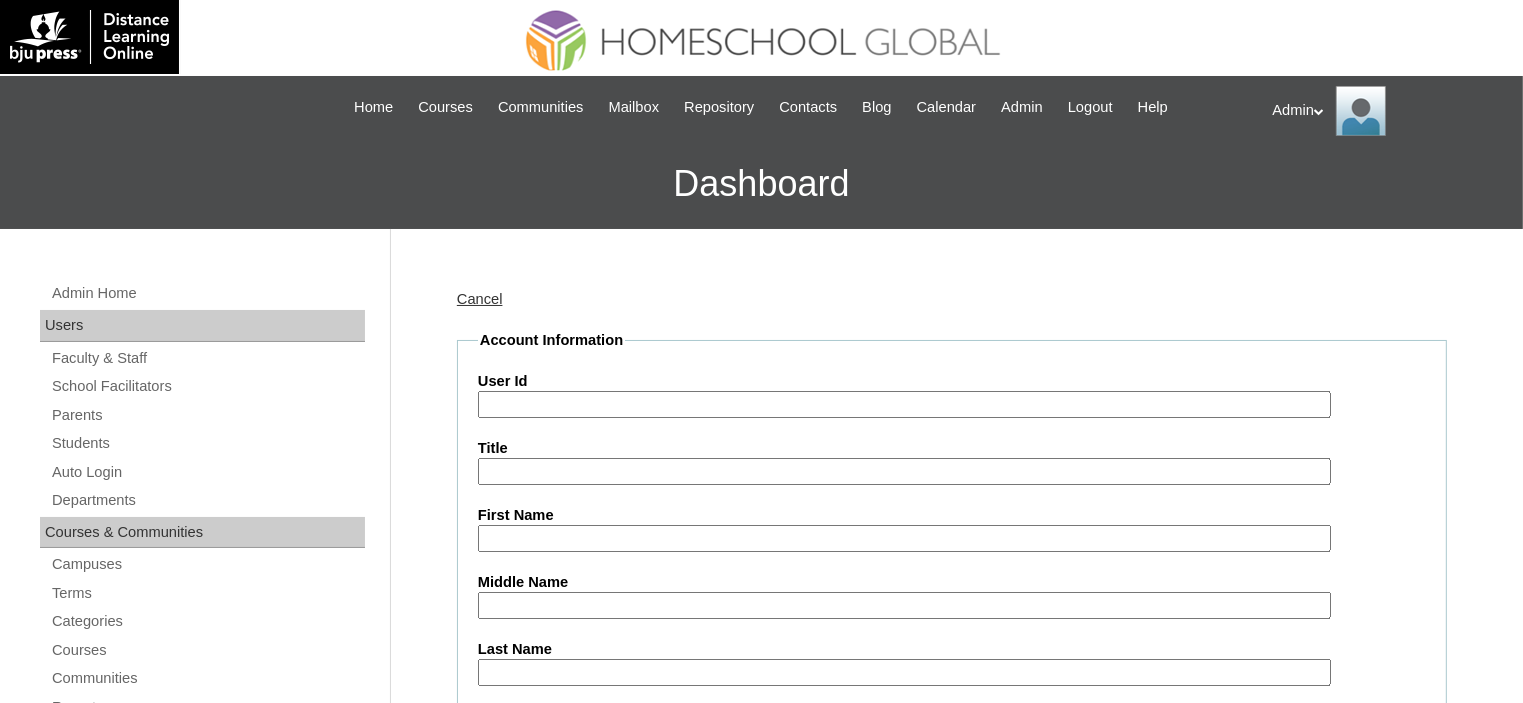 click on "Cancel" at bounding box center [480, 299] 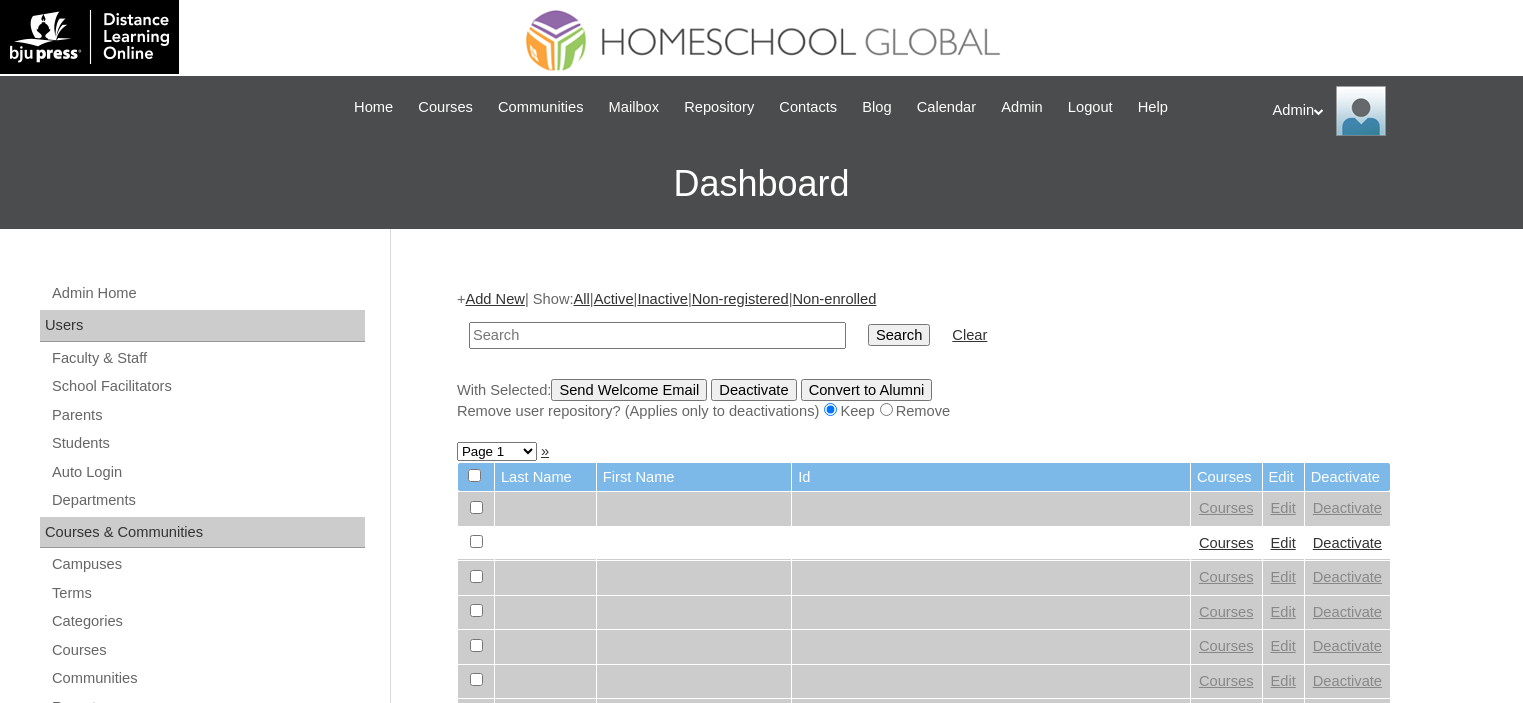 scroll, scrollTop: 0, scrollLeft: 0, axis: both 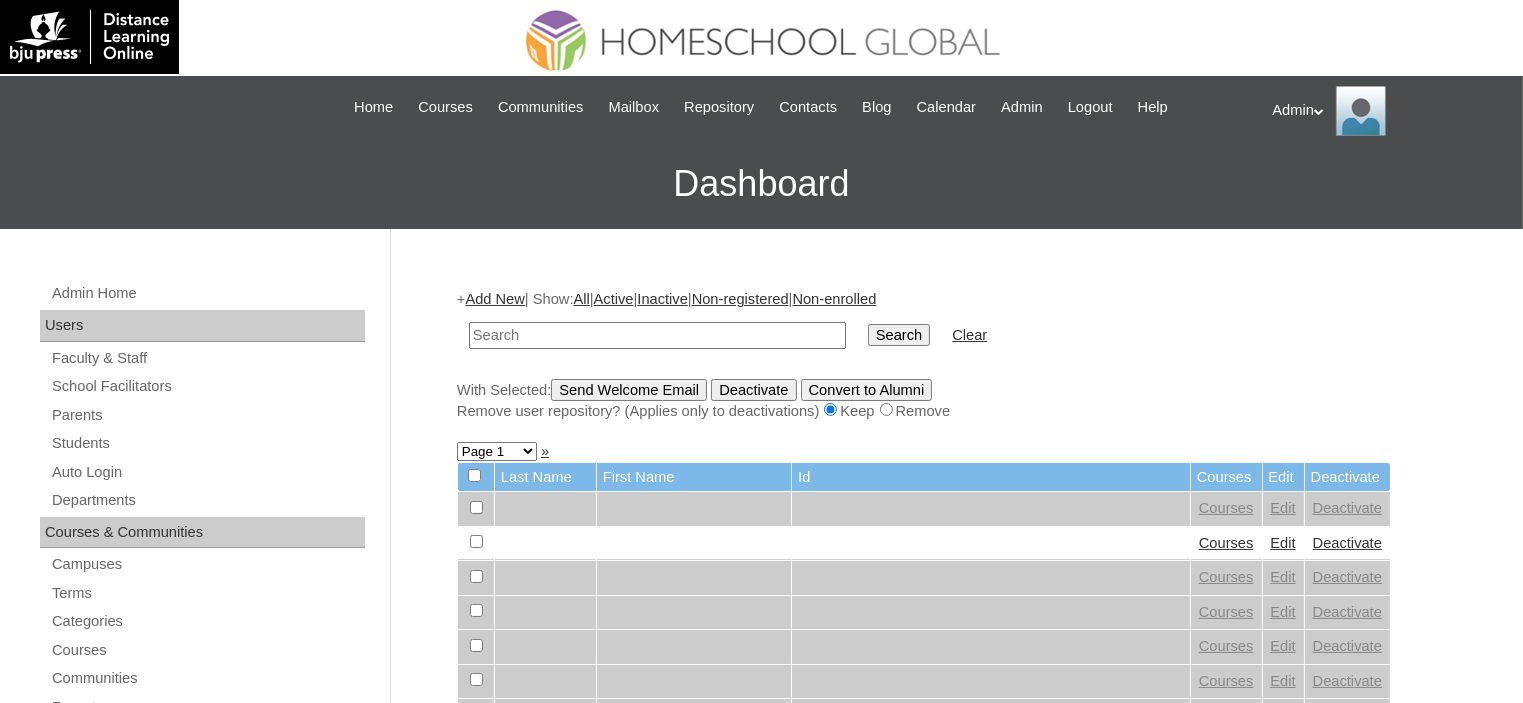 click on "Add New" at bounding box center [494, 299] 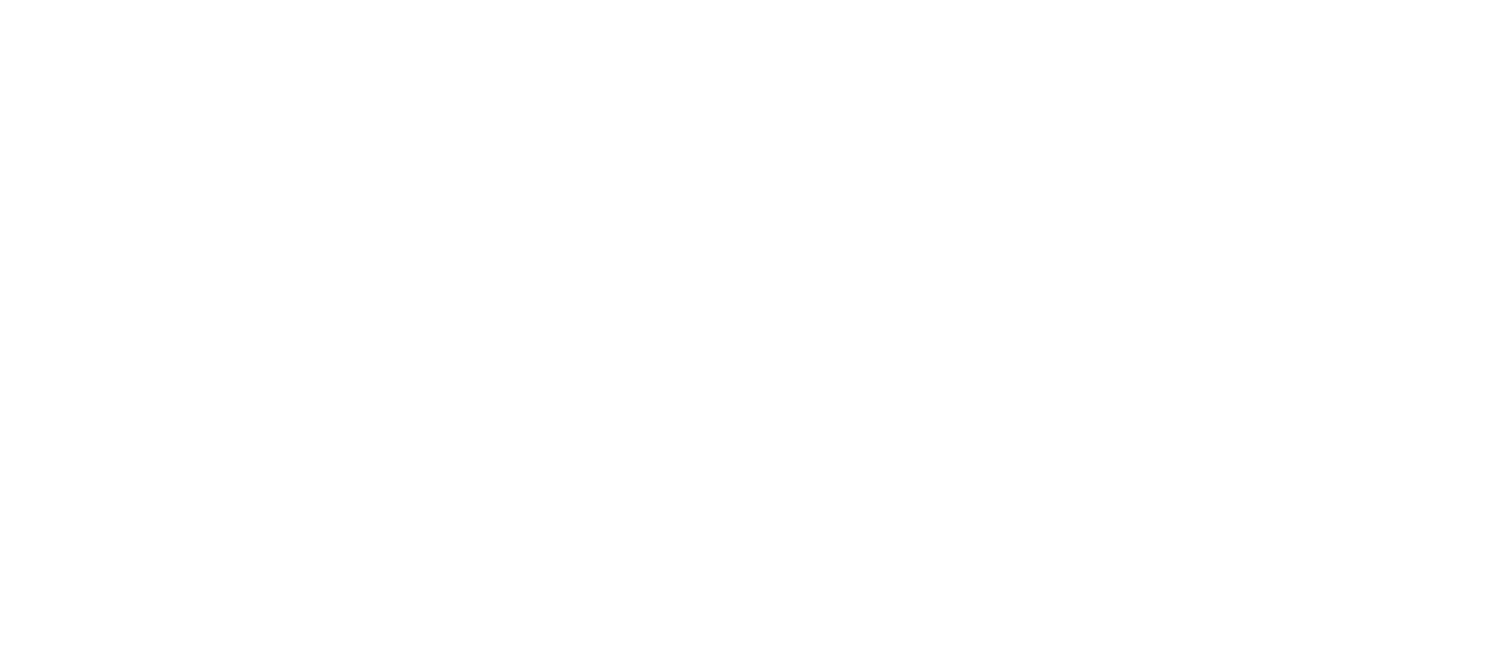 scroll, scrollTop: 0, scrollLeft: 0, axis: both 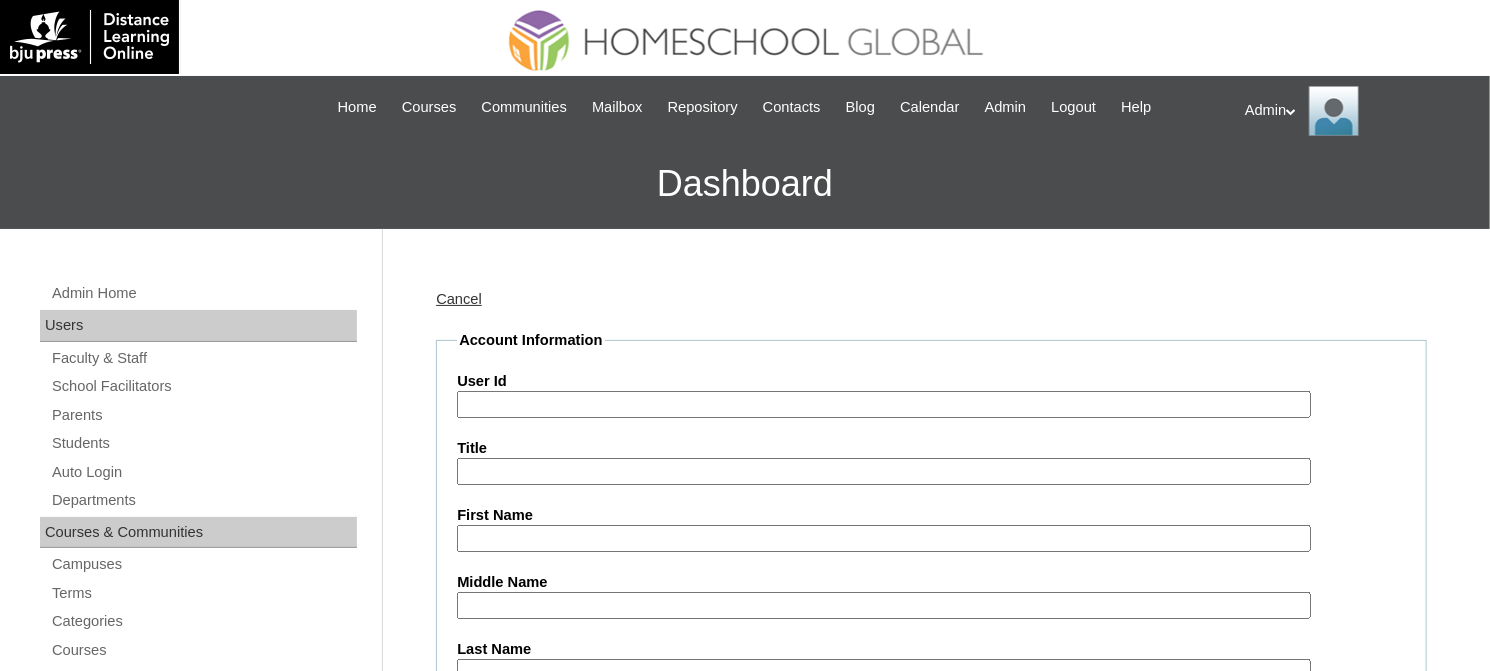 click on "User Id" at bounding box center [884, 404] 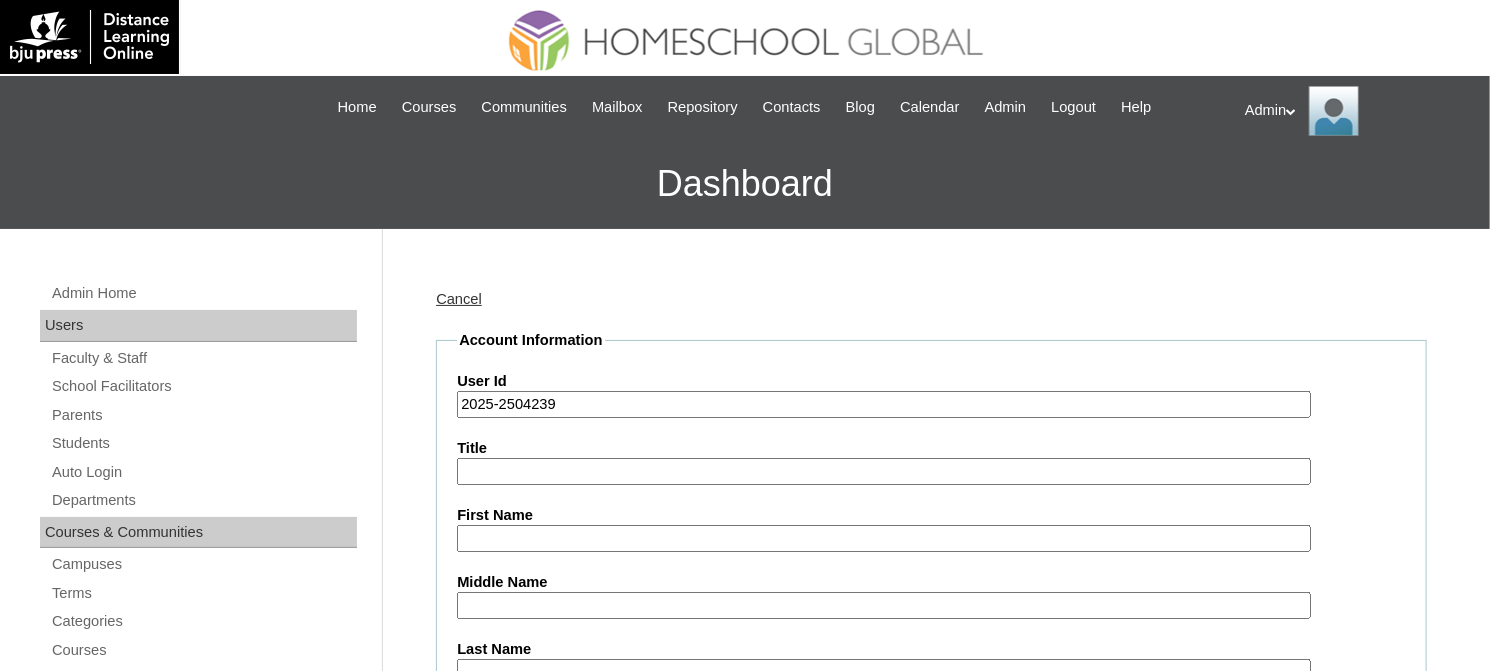 type on "2025-2504239" 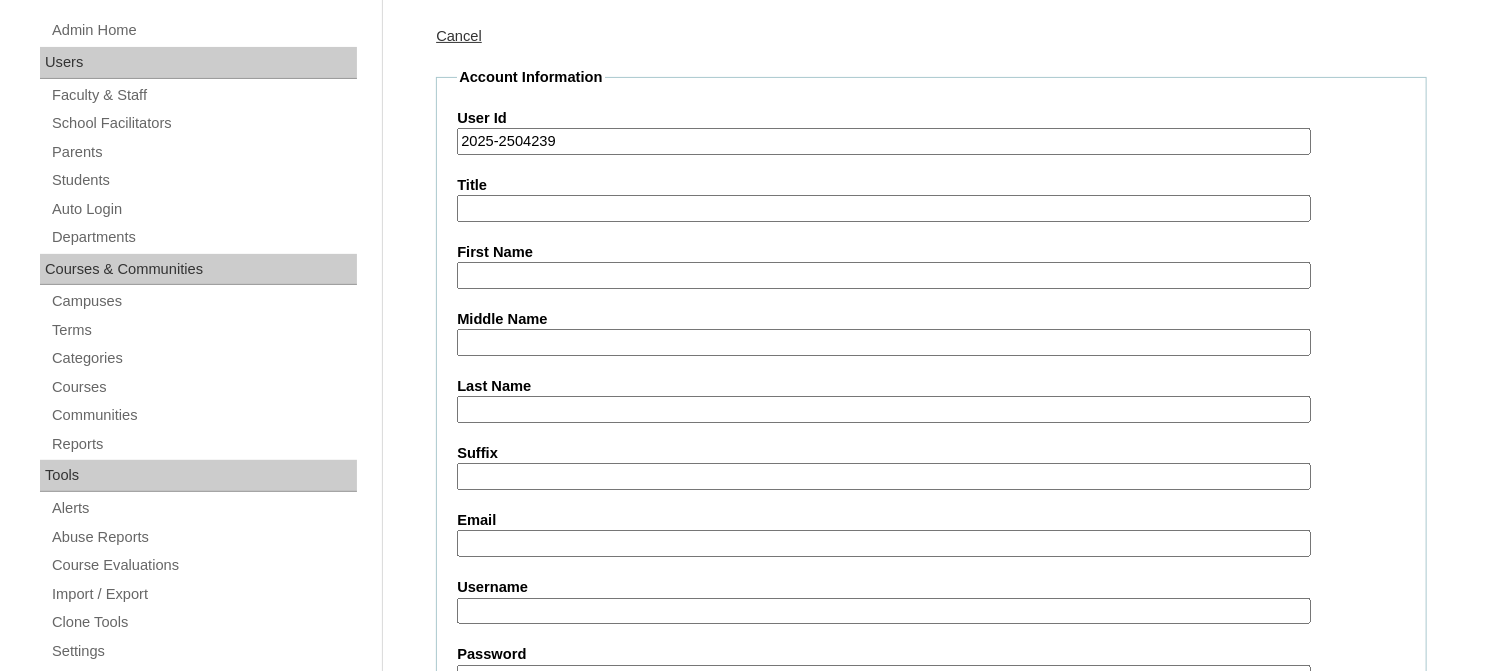 scroll, scrollTop: 264, scrollLeft: 0, axis: vertical 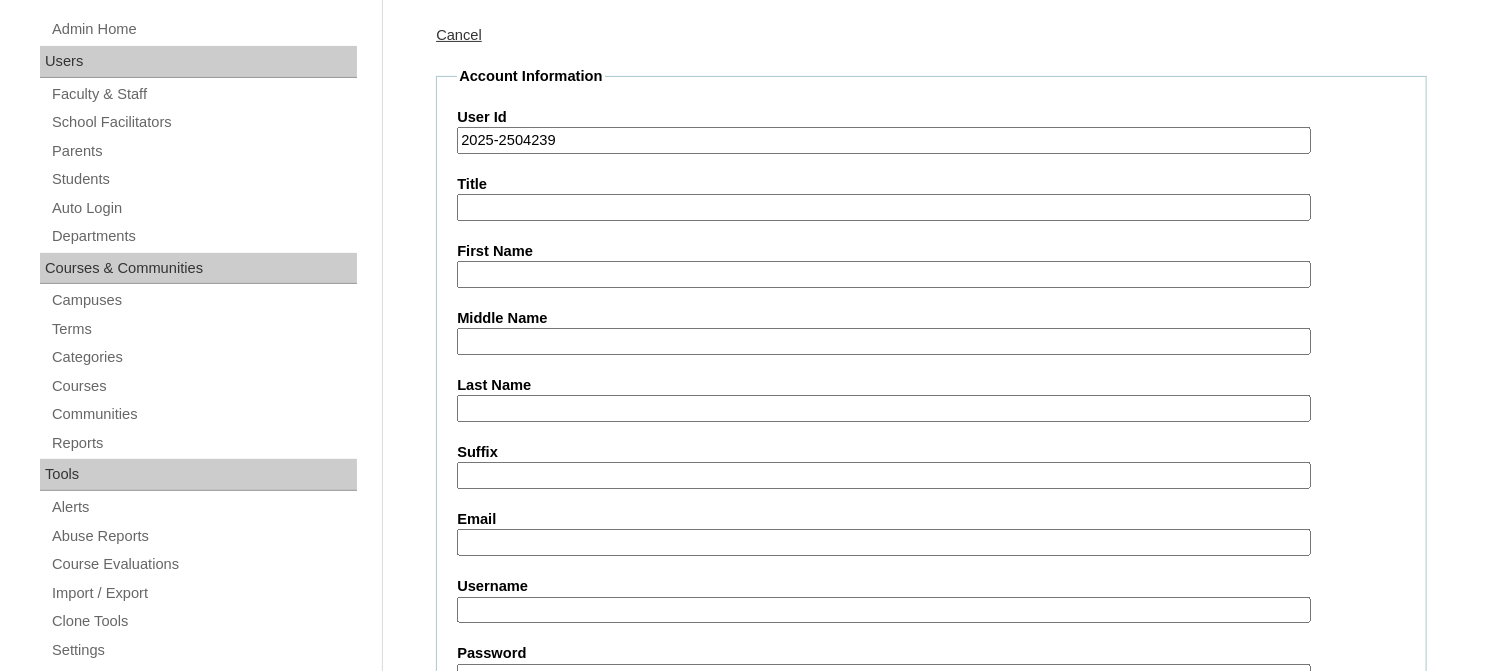 click on "First Name" at bounding box center (884, 274) 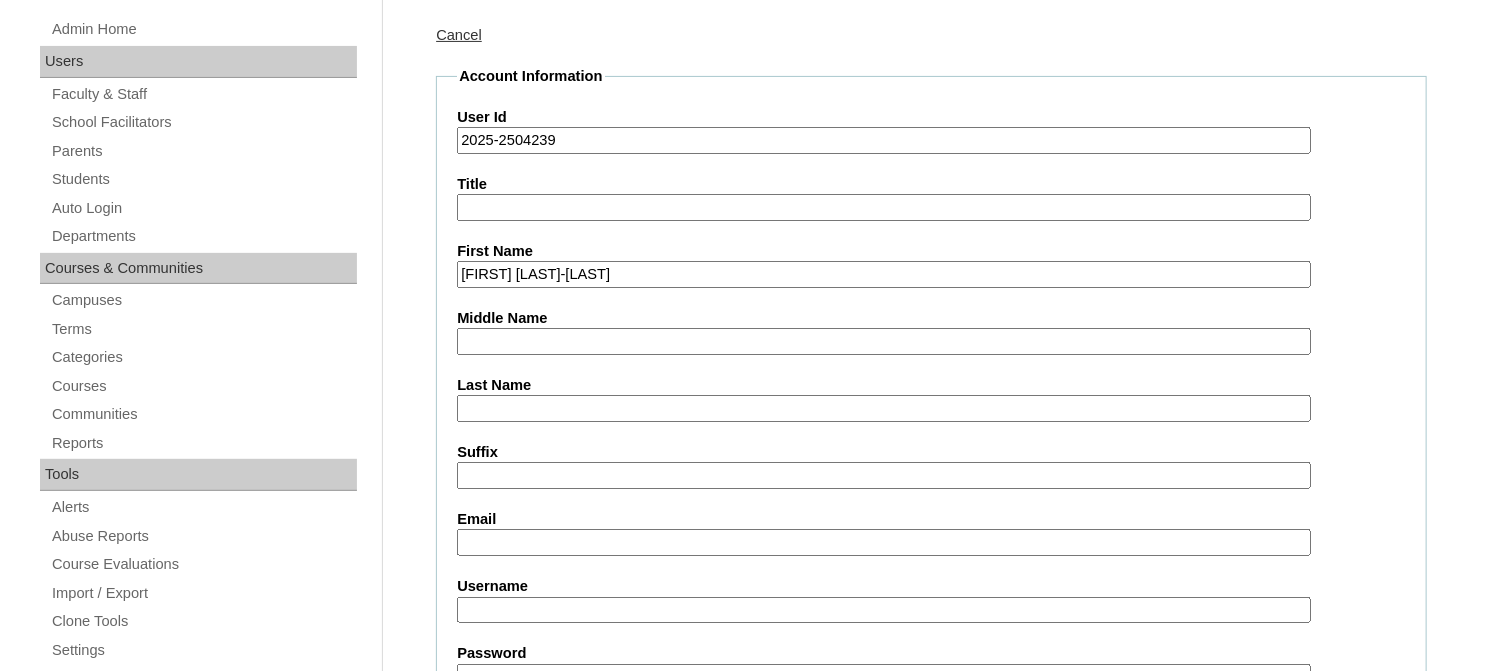 drag, startPoint x: 651, startPoint y: 271, endPoint x: 500, endPoint y: 267, distance: 151.05296 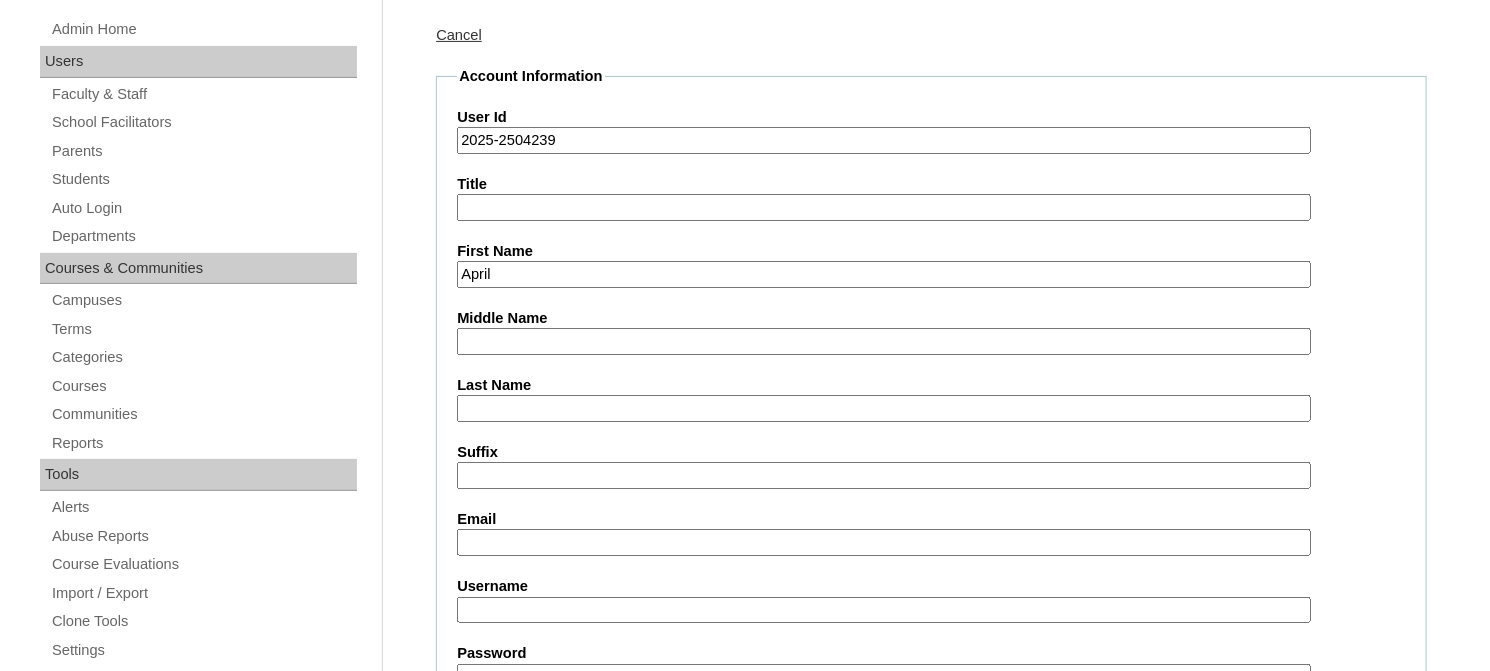 type on "April" 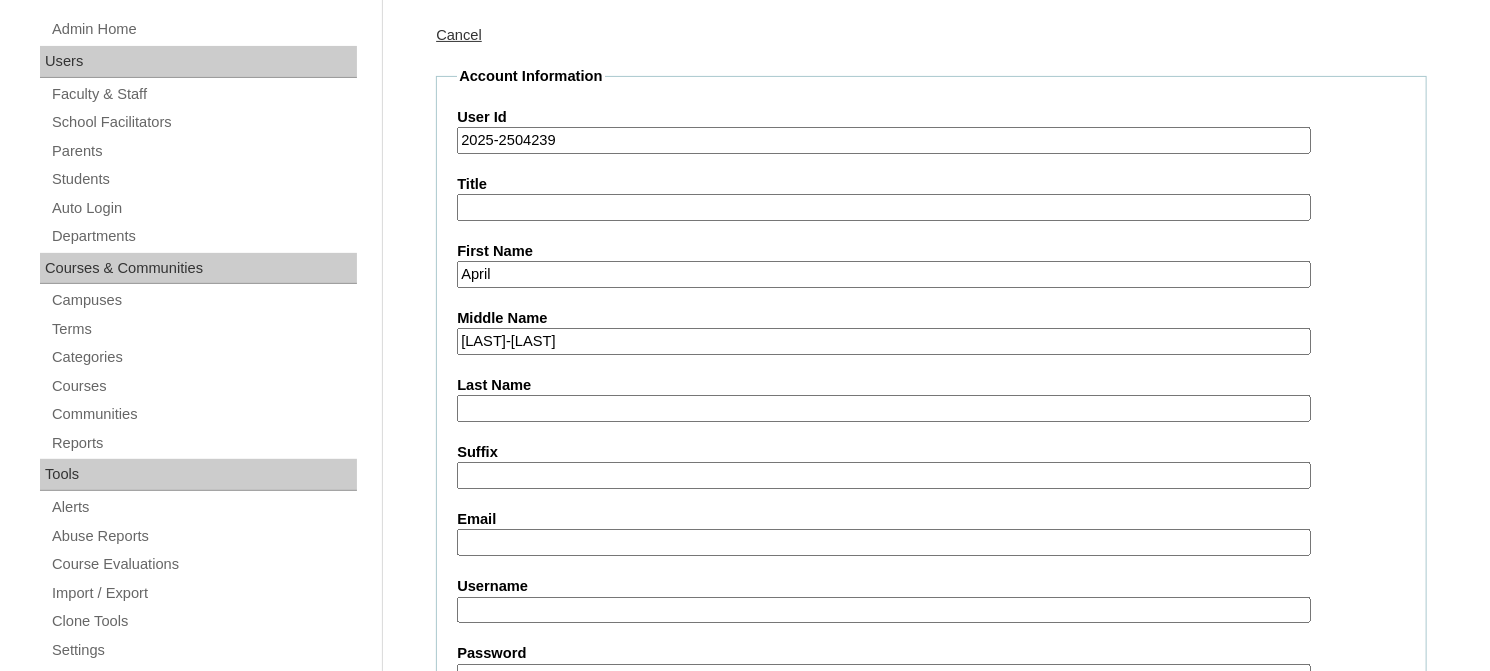 drag, startPoint x: 613, startPoint y: 337, endPoint x: 532, endPoint y: 340, distance: 81.055534 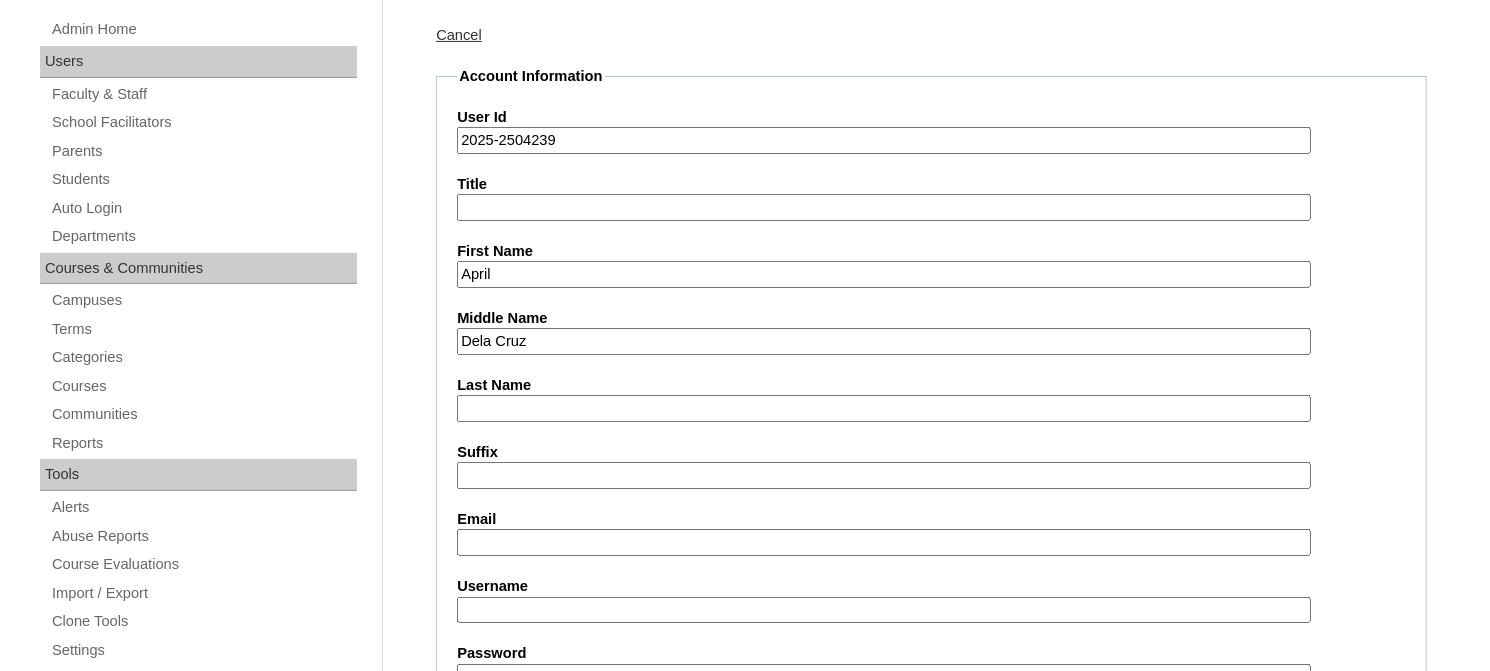 type on "Dela Cruz" 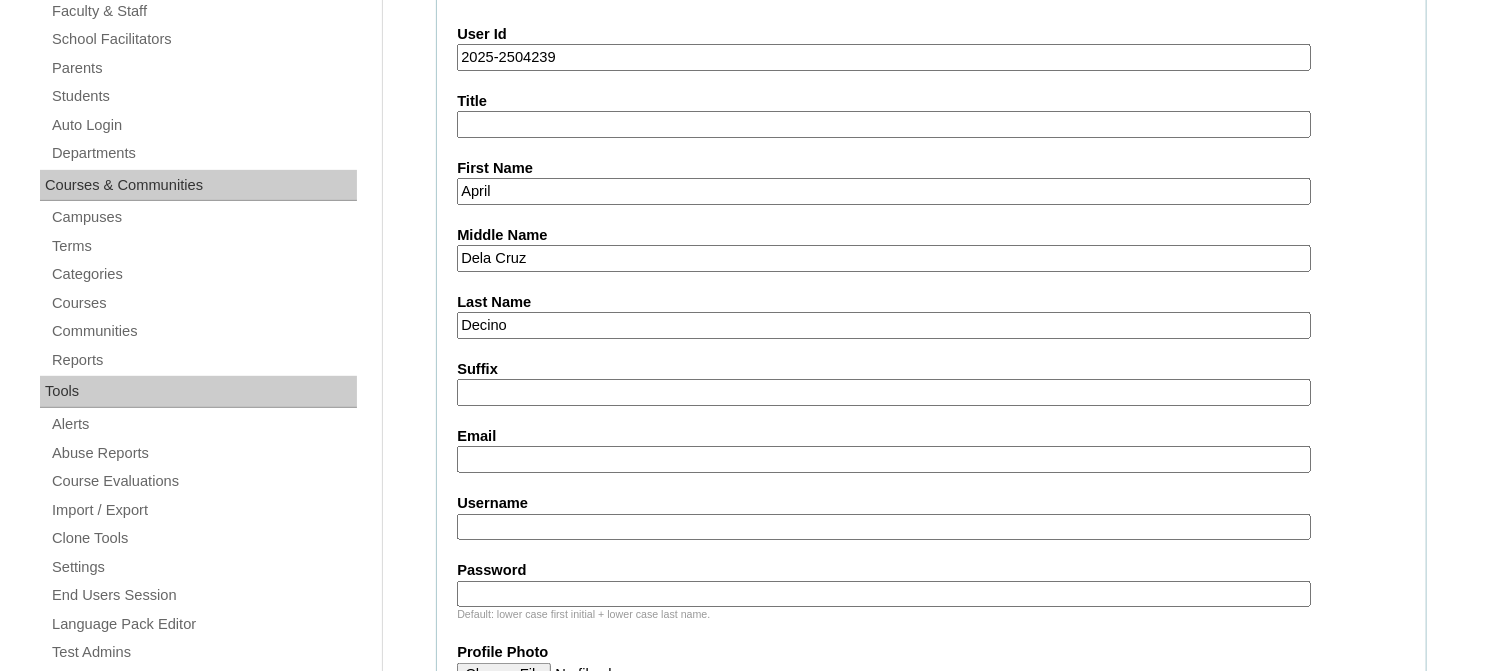 scroll, scrollTop: 355, scrollLeft: 0, axis: vertical 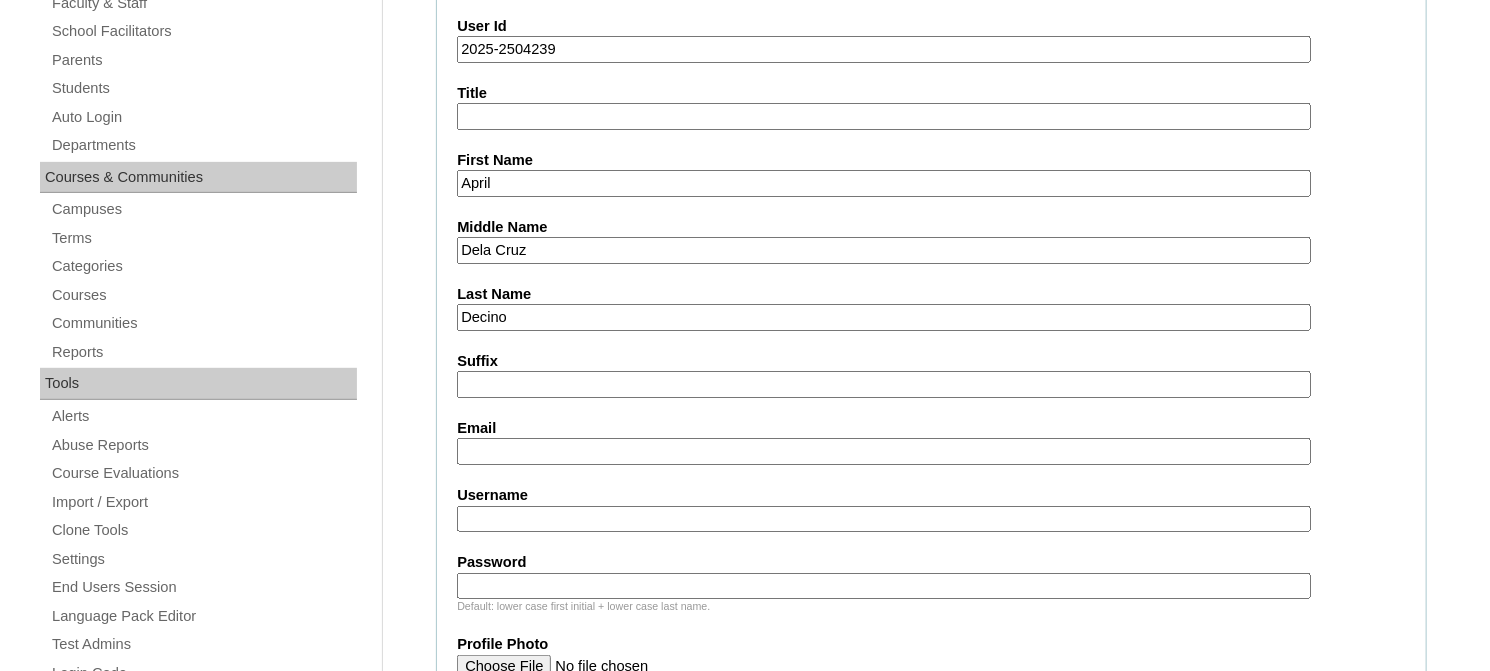type on "Decino" 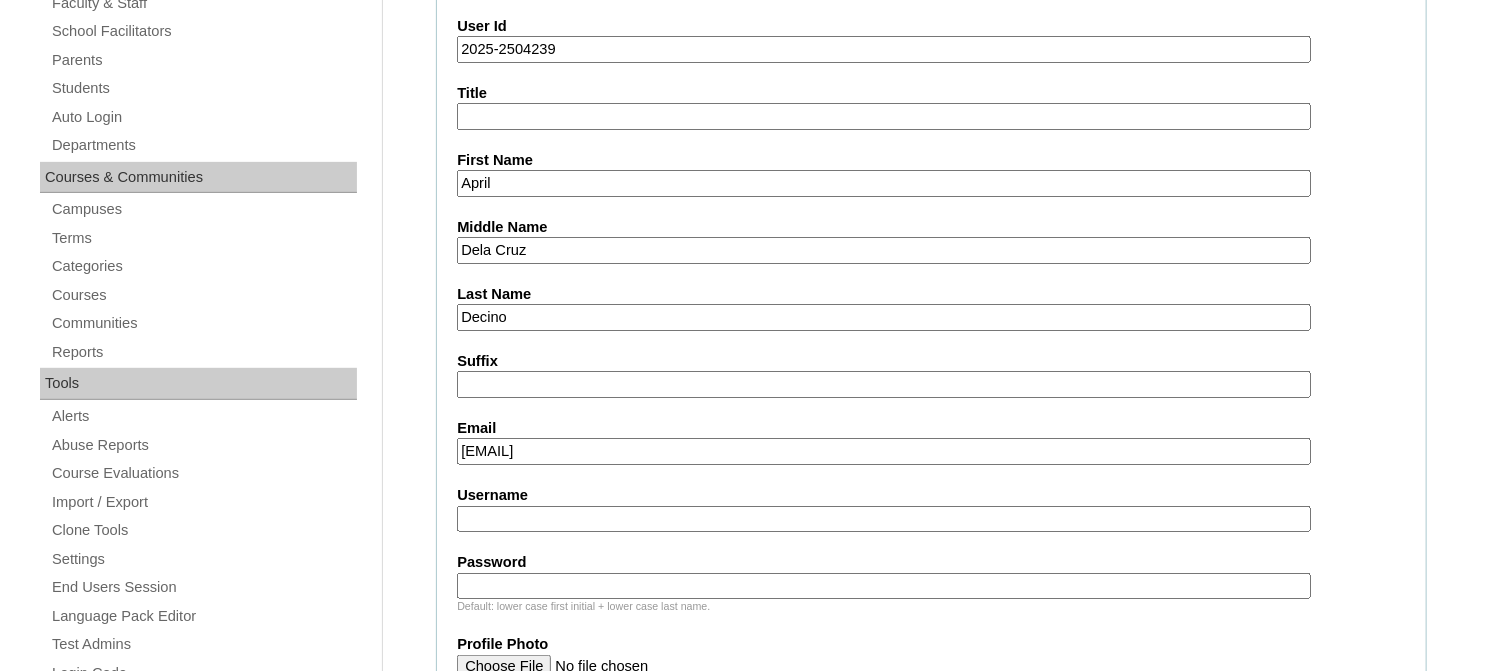 type on "[EMAIL]" 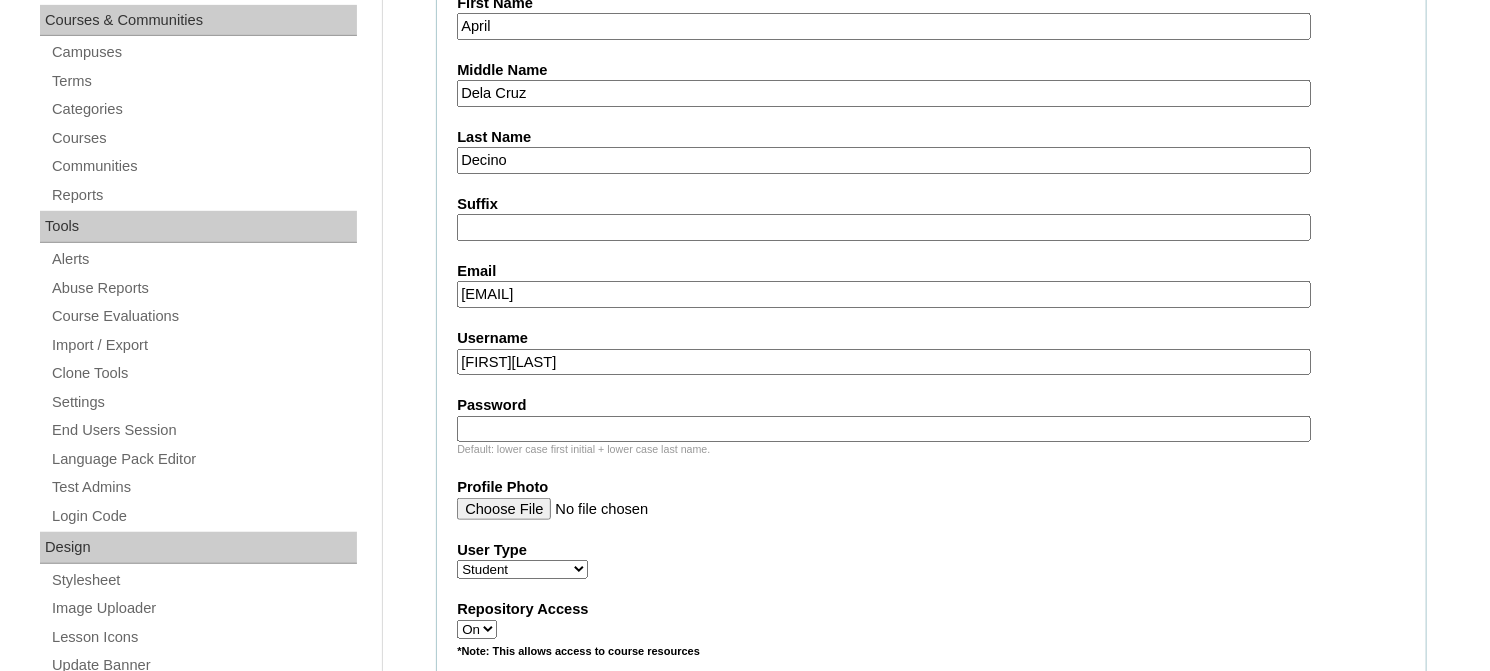 scroll, scrollTop: 512, scrollLeft: 0, axis: vertical 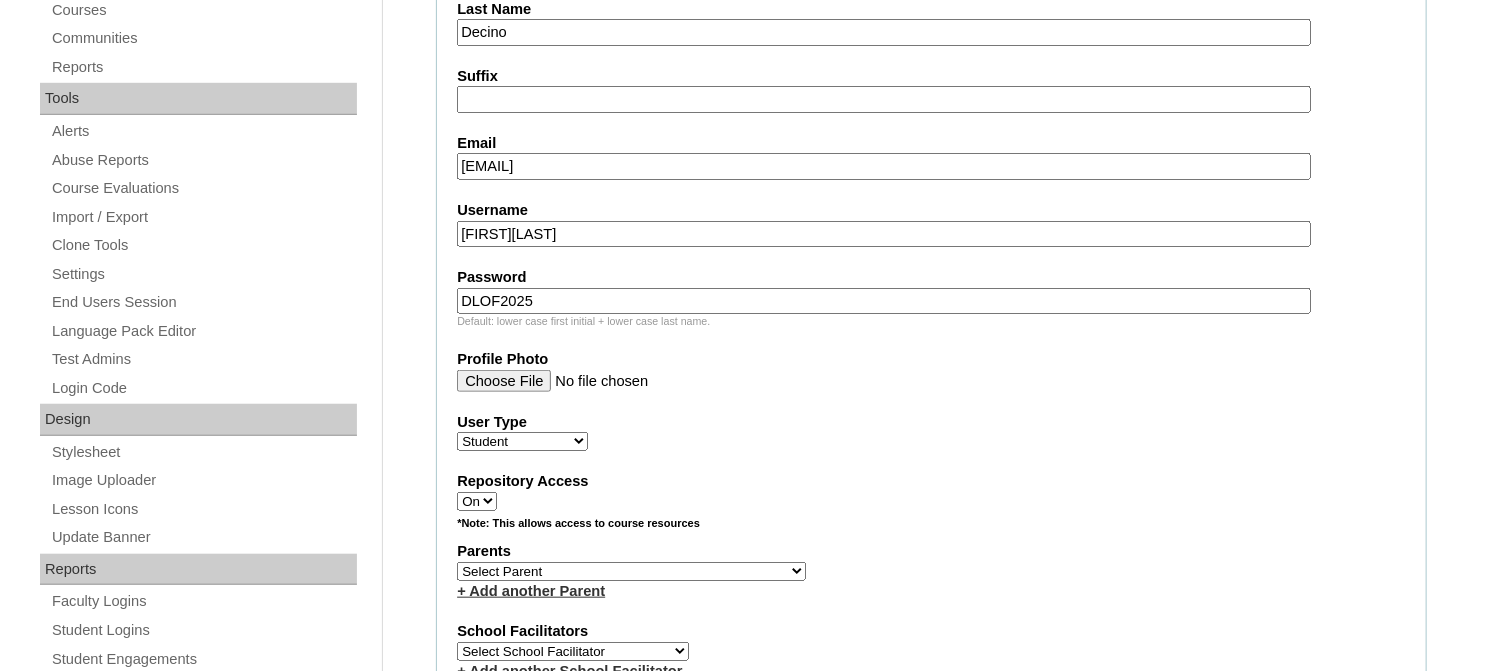 click on "Faculty Staff Student Parents School Facilitators" at bounding box center (522, 441) 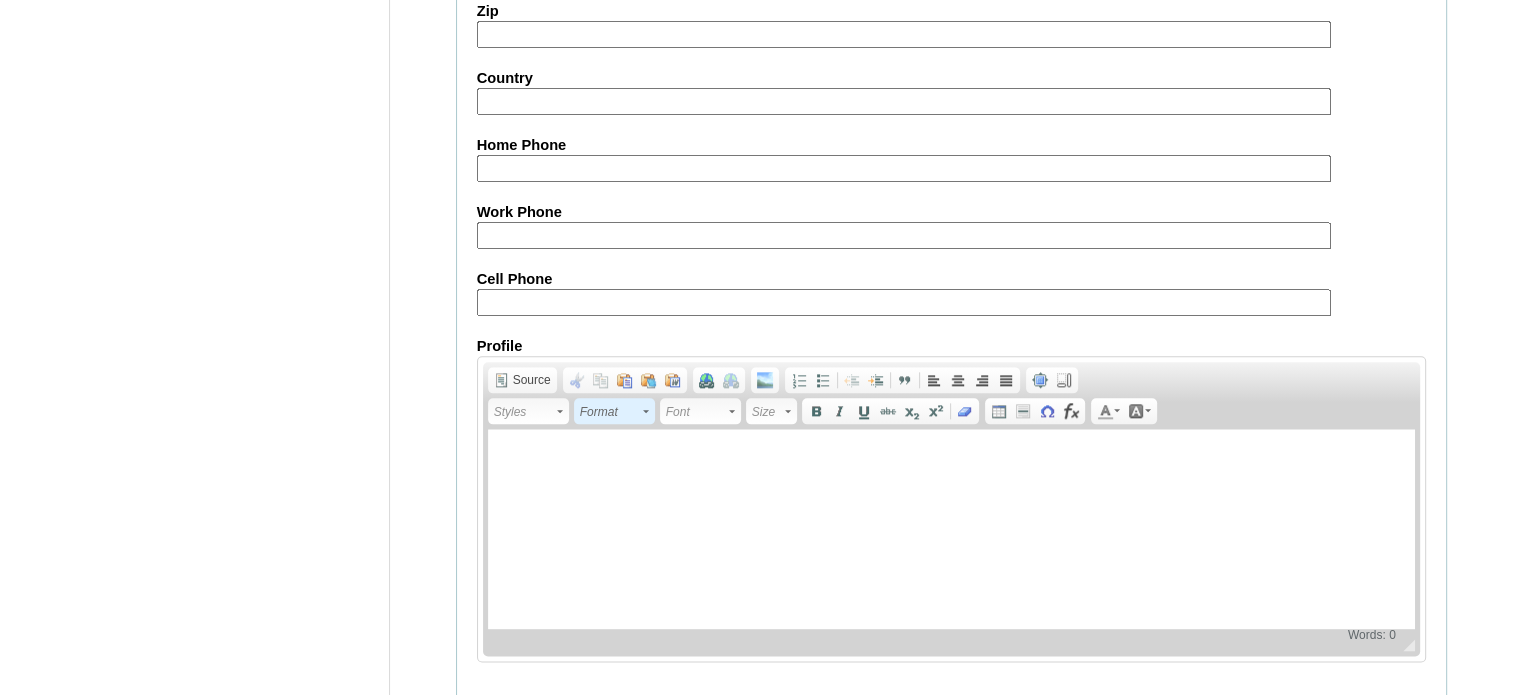 scroll, scrollTop: 2327, scrollLeft: 0, axis: vertical 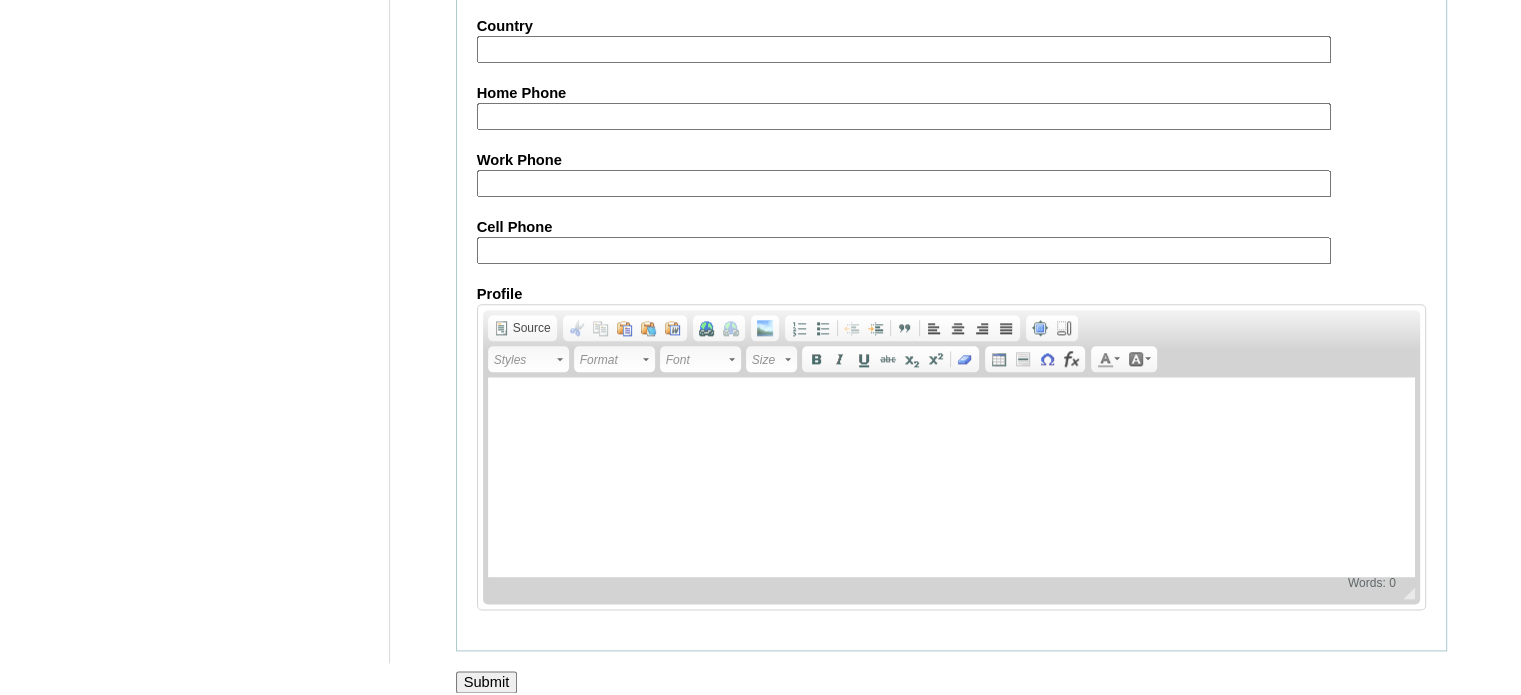 click on "Submit" at bounding box center [487, 682] 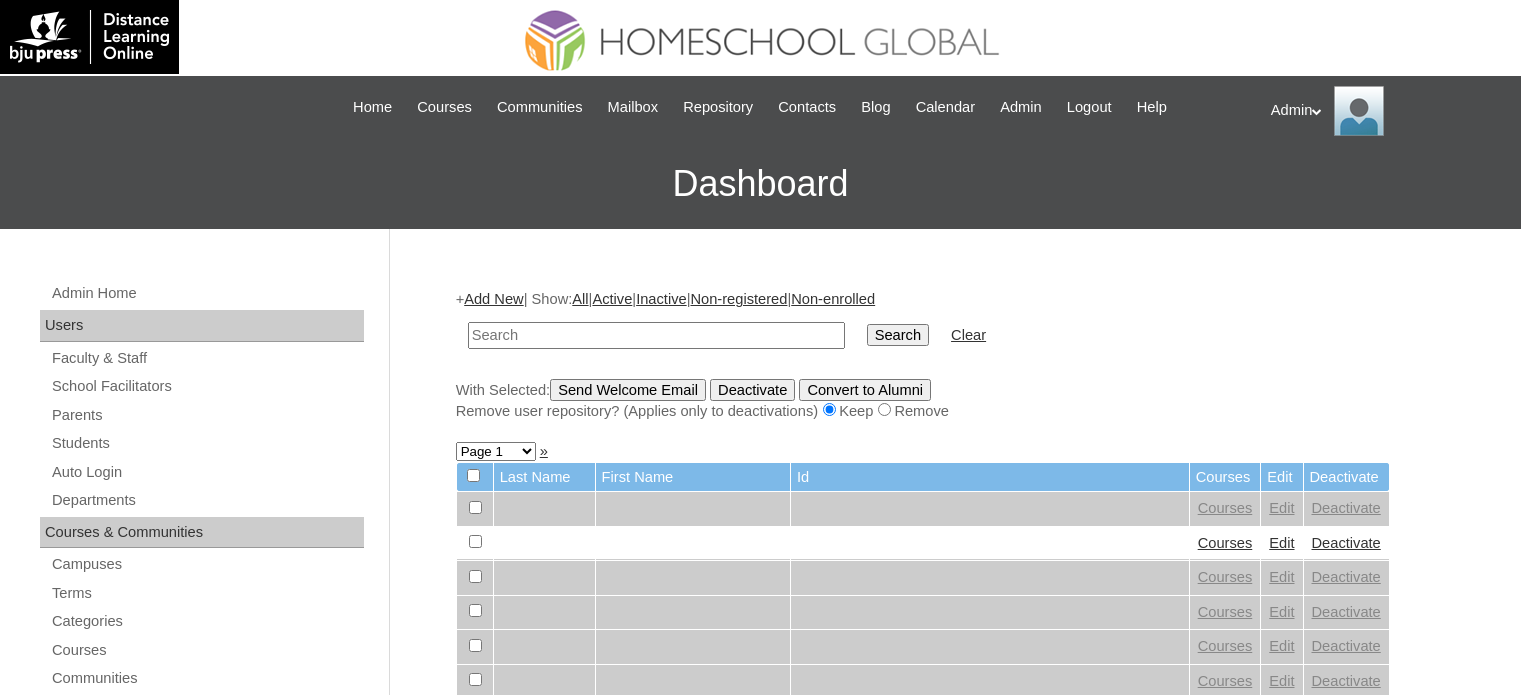 scroll, scrollTop: 0, scrollLeft: 0, axis: both 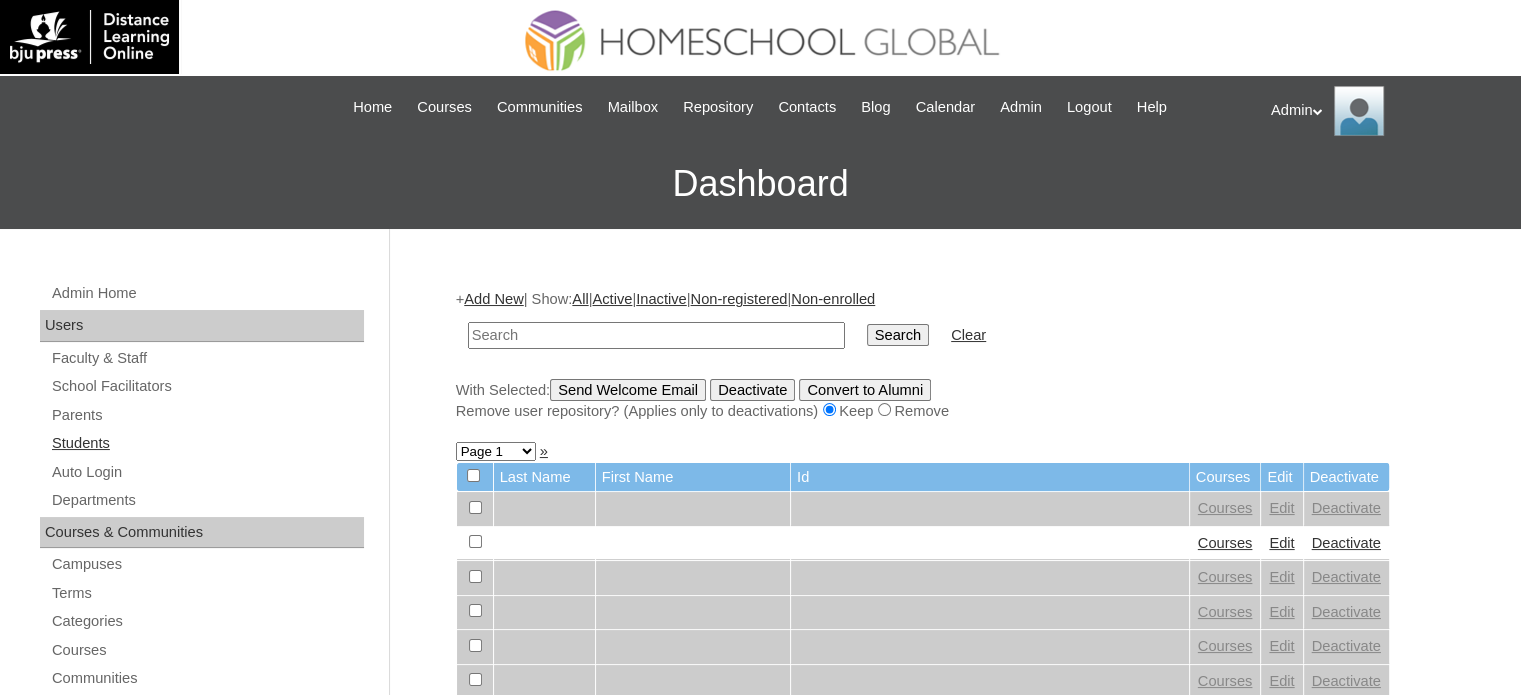 click on "Students" at bounding box center [207, 443] 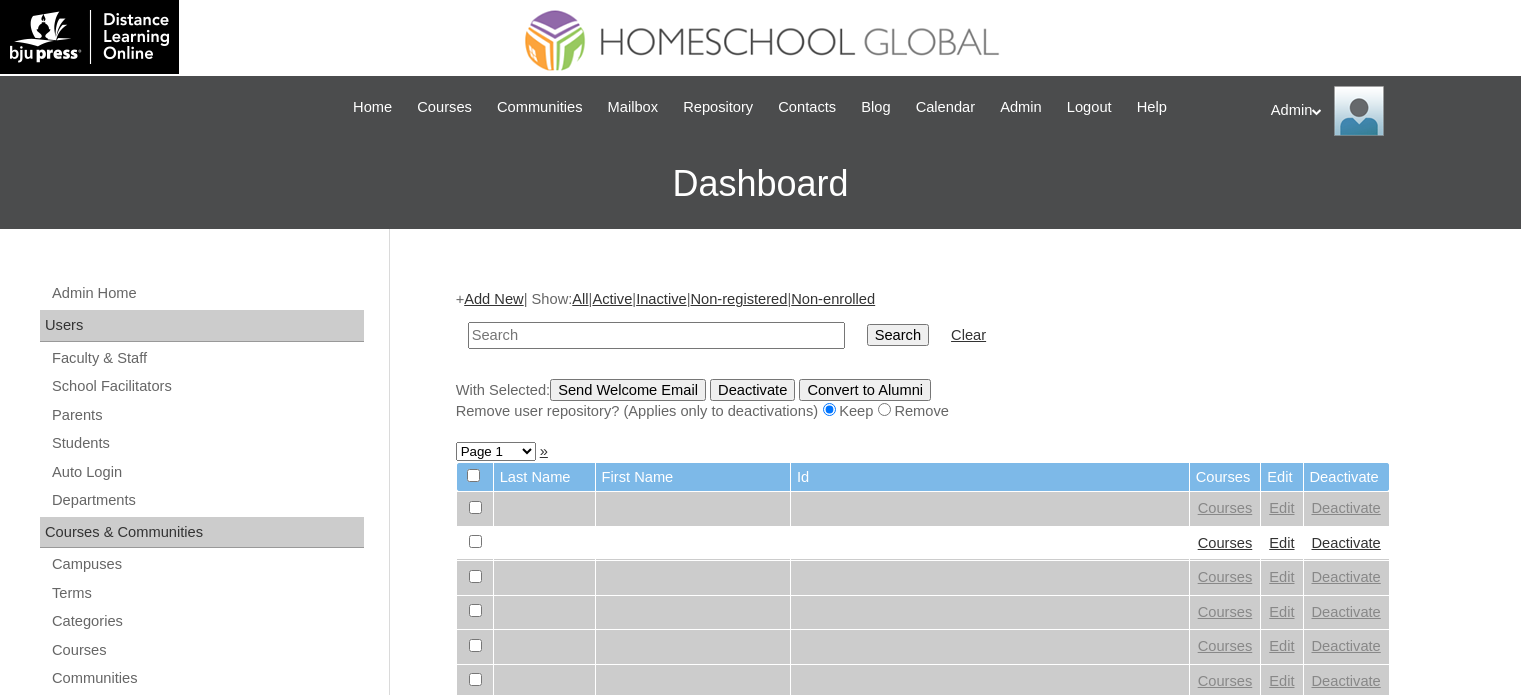 scroll, scrollTop: 0, scrollLeft: 0, axis: both 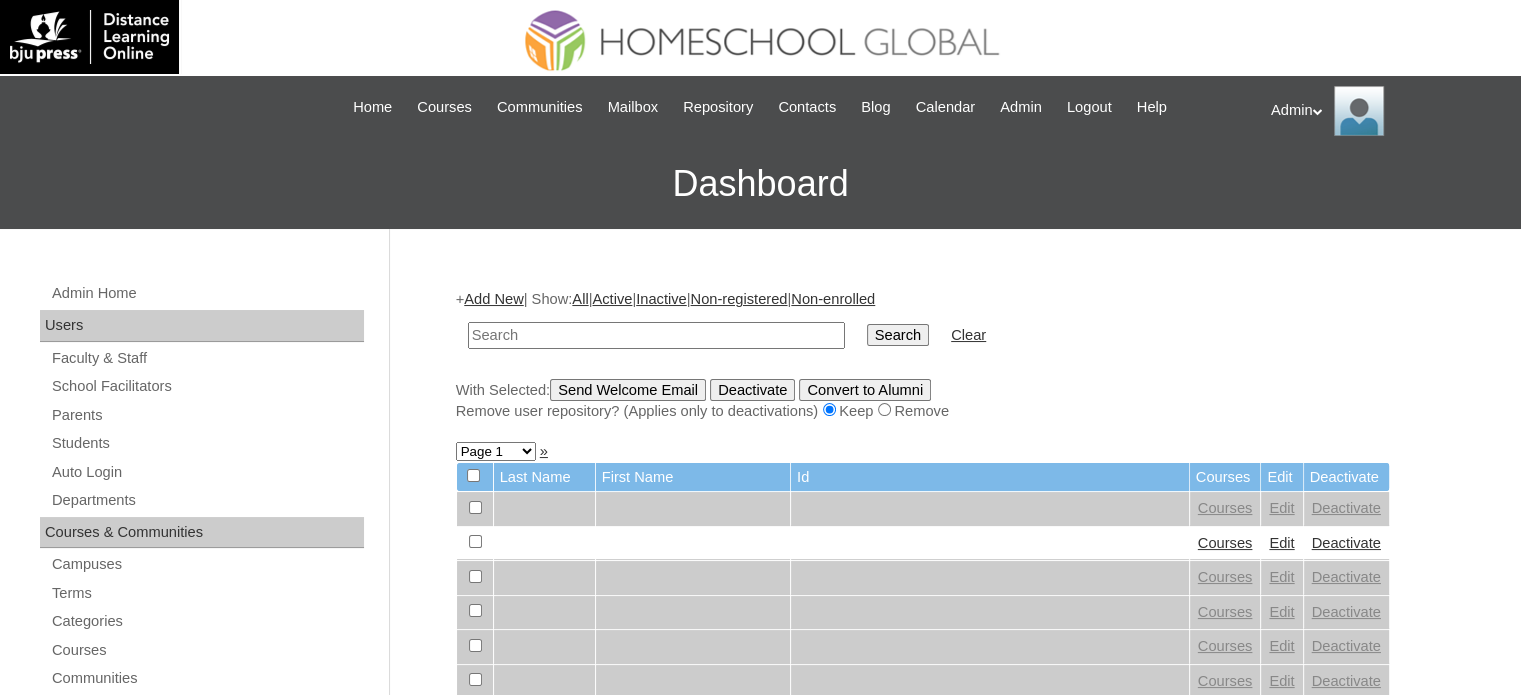 click on "Add New" at bounding box center (493, 299) 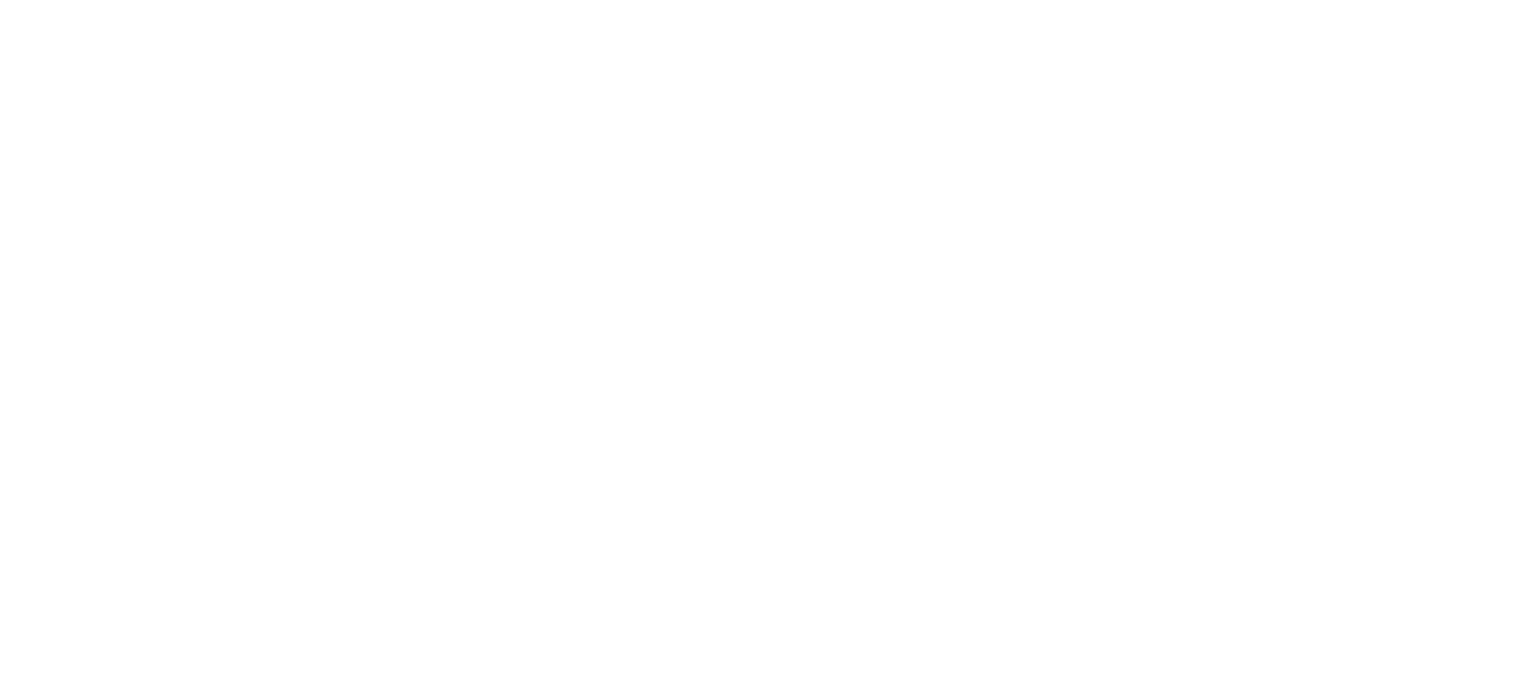 scroll, scrollTop: 0, scrollLeft: 0, axis: both 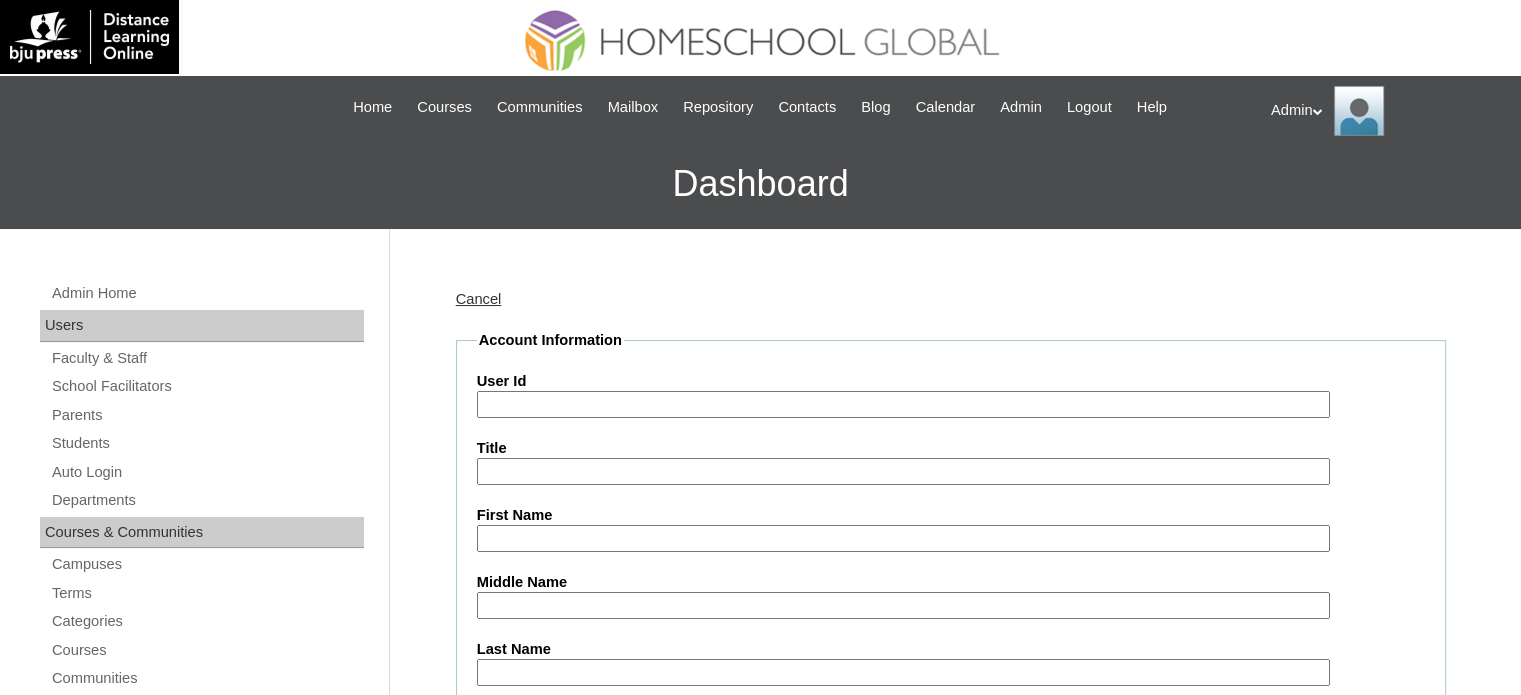 click on "User Id" at bounding box center (903, 404) 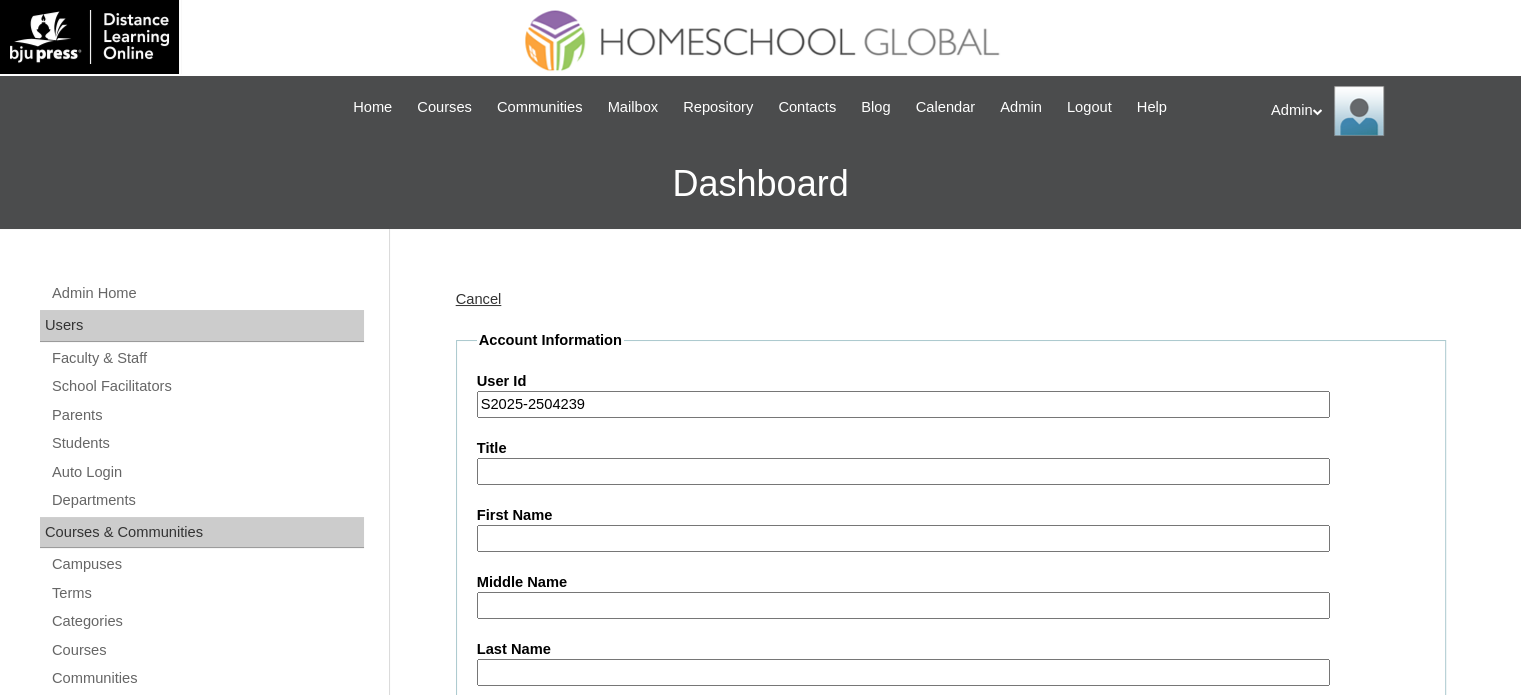 type on "S2025-2504239" 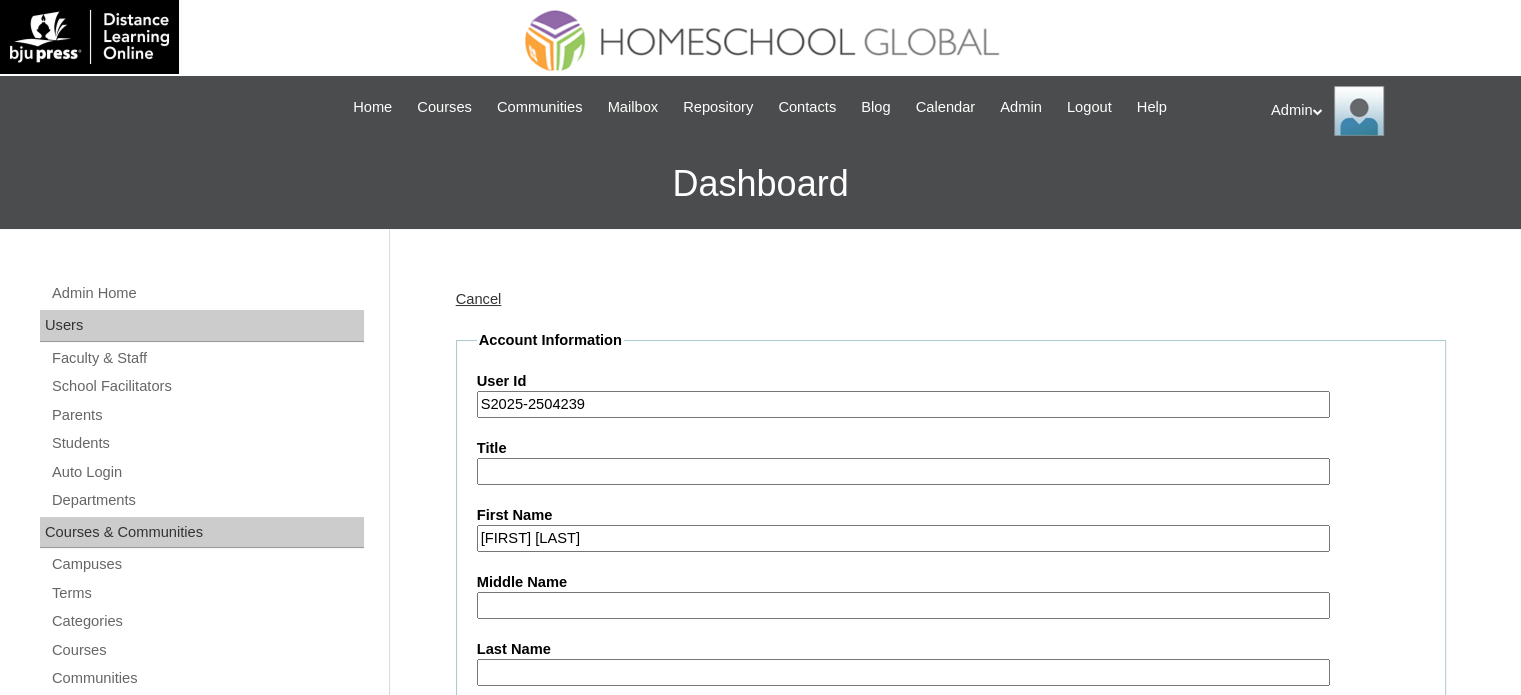 type on "Francelle Ariah" 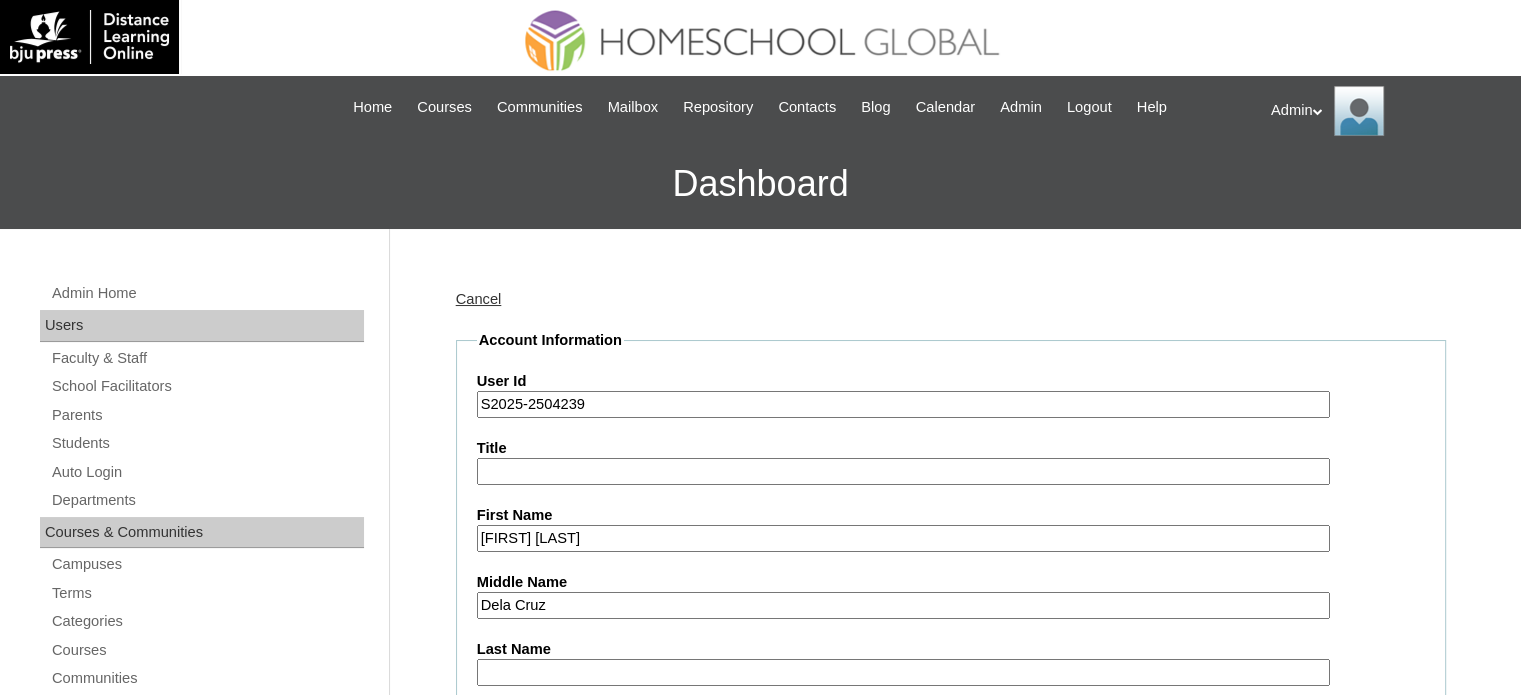 type on "Dela Cruz" 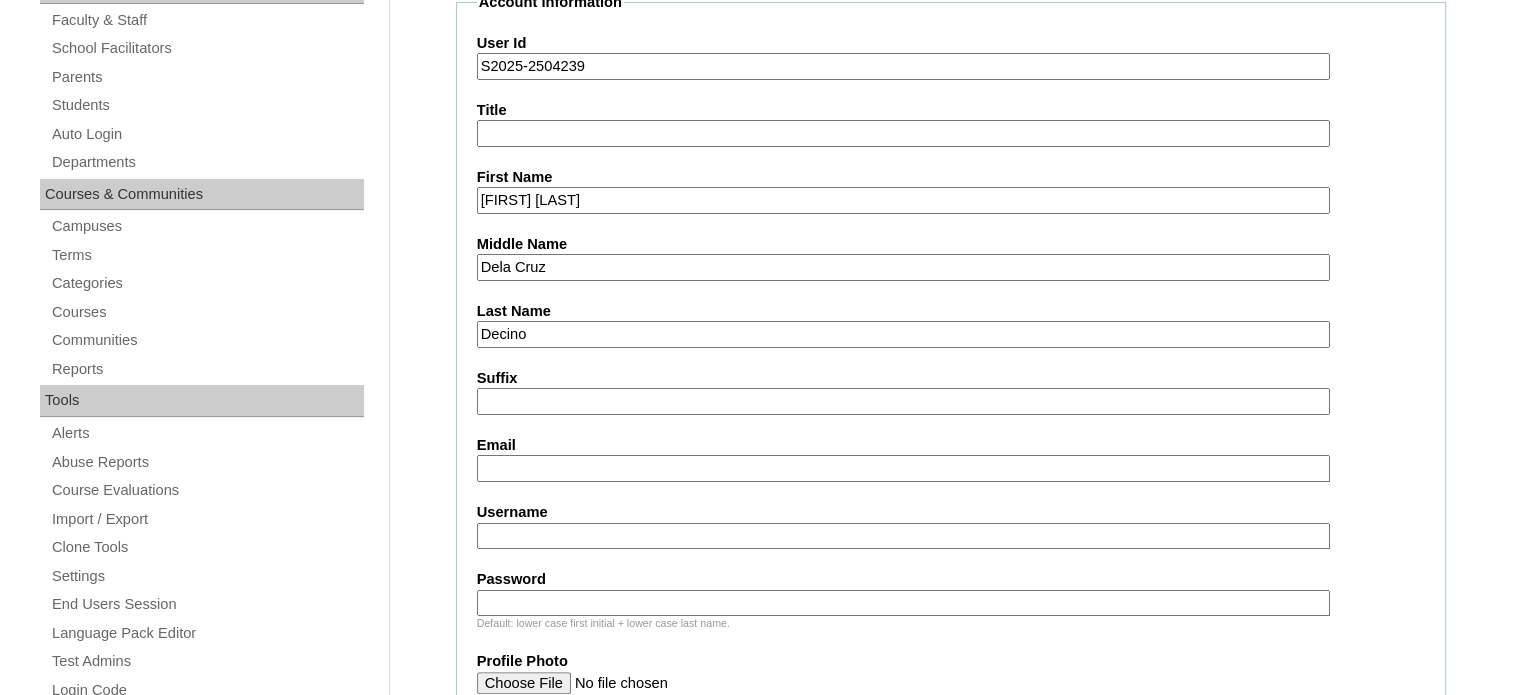 scroll, scrollTop: 344, scrollLeft: 0, axis: vertical 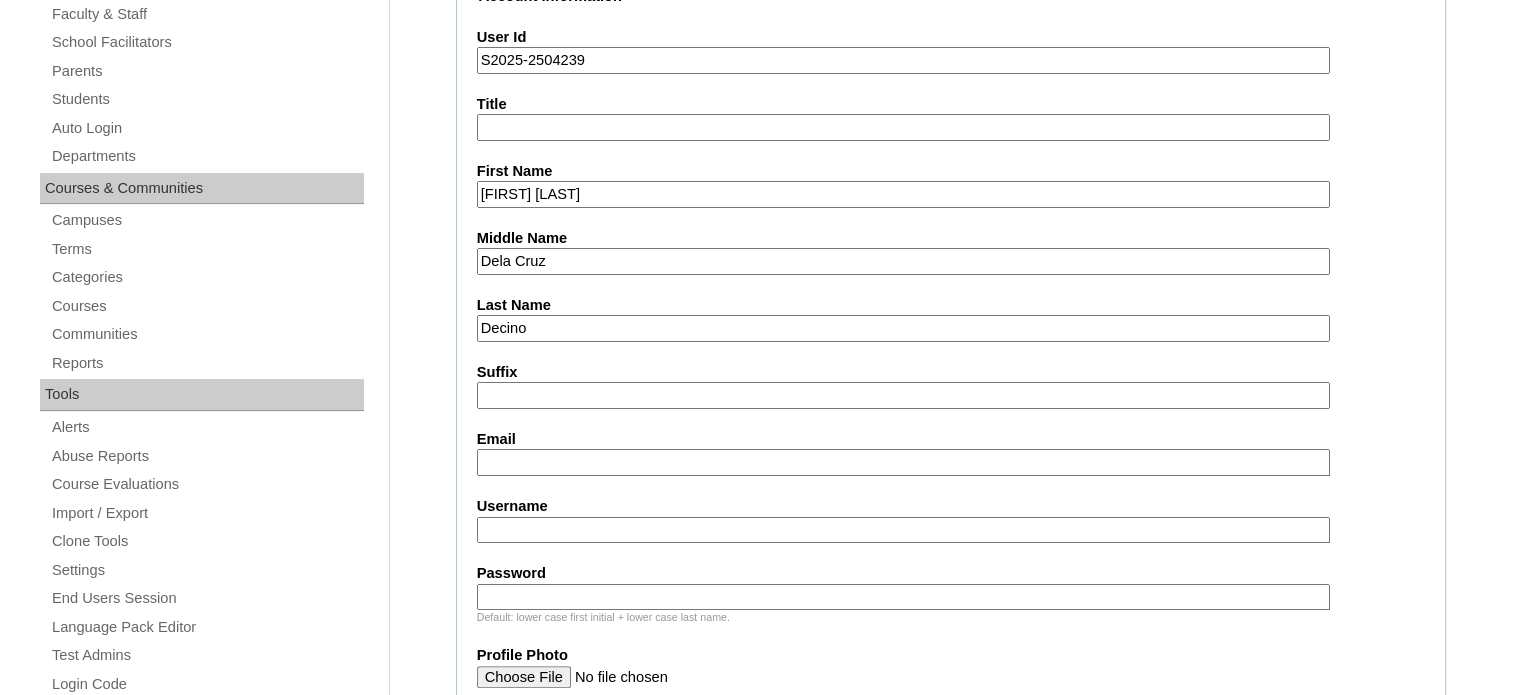 type on "Decino" 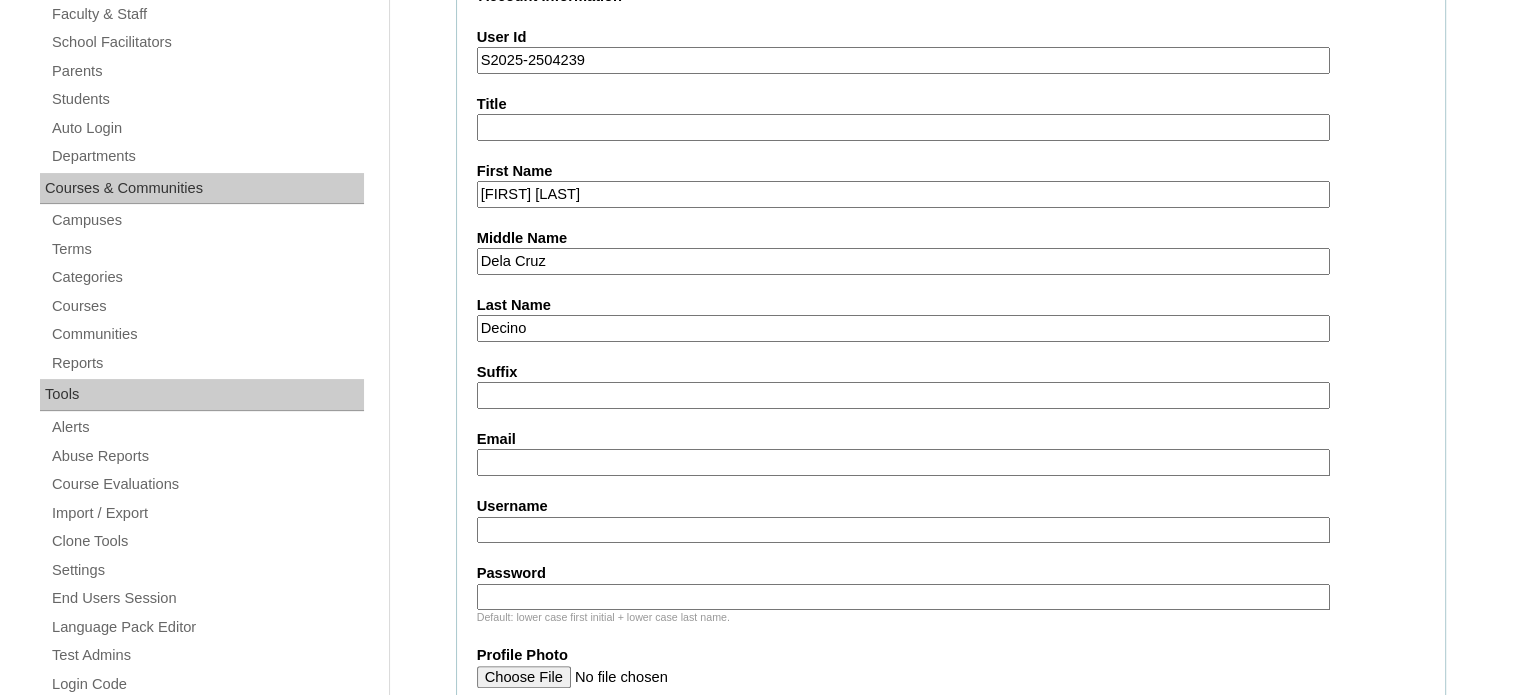 paste on "panche0927@gmail.com" 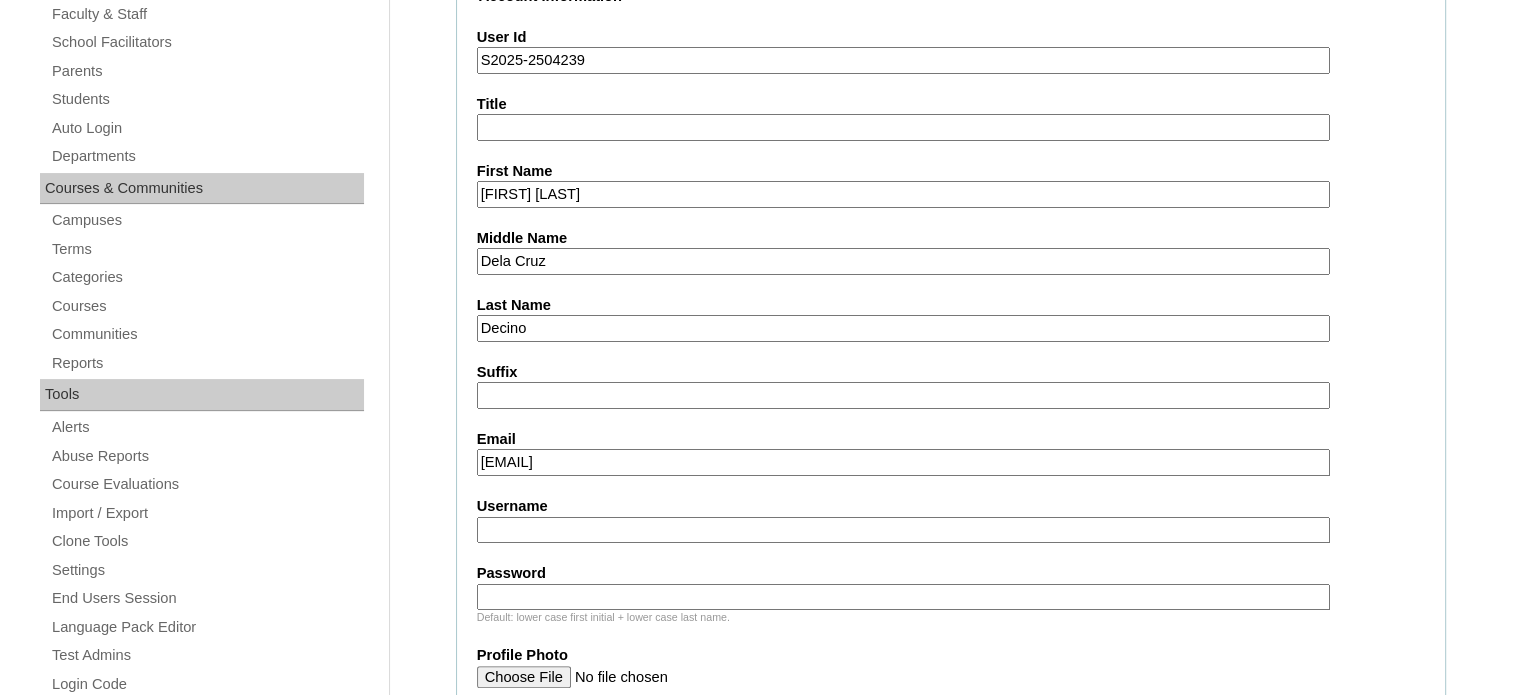 type on "panche0927@gmail.com" 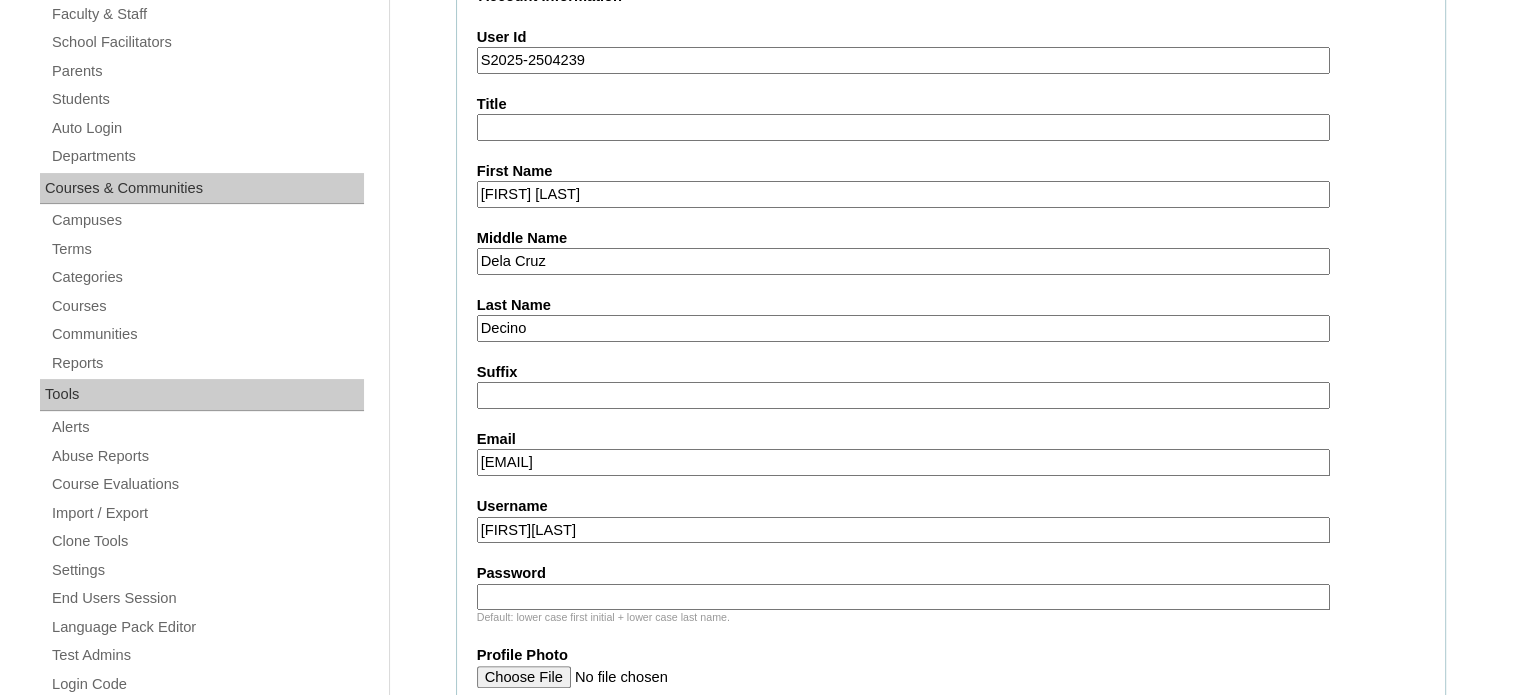 type on "francelleari.decino" 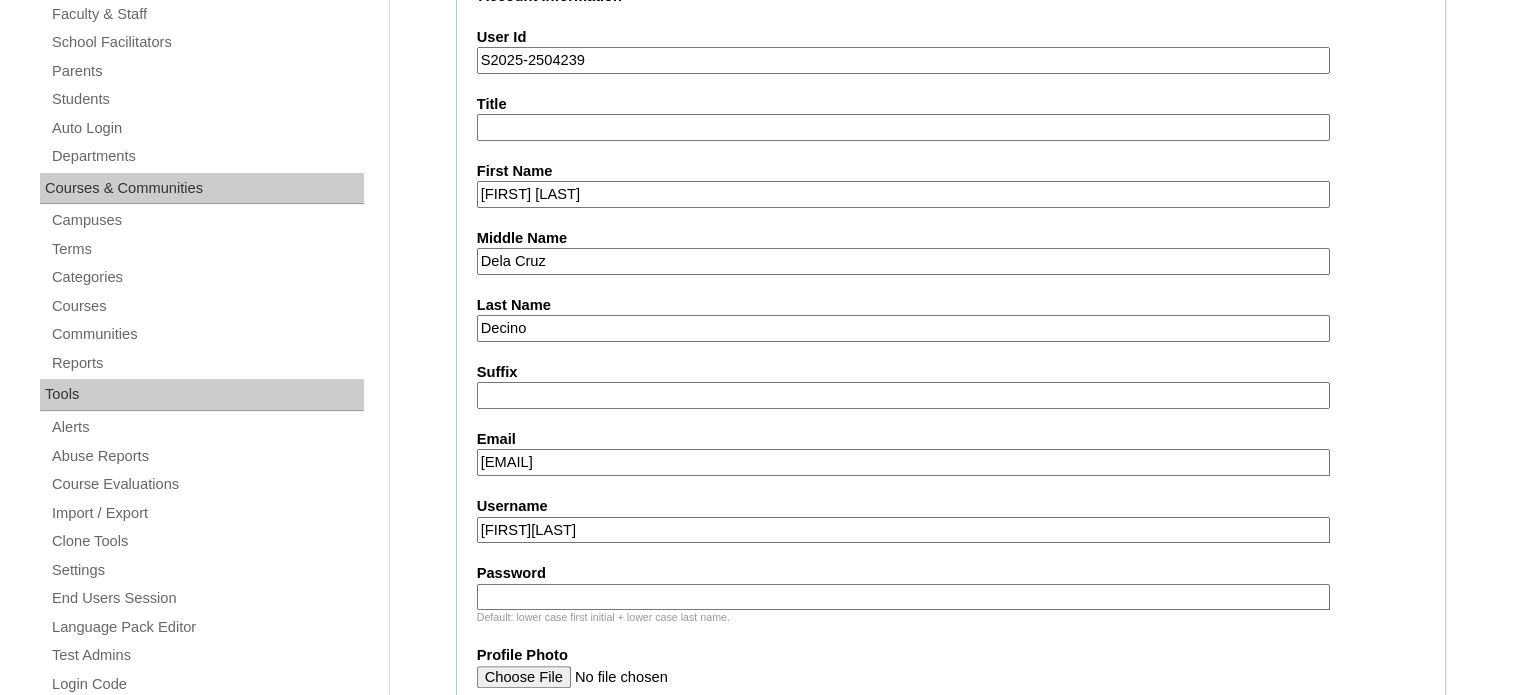 type on "DLOS2025" 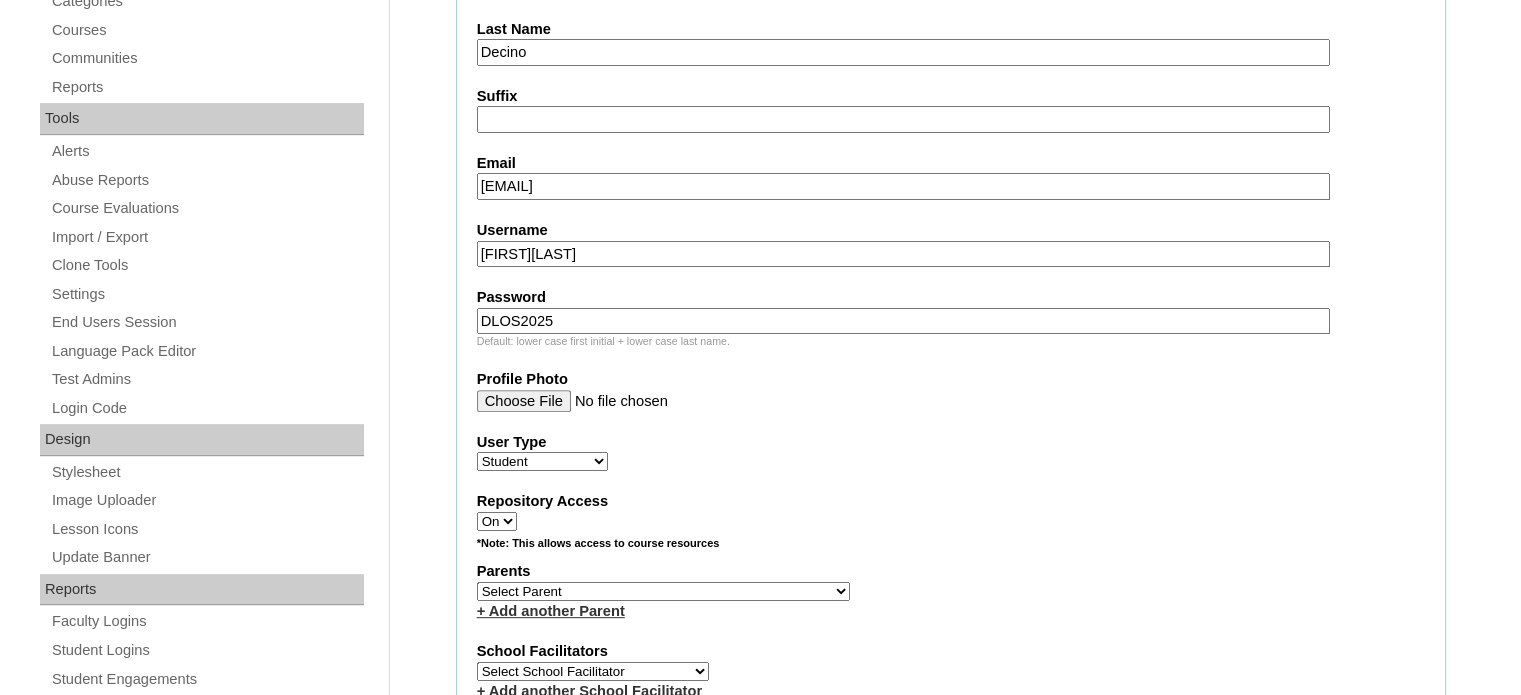 scroll, scrollTop: 659, scrollLeft: 0, axis: vertical 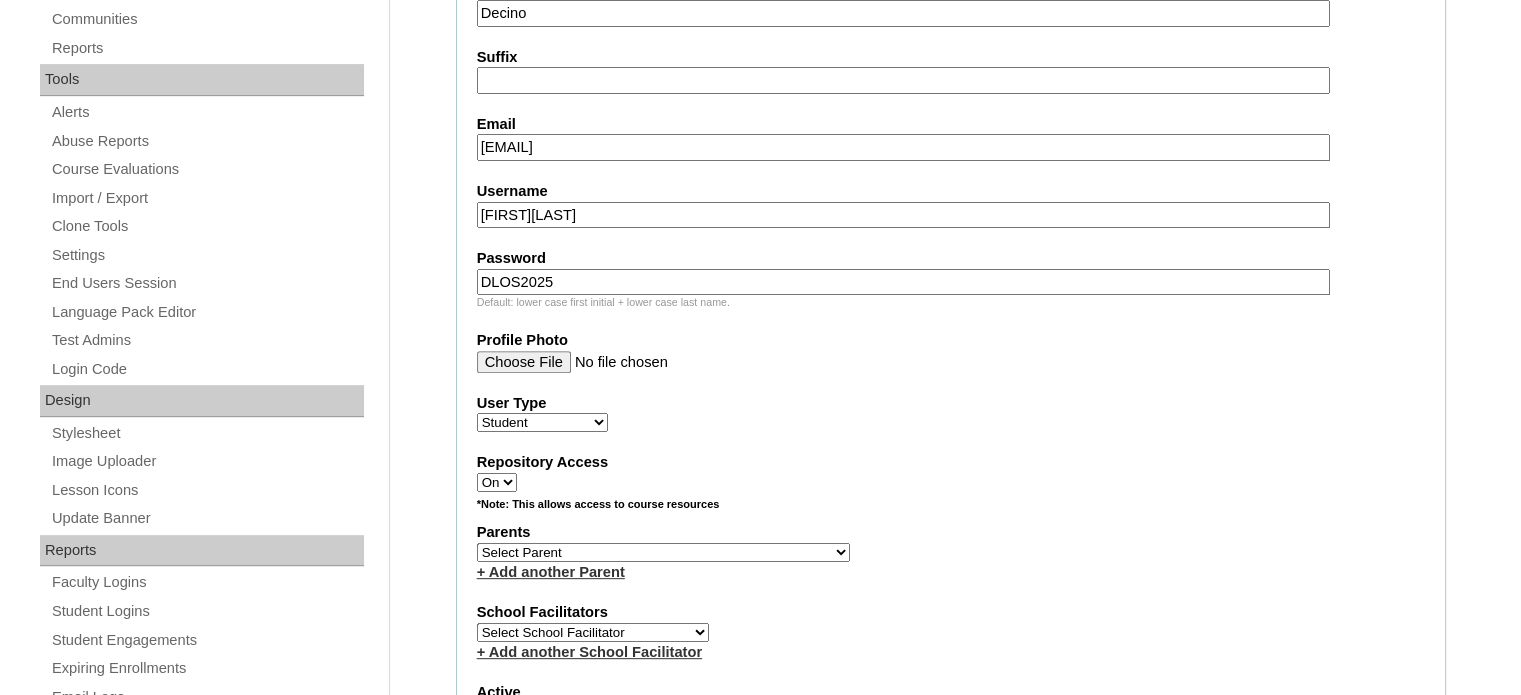 click on "Select Parent
,
,
,
,
,
,
,
,
,
,
,
,
,
,
,
,
,
,
,
,
,
,
,
,
,
,
,
,
,
,
,
,
,
,
,
,
,
,
,
, Earl
, Leona Mae
, Mark and Rem Facilitators Account
Abastillas, Ruby Anne
Adelantar, Christine
AGUILAR, PAULA BIANCA DE GUIA
AGUTO ABAD, MARIA KIMBERLY
Allego, (OLD) Jacqueline V.
Apostol (2025), Ma. Angelique
Arabia, Joy Pauline
Arca, Marinela
ARINGAY, Rona
AUSTRIA	, GENIE (2023)
Bahtiyorovic Mahkamov, Umid
Bajarias 2025, Ma. Luz
Balay , Jennie Rose
Balingit, 2025, Jennith
BALISBIS (2025), CHAREEN
Balubayan , Bleszl Grace
Banez, Mary Karmilita
Bayudan., Charo
Benitez, Maria Christina
Boosten, April Aro
Braga, Pilita Castro
Braga (new), Pilita
Briones, Keziah
Buncio, Sophia Ellen
Caalim, Kathleen Grace
Calangian (2025), Dexter
Cani (2025), Michelle Anne
Canlas, Maria Criselda
Carino (OLD), Catherina" at bounding box center (663, 552) 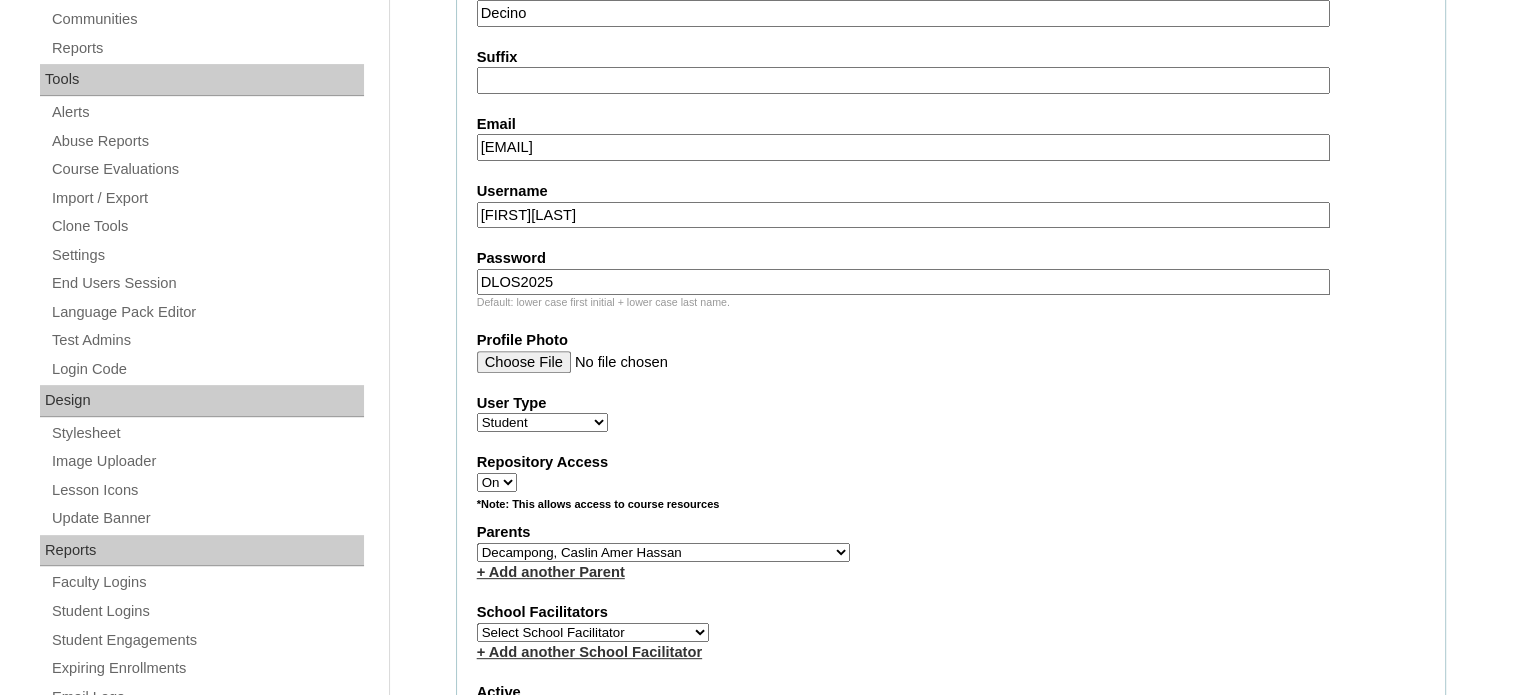 scroll, scrollTop: 839, scrollLeft: 0, axis: vertical 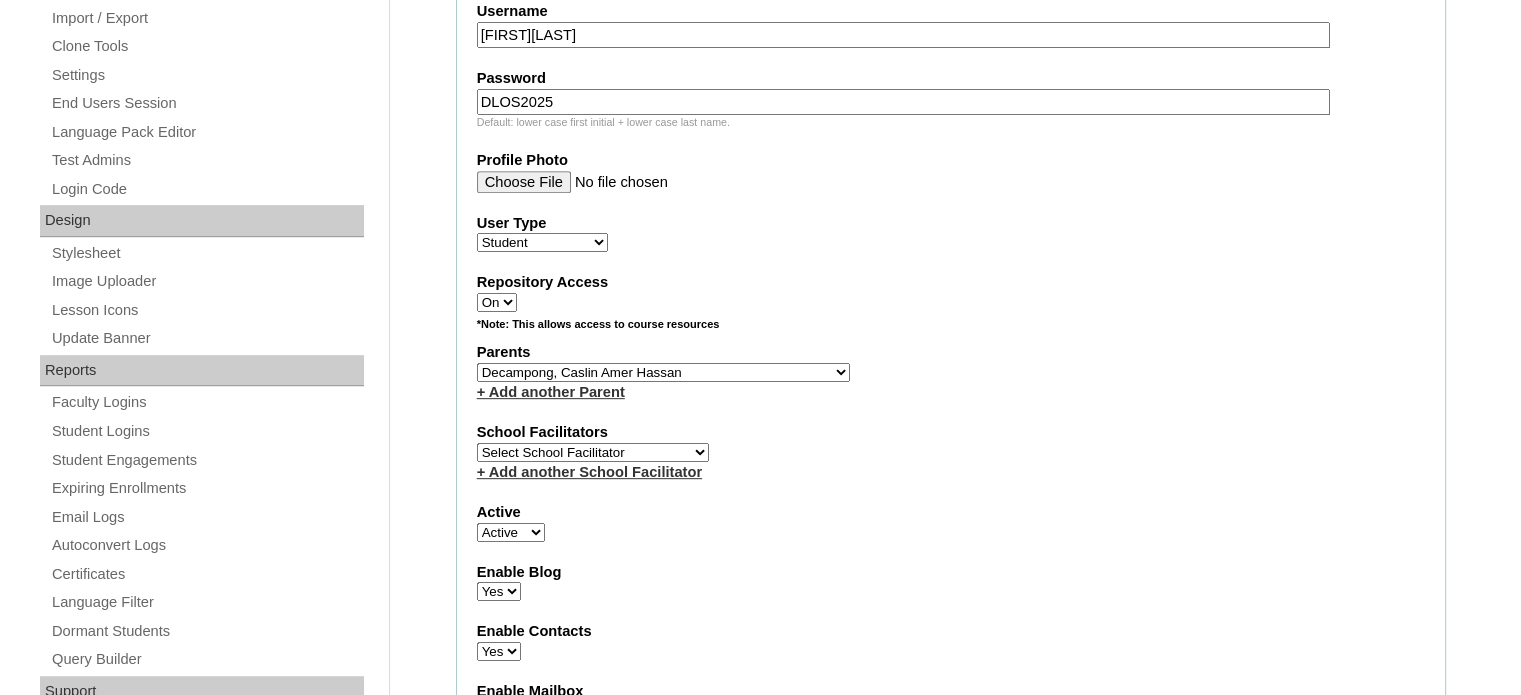 click on "Select Parent
,
,
,
,
,
,
,
,
,
,
,
,
,
,
,
,
,
,
,
,
,
,
,
,
,
,
,
,
,
,
,
,
,
,
,
,
,
,
,
, Earl
, Leona Mae
, Mark and Rem Facilitators Account
Abastillas, Ruby Anne
Adelantar, Christine
AGUILAR, PAULA BIANCA DE GUIA
AGUTO ABAD, MARIA KIMBERLY
Allego, (OLD) Jacqueline V.
Apostol (2025), Ma. Angelique
Arabia, Joy Pauline
Arca, Marinela
ARINGAY, Rona
AUSTRIA	, GENIE (2023)
Bahtiyorovic Mahkamov, Umid
Bajarias 2025, Ma. Luz
Balay , Jennie Rose
Balingit, 2025, Jennith
BALISBIS (2025), CHAREEN
Balubayan , Bleszl Grace
Banez, Mary Karmilita
Bayudan., Charo
Benitez, Maria Christina
Boosten, April Aro
Braga, Pilita Castro
Braga (new), Pilita
Briones, Keziah
Buncio, Sophia Ellen
Caalim, Kathleen Grace
Calangian (2025), Dexter
Cani (2025), Michelle Anne
Canlas, Maria Criselda
Carino (OLD), Catherina" at bounding box center [663, 372] 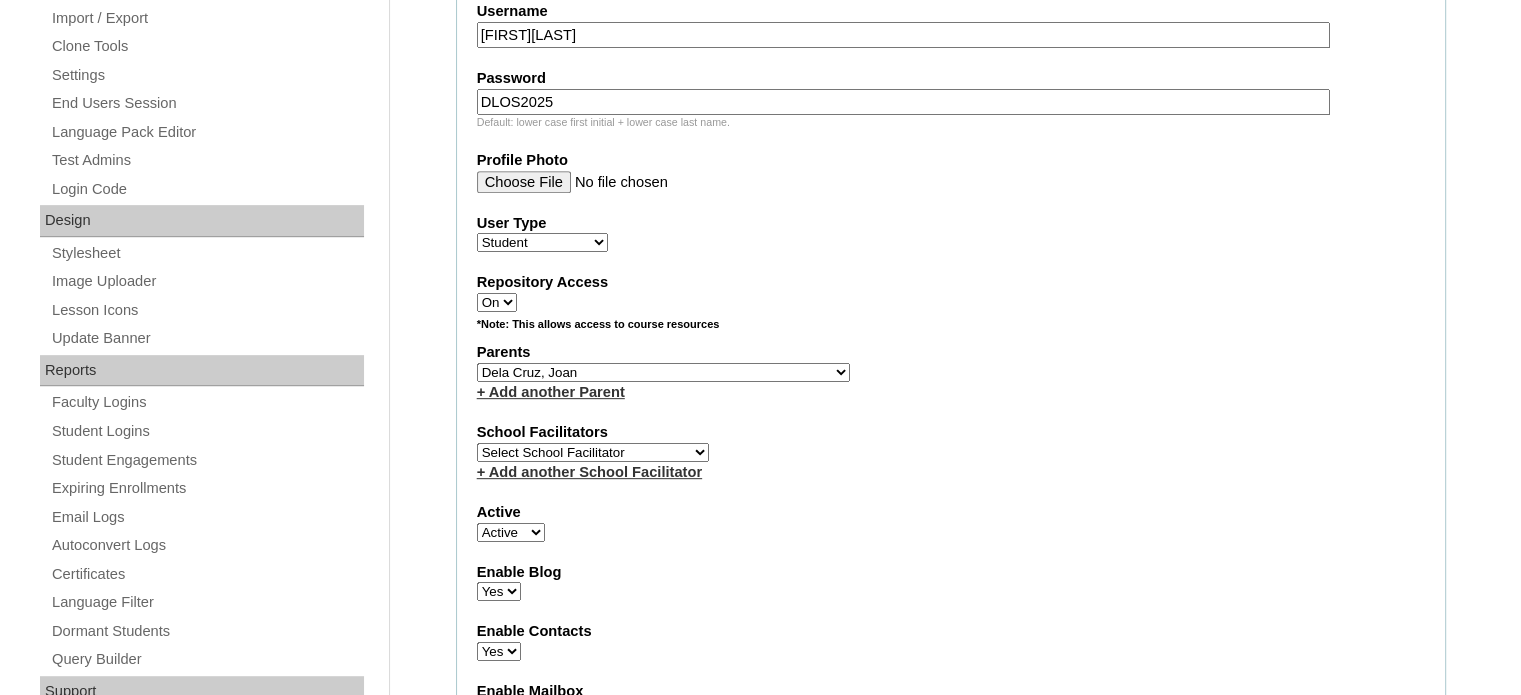 click on "Select Parent
,
,
,
,
,
,
,
,
,
,
,
,
,
,
,
,
,
,
,
,
,
,
,
,
,
,
,
,
,
,
,
,
,
,
,
,
,
,
,
, Earl
, Leona Mae
, Mark and Rem Facilitators Account
Abastillas, Ruby Anne
Adelantar, Christine
AGUILAR, PAULA BIANCA DE GUIA
AGUTO ABAD, MARIA KIMBERLY
Allego, (OLD) Jacqueline V.
Apostol (2025), Ma. Angelique
Arabia, Joy Pauline
Arca, Marinela
ARINGAY, Rona
AUSTRIA	, GENIE (2023)
Bahtiyorovic Mahkamov, Umid
Bajarias 2025, Ma. Luz
Balay , Jennie Rose
Balingit, 2025, Jennith
BALISBIS (2025), CHAREEN
Balubayan , Bleszl Grace
Banez, Mary Karmilita
Bayudan., Charo
Benitez, Maria Christina
Boosten, April Aro
Braga, Pilita Castro
Braga (new), Pilita
Briones, Keziah
Buncio, Sophia Ellen
Caalim, Kathleen Grace
Calangian (2025), Dexter
Cani (2025), Michelle Anne
Canlas, Maria Criselda
Carino (OLD), Catherina" at bounding box center [663, 372] 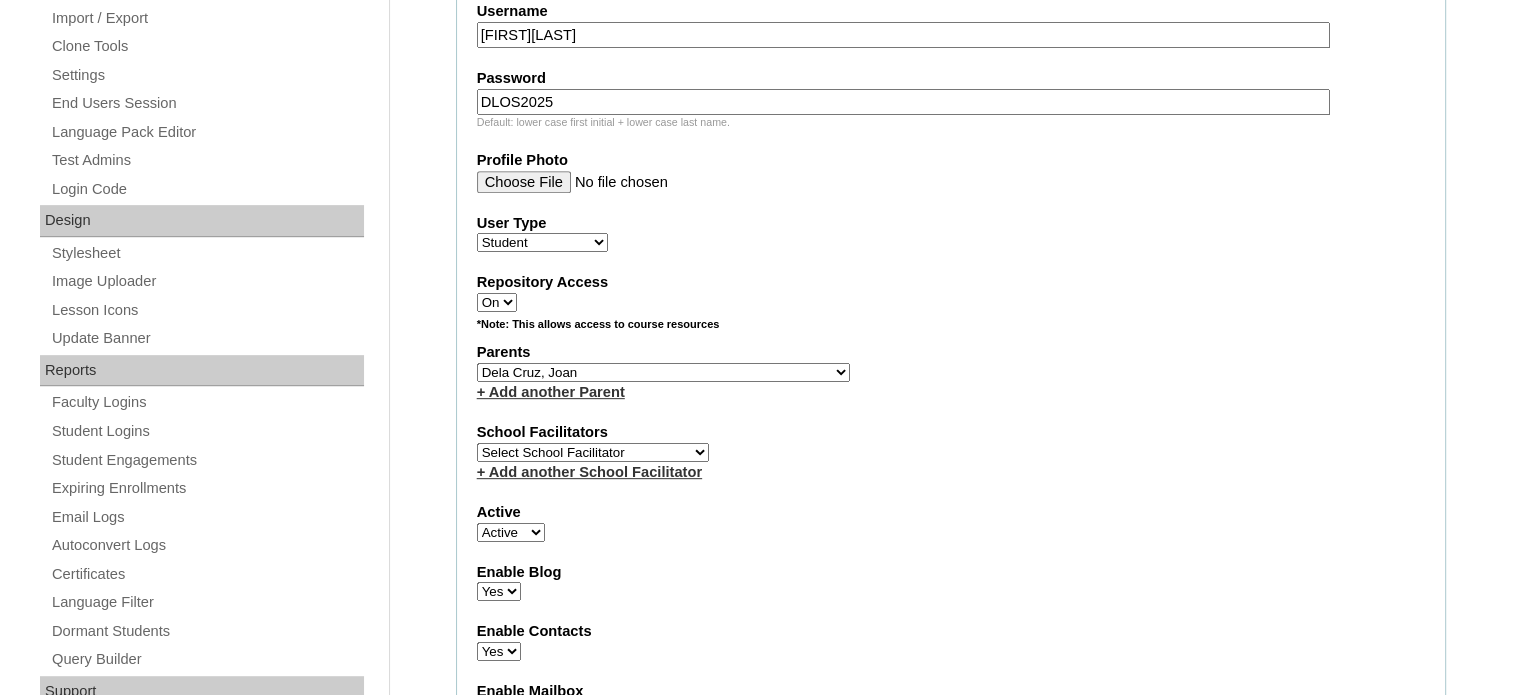 select on "40435" 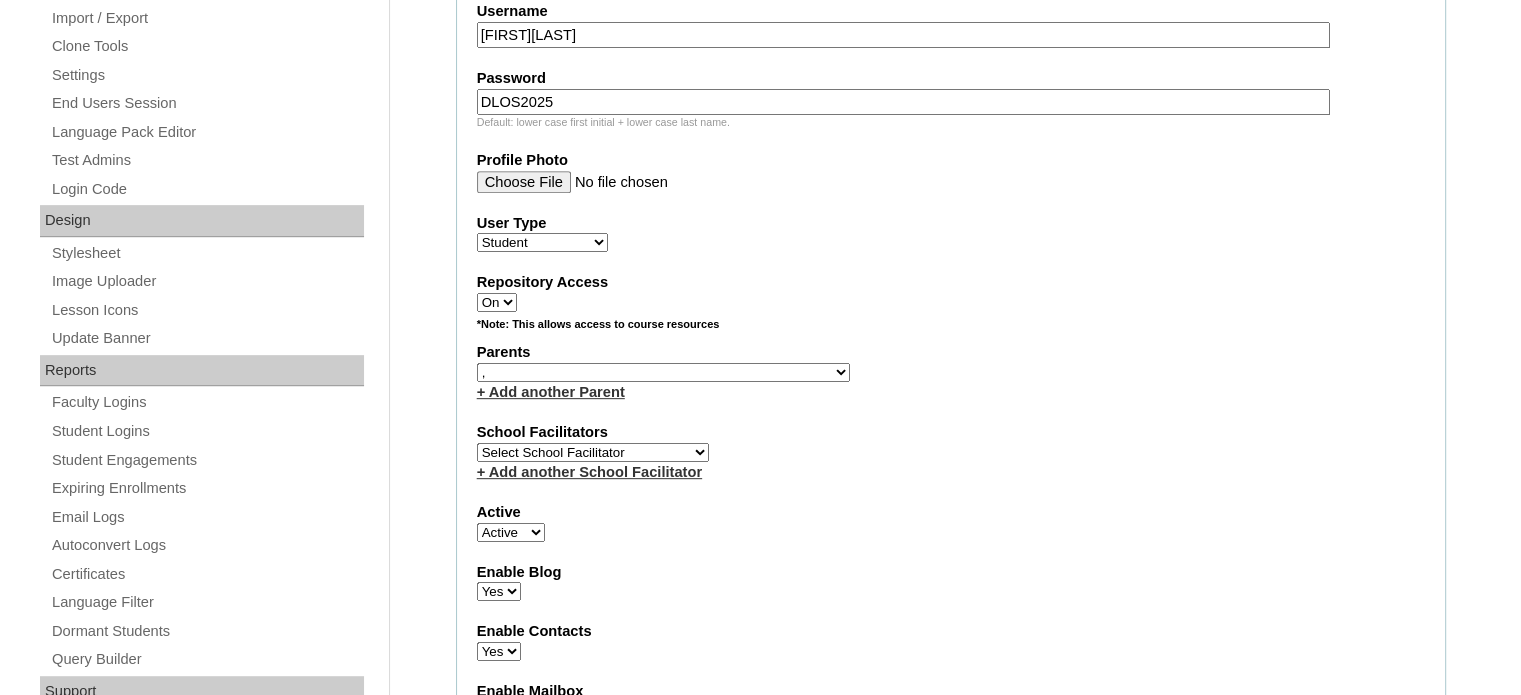 click on "Select Parent
,
,
,
,
,
,
,
,
,
,
,
,
,
,
,
,
,
,
,
,
,
,
,
,
,
,
,
,
,
,
,
,
,
,
,
,
,
,
,
, Earl
, Leona Mae
, Mark and Rem Facilitators Account
Abastillas, Ruby Anne
Adelantar, Christine
AGUILAR, PAULA BIANCA DE GUIA
AGUTO ABAD, MARIA KIMBERLY
Allego, (OLD) Jacqueline V.
Apostol (2025), Ma. Angelique
Arabia, Joy Pauline
Arca, Marinela
ARINGAY, Rona
AUSTRIA	, GENIE (2023)
Bahtiyorovic Mahkamov, Umid
Bajarias 2025, Ma. Luz
Balay , Jennie Rose
Balingit, 2025, Jennith
BALISBIS (2025), CHAREEN
Balubayan , Bleszl Grace
Banez, Mary Karmilita
Bayudan., Charo
Benitez, Maria Christina
Boosten, April Aro
Braga, Pilita Castro
Braga (new), Pilita
Briones, Keziah
Buncio, Sophia Ellen
Caalim, Kathleen Grace
Calangian (2025), Dexter
Cani (2025), Michelle Anne
Canlas, Maria Criselda
Carino (OLD), Catherina" at bounding box center (663, 372) 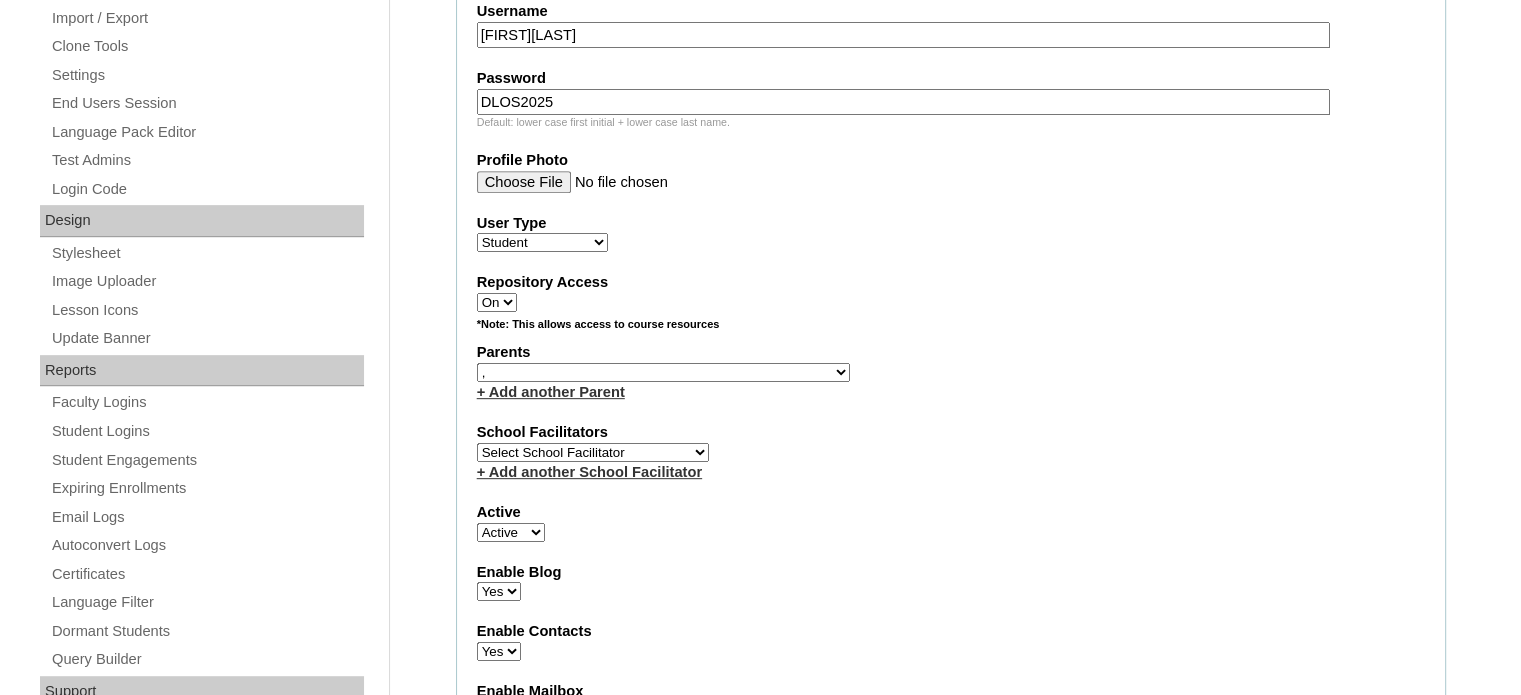 click on "Account Information
User Id
S2025-2504239
Title
First Name
Francelle Ariah
Middle Name
Dela Cruz
Last Name
Decino
Suffix
Email
panche0927@gmail.com
Username
francelleari.decino
Password
DLOS2025
Default: lower case first initial + lower case last name.
Profile Photo
User Type
Faculty Staff Student Parents School Facilitators
Repository Access
On Off
*Note: This allows access to course resources
Parents
Select Parent
,
,
,
,
,
,
,
,
,
,
,
,
,
,
,
,
,
,
,
,
,
,
,
,
,
,
,
,
,
,
,
,
,
,
,
,
,
,
,
, Earl
, Leona Mae
, Mark and Rem Facilitators Account
Abastillas, Ruby Anne
Adelantar, Christine
AGUILAR, PAULA BIANCA DE GUIA
AGUTO ABAD, MARIA KIMBERLY
Allego, (OLD) Jacqueline V." at bounding box center [951, 299] 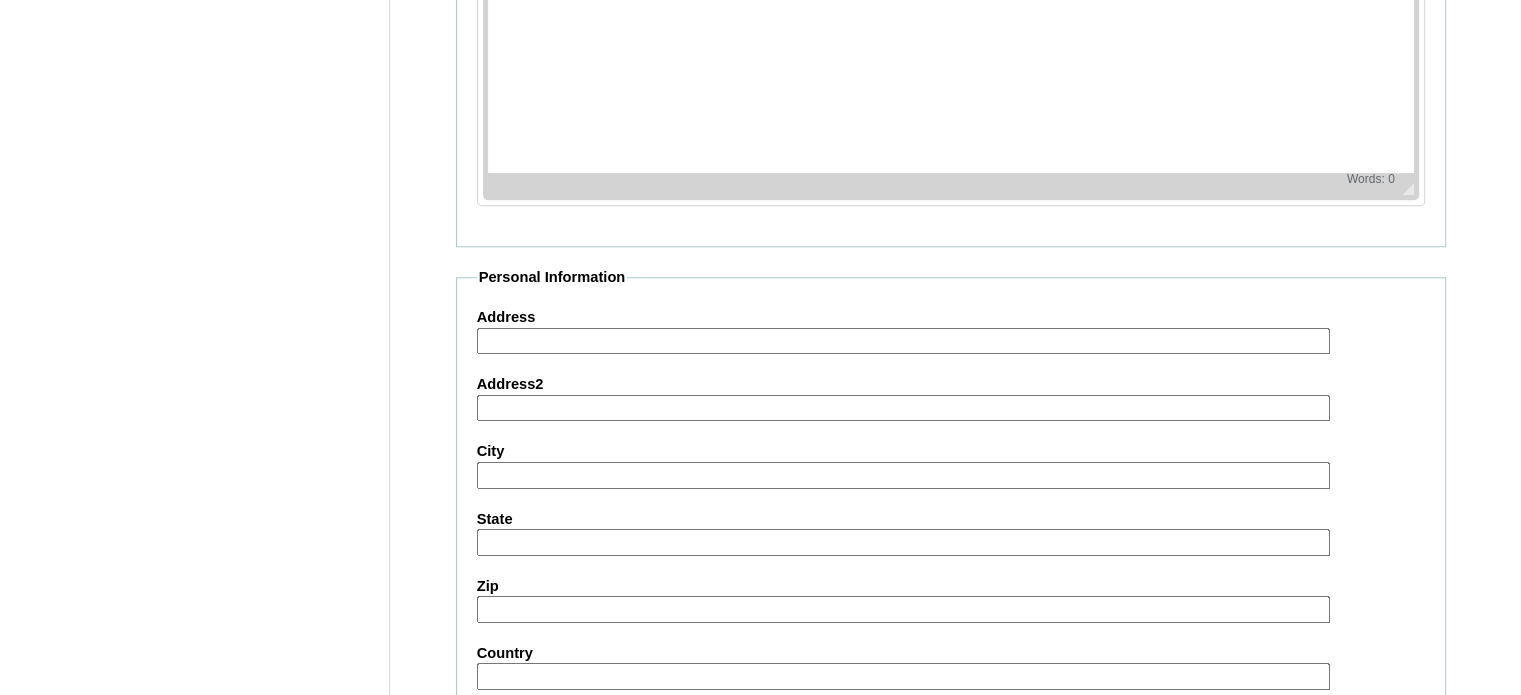 scroll, scrollTop: 2327, scrollLeft: 0, axis: vertical 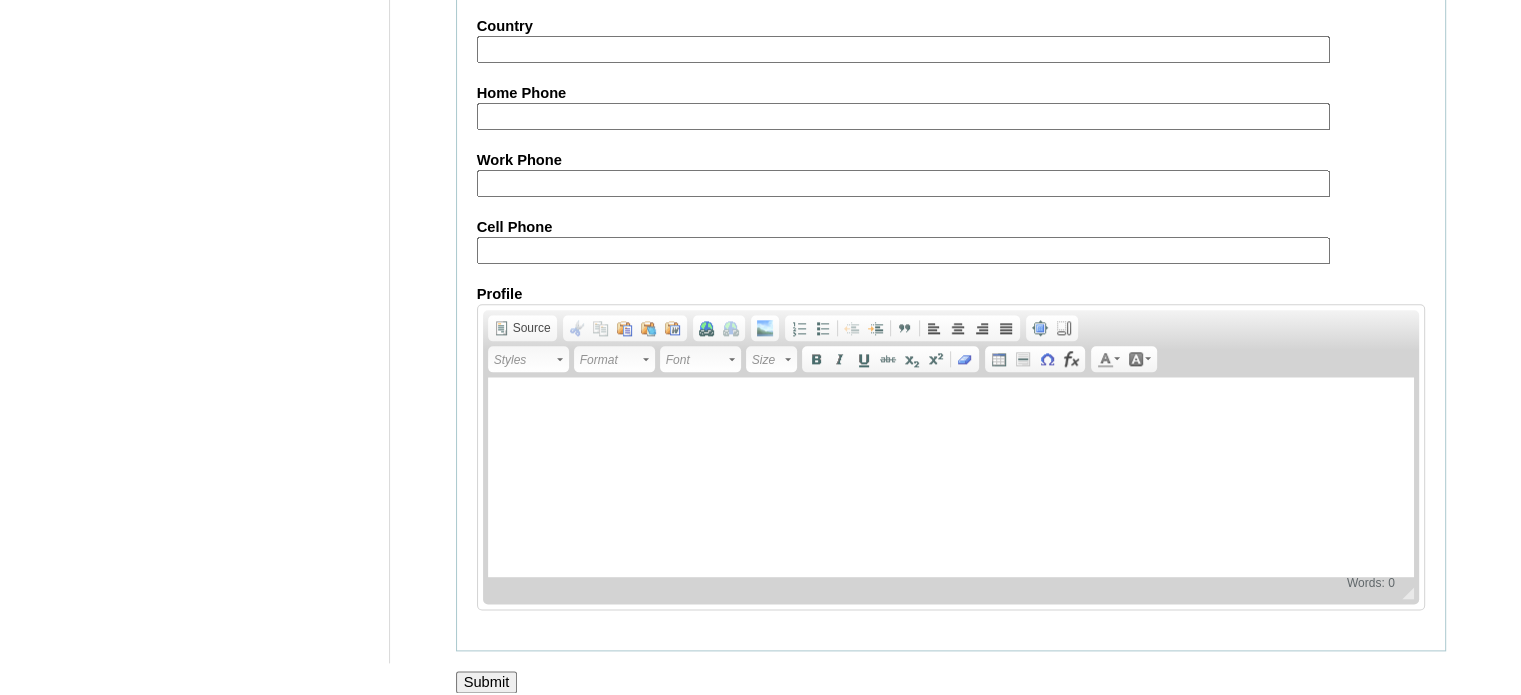 click on "Submit" at bounding box center [487, 682] 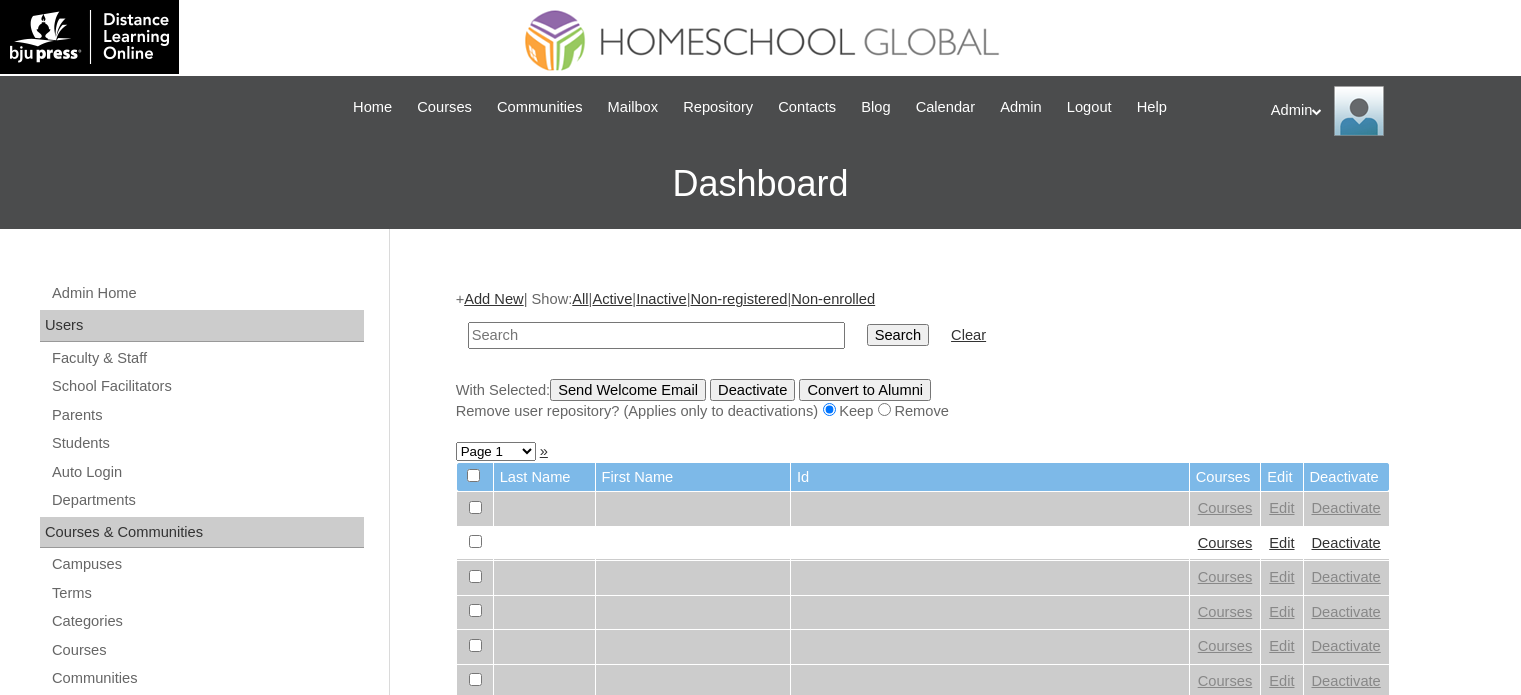 scroll, scrollTop: 0, scrollLeft: 0, axis: both 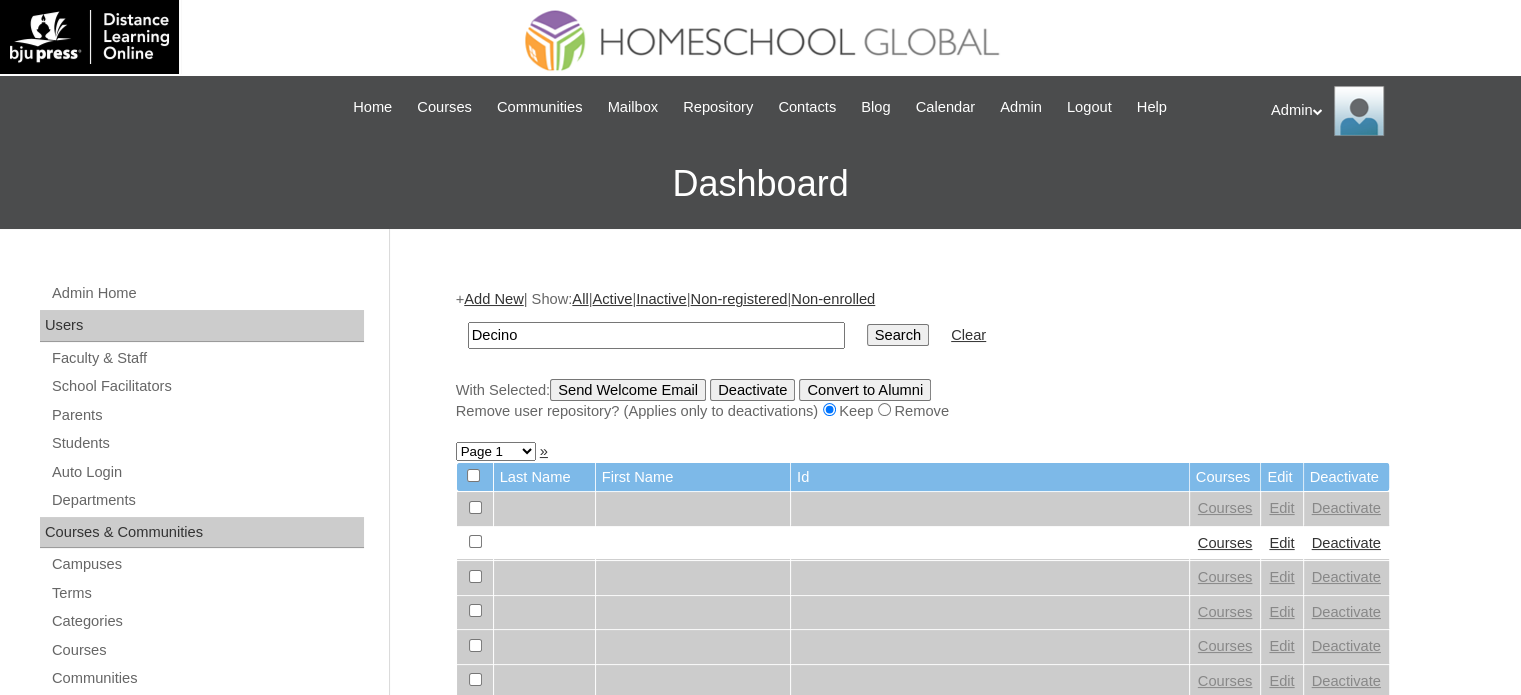 type on "Decino" 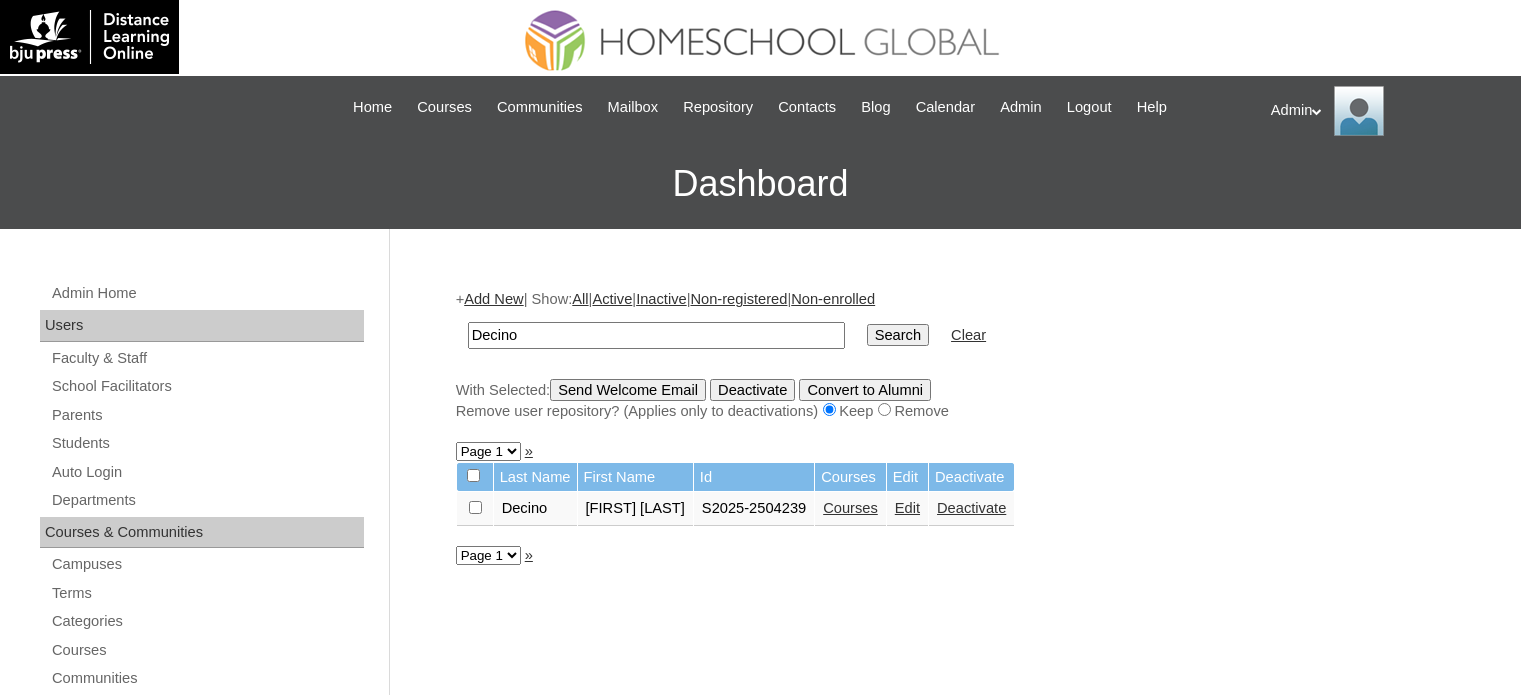 scroll, scrollTop: 0, scrollLeft: 0, axis: both 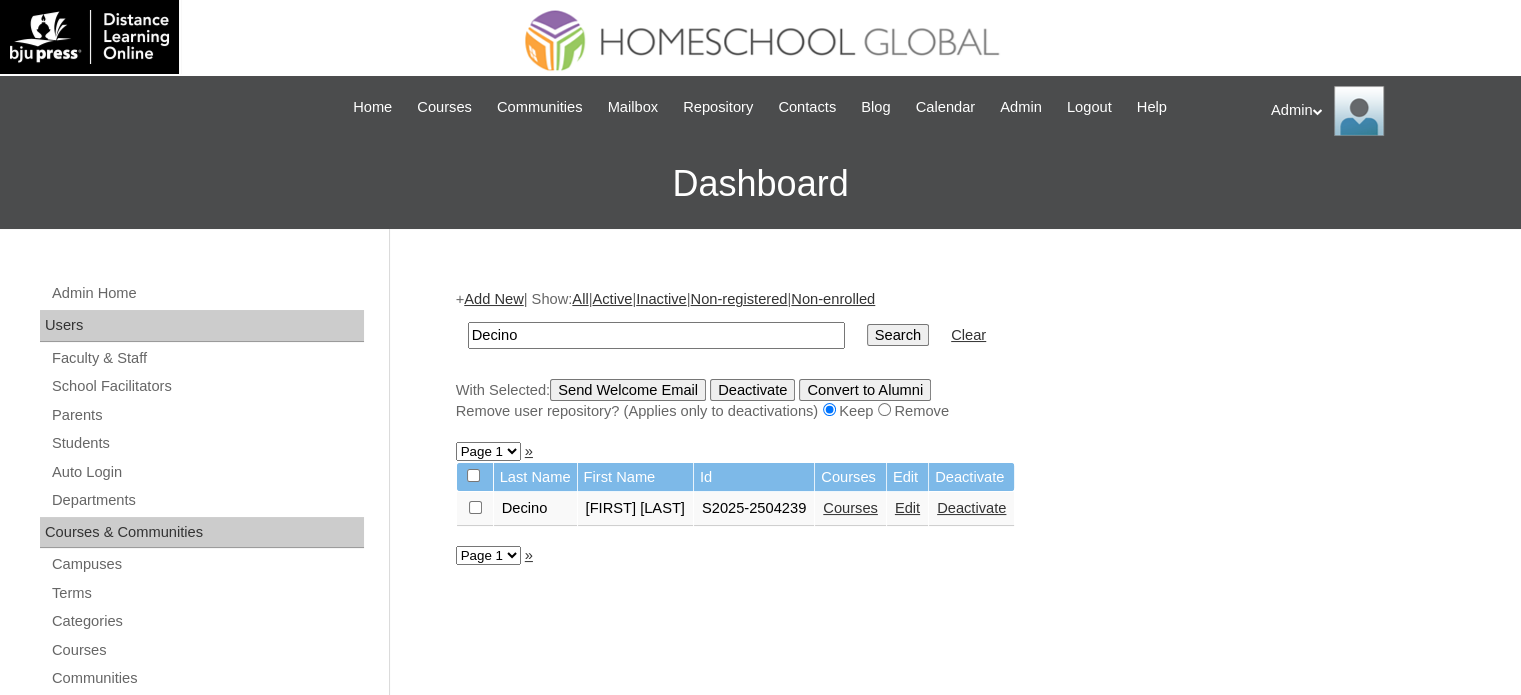 click on "Edit" at bounding box center [907, 508] 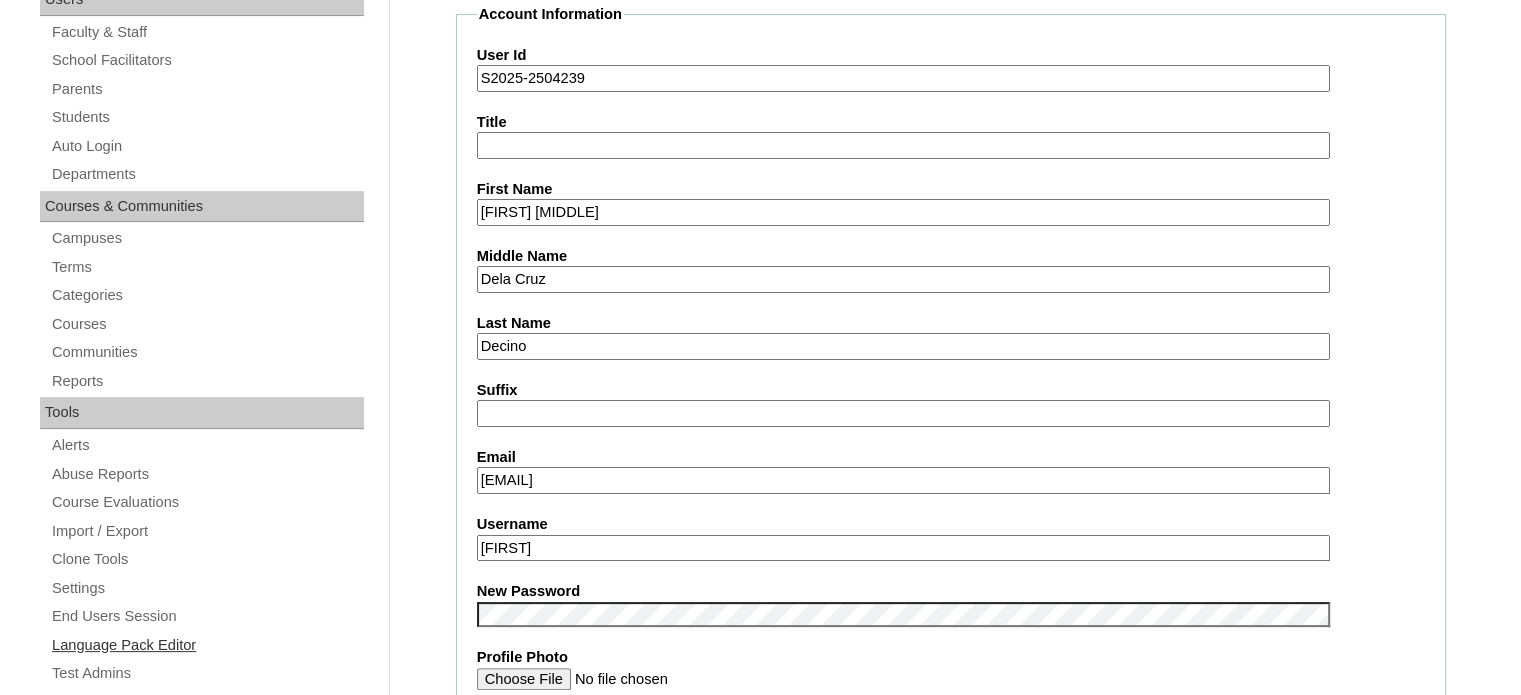scroll, scrollTop: 325, scrollLeft: 0, axis: vertical 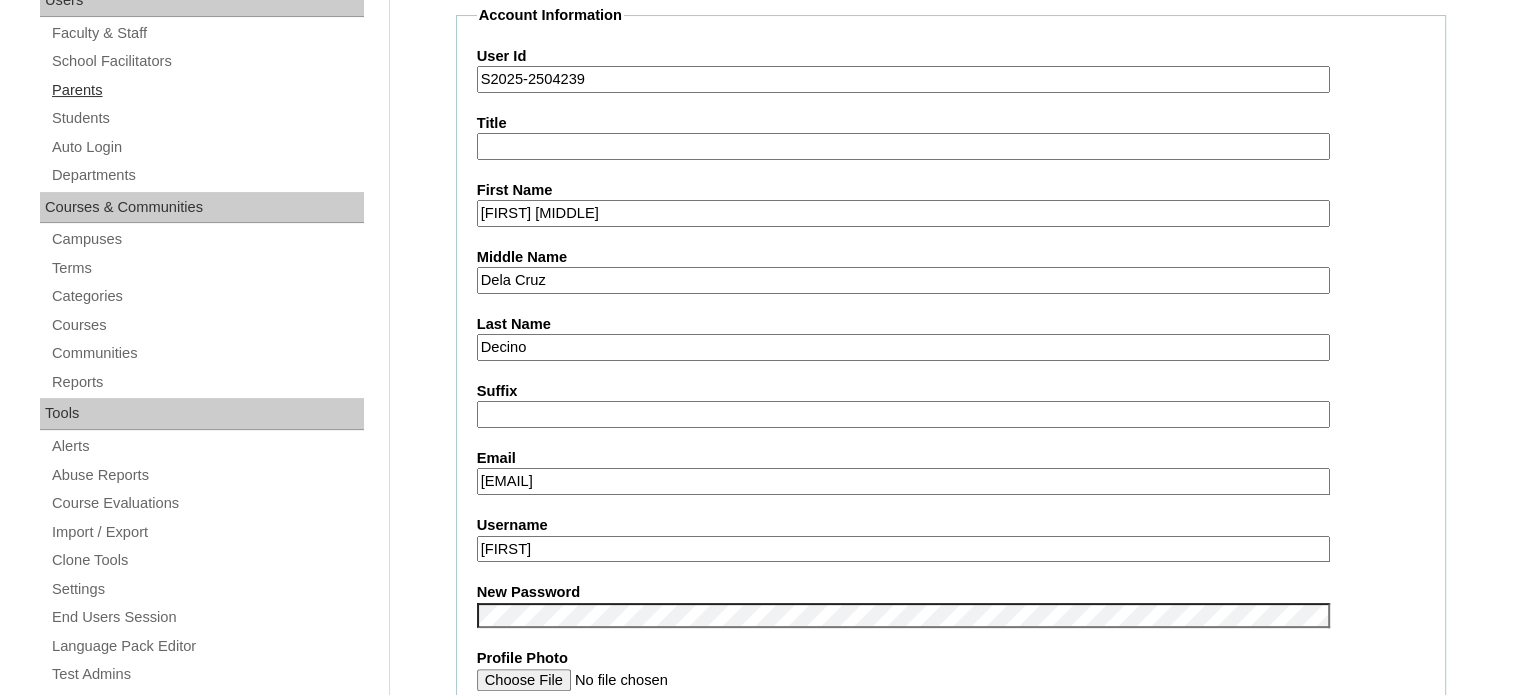 click on "Parents" at bounding box center (207, 90) 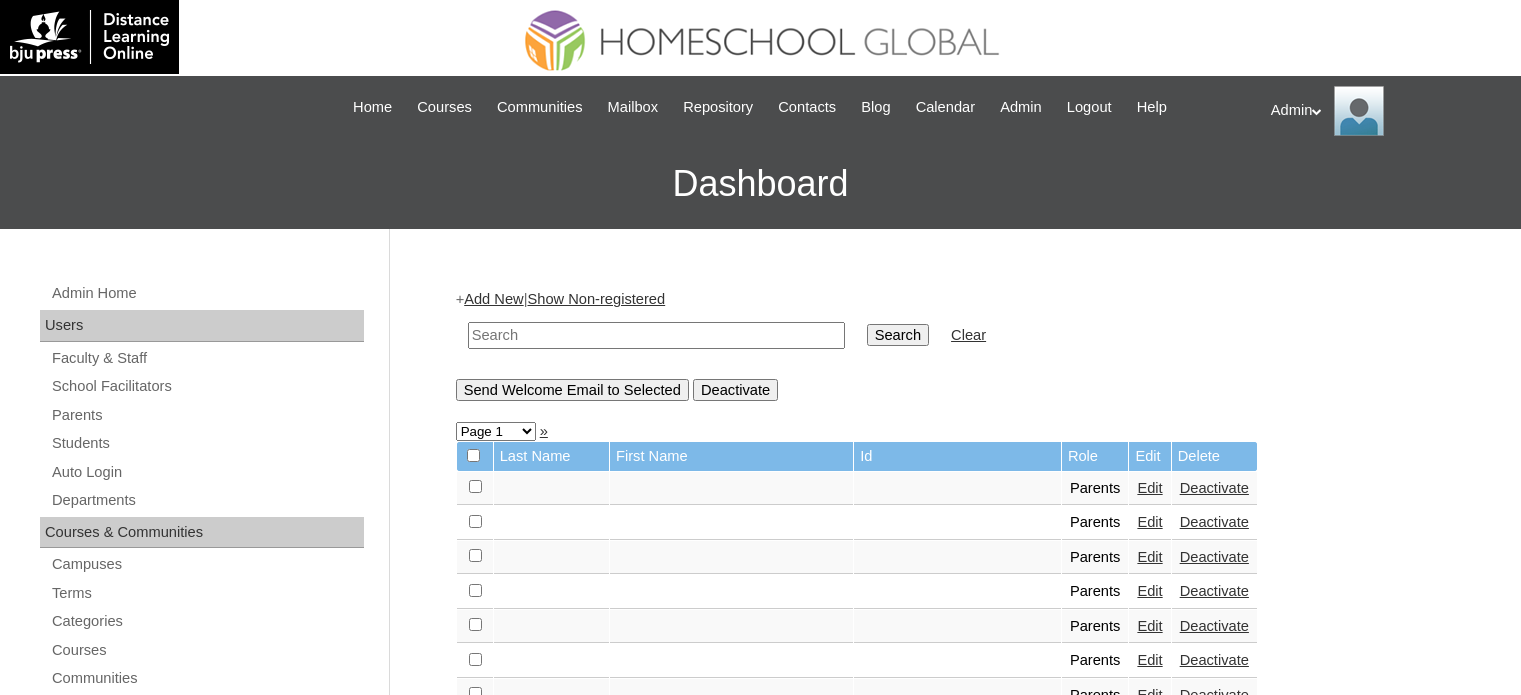 scroll, scrollTop: 0, scrollLeft: 0, axis: both 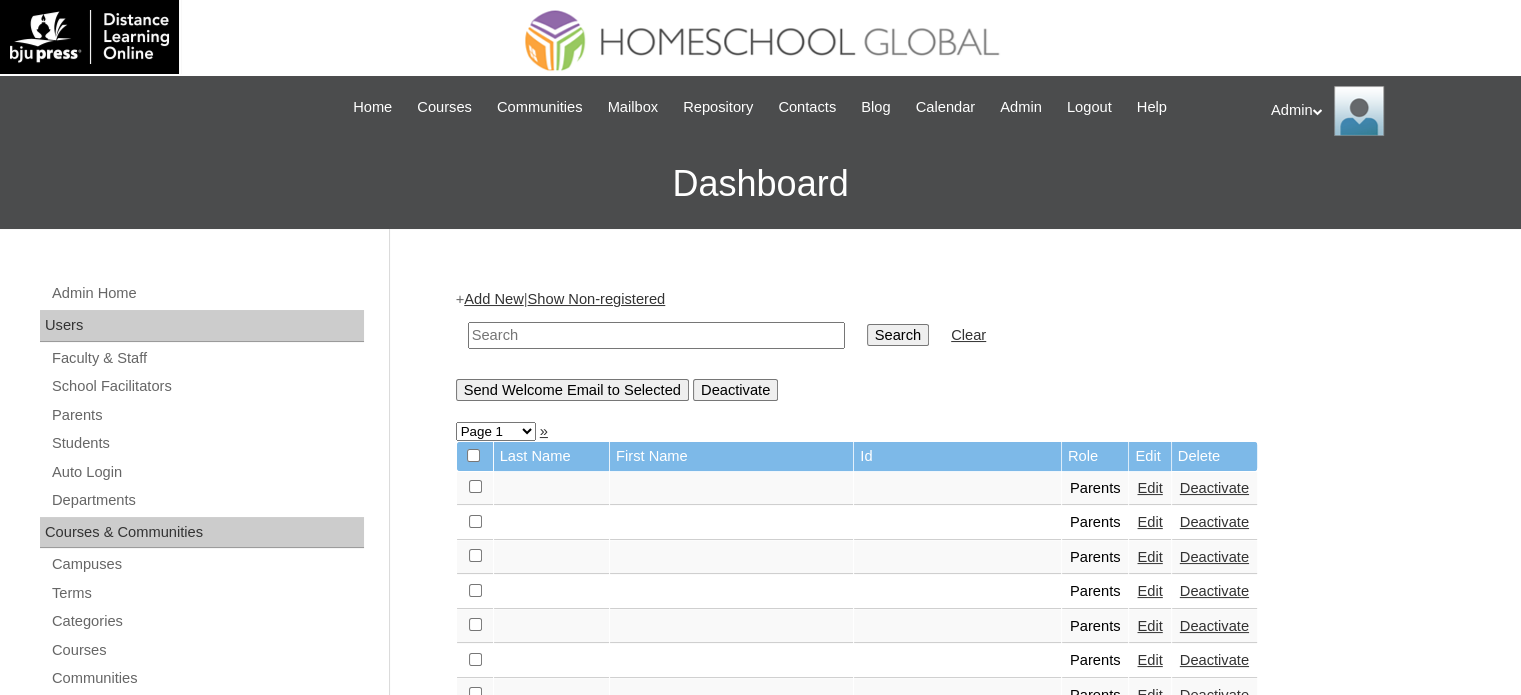 click at bounding box center [656, 335] 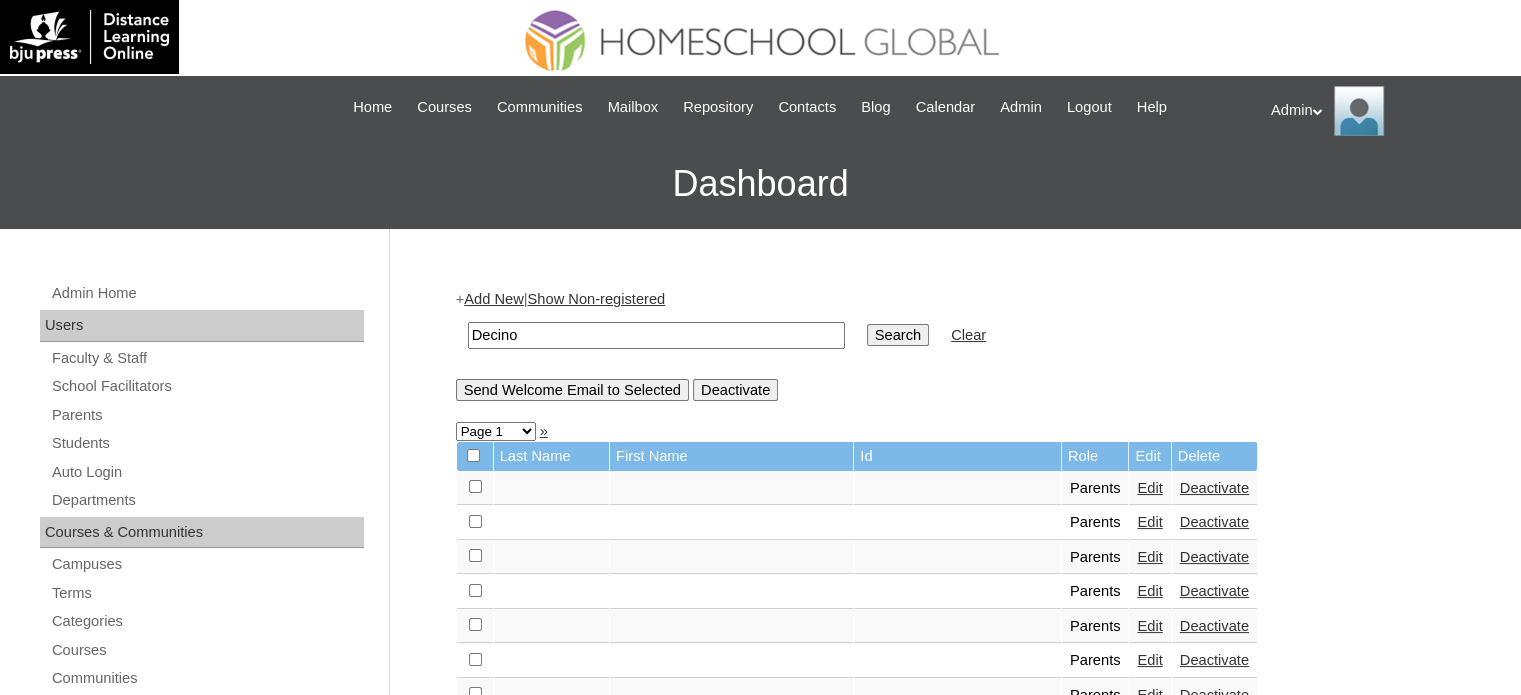 type on "Decino" 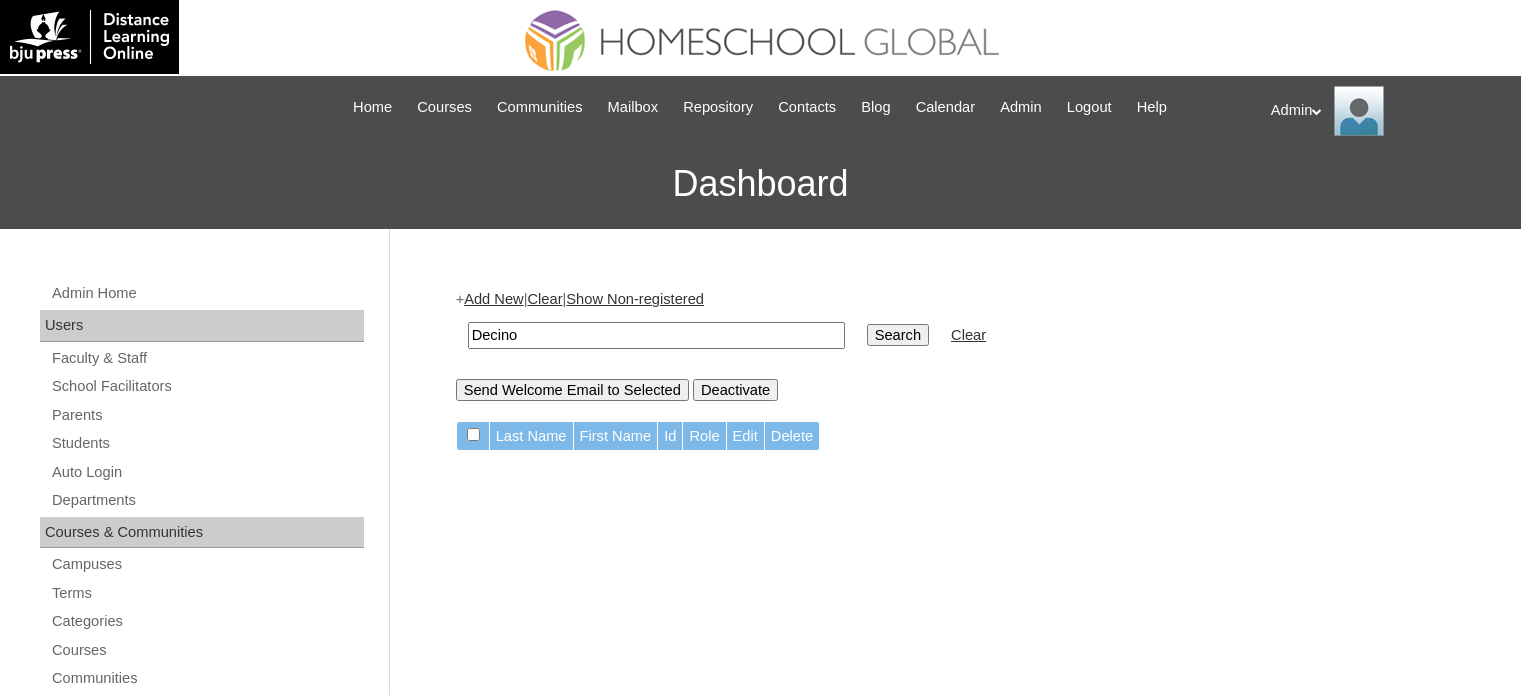 scroll, scrollTop: 0, scrollLeft: 0, axis: both 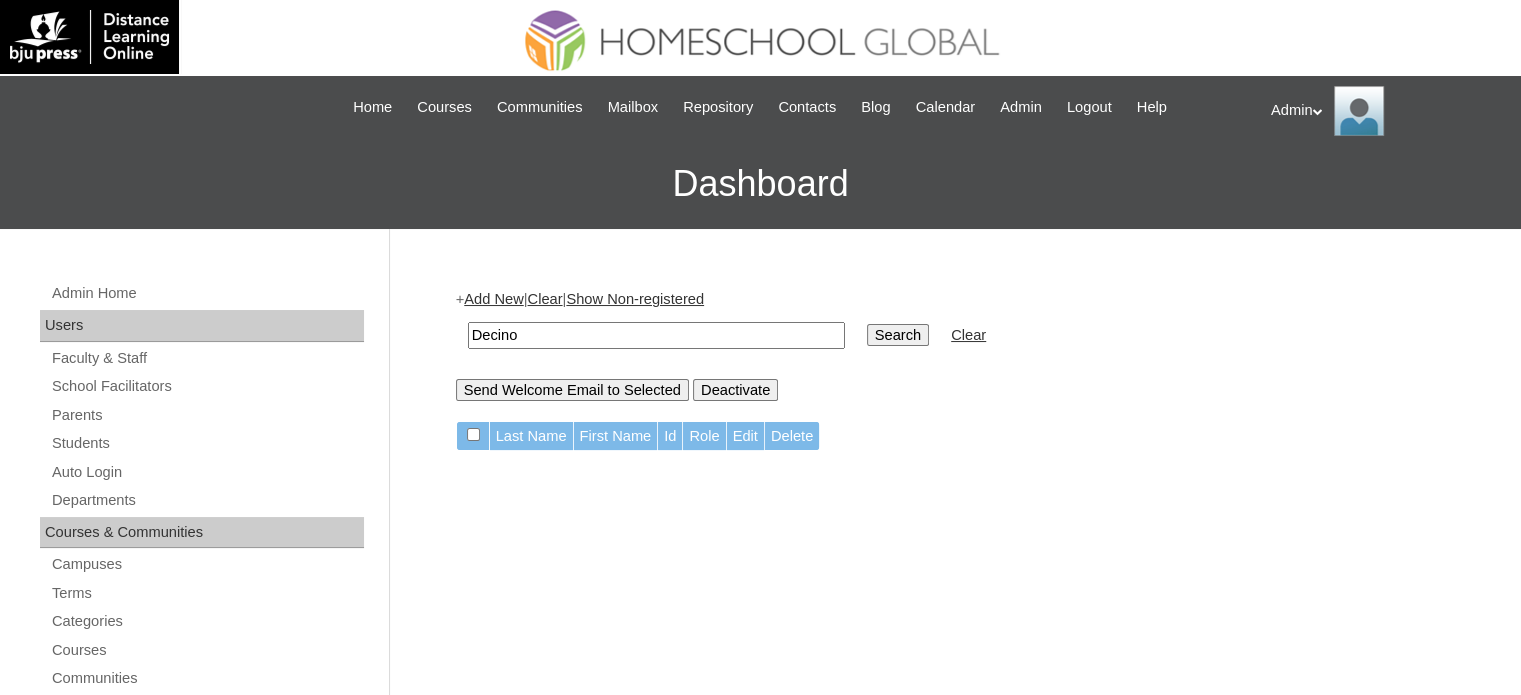 click on "Decino" at bounding box center (656, 335) 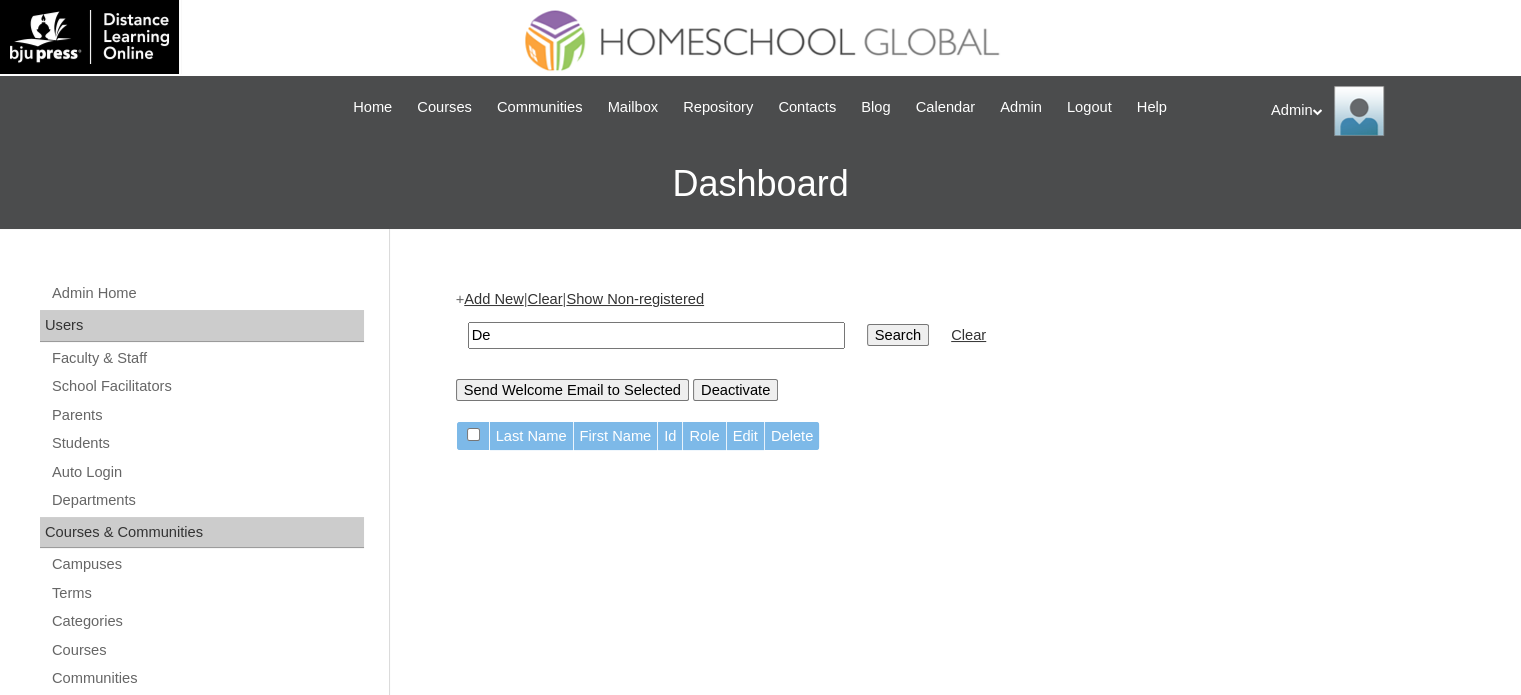 type on "D" 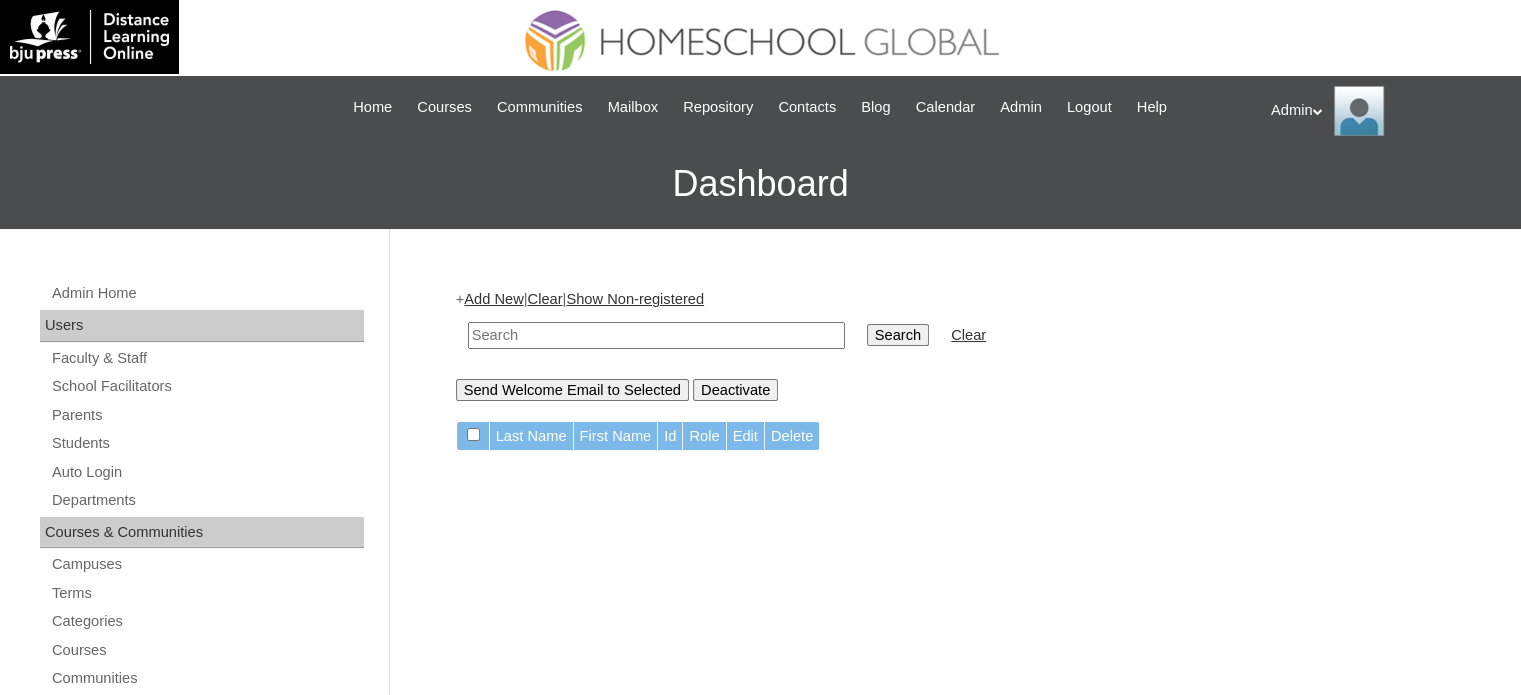 paste on "[FIRST] [LAST]-[LAST]" 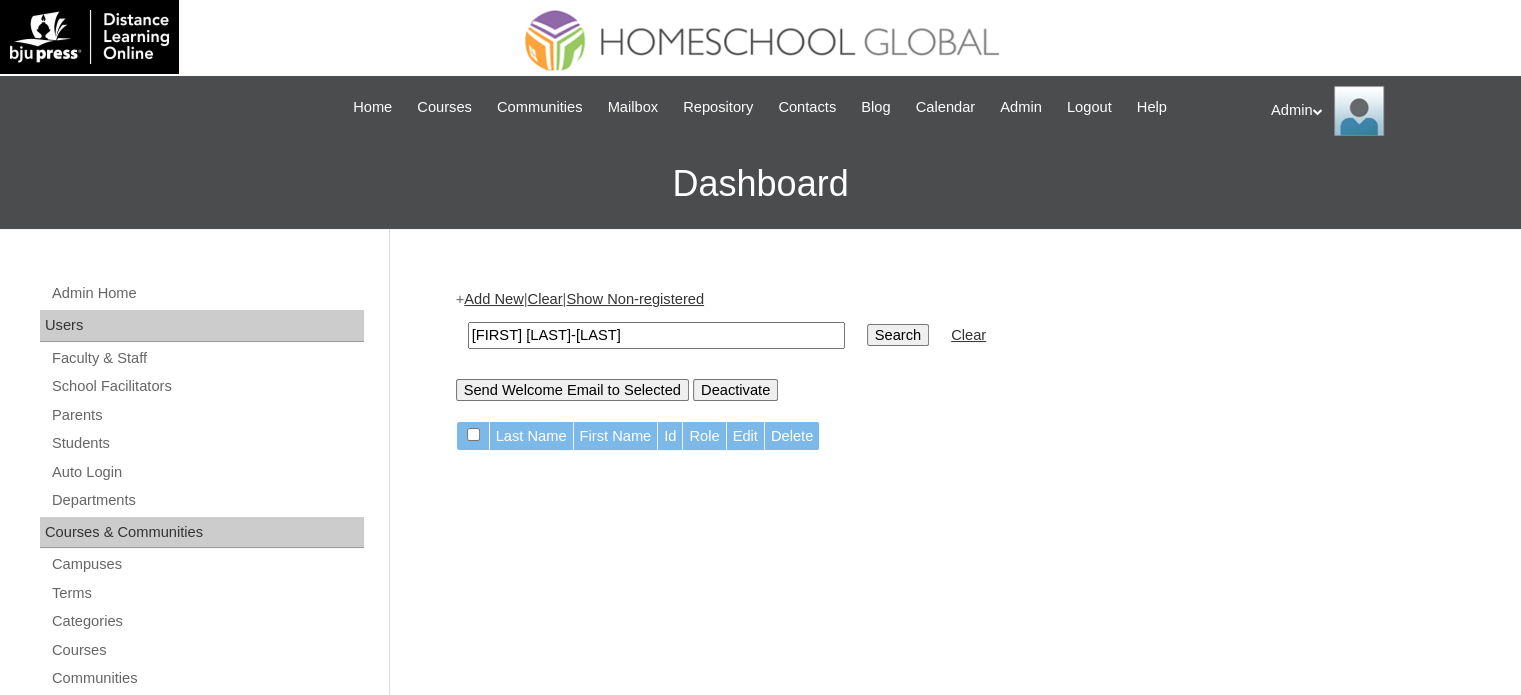 type on "[FIRST] [LAST]-[LAST]" 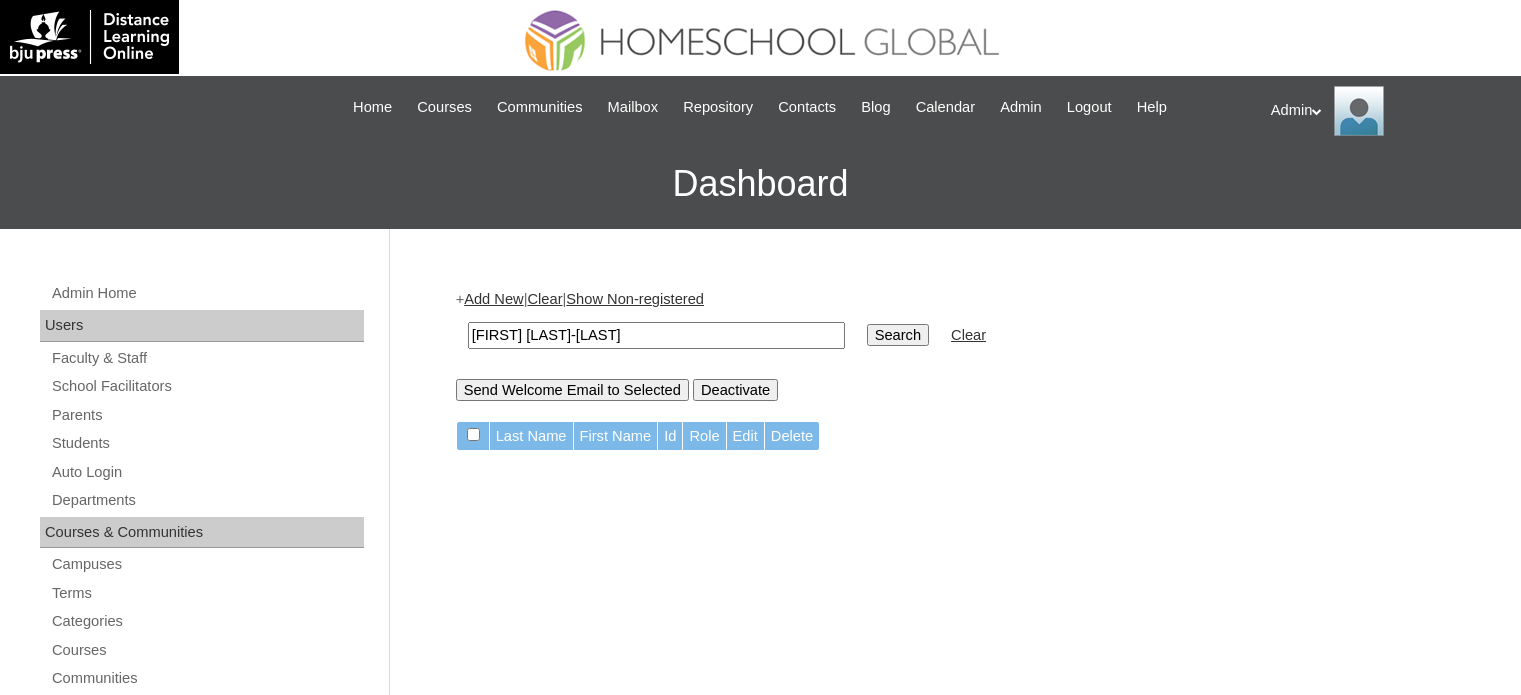 scroll, scrollTop: 0, scrollLeft: 0, axis: both 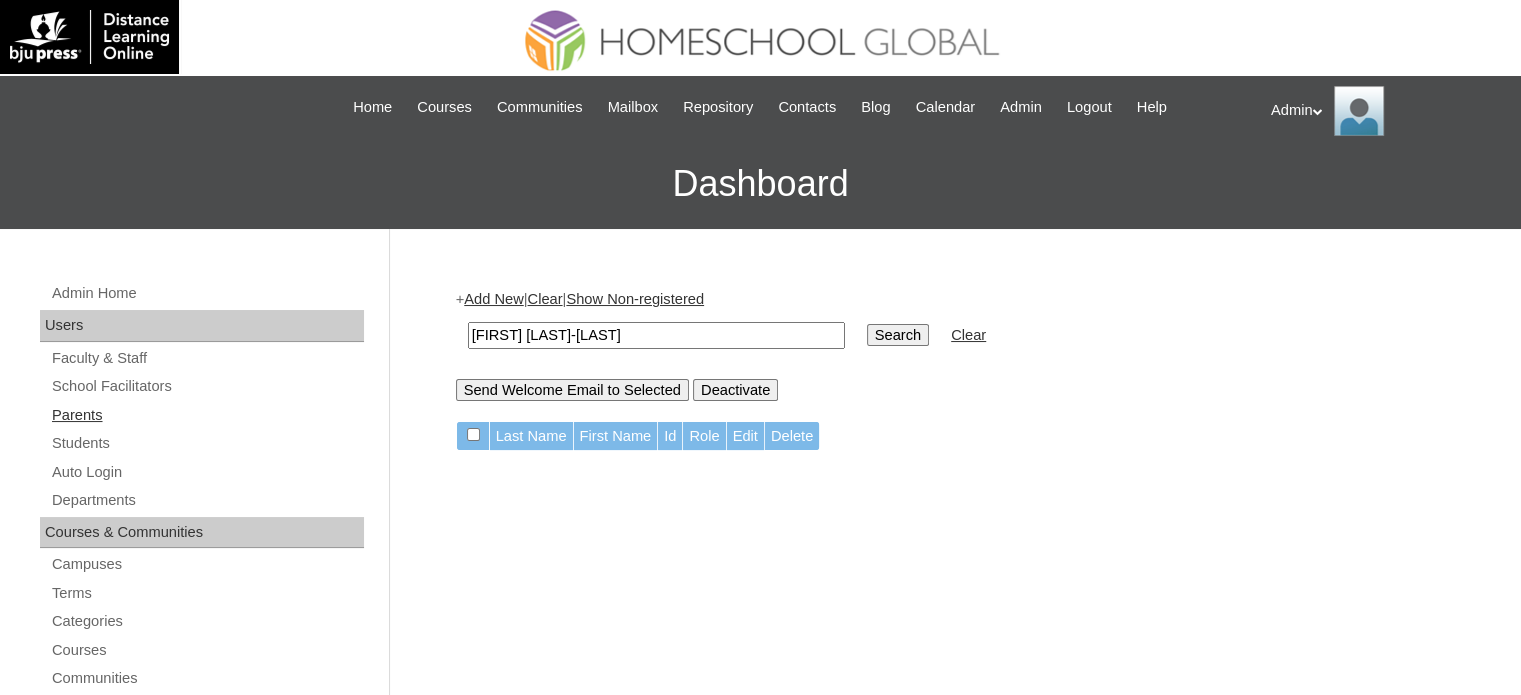 click on "Parents" at bounding box center [207, 415] 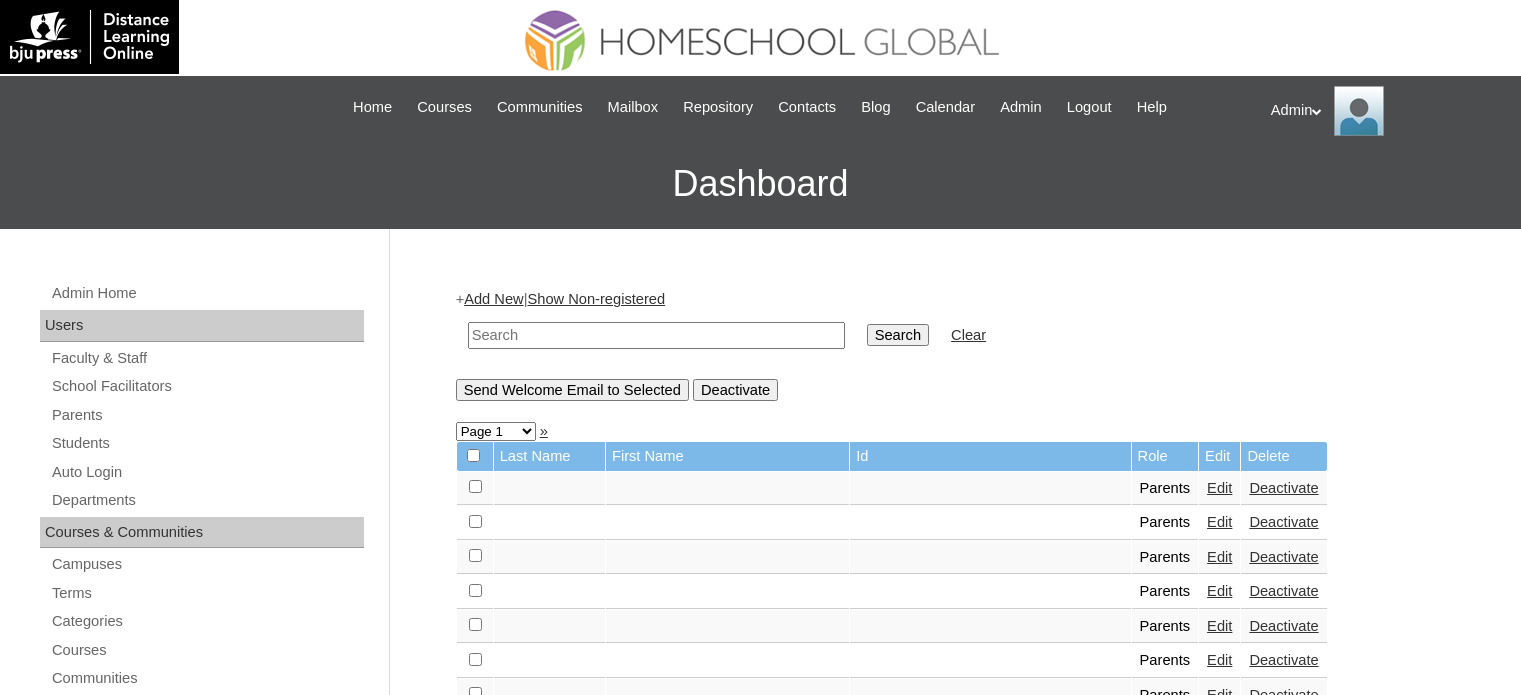 scroll, scrollTop: 0, scrollLeft: 0, axis: both 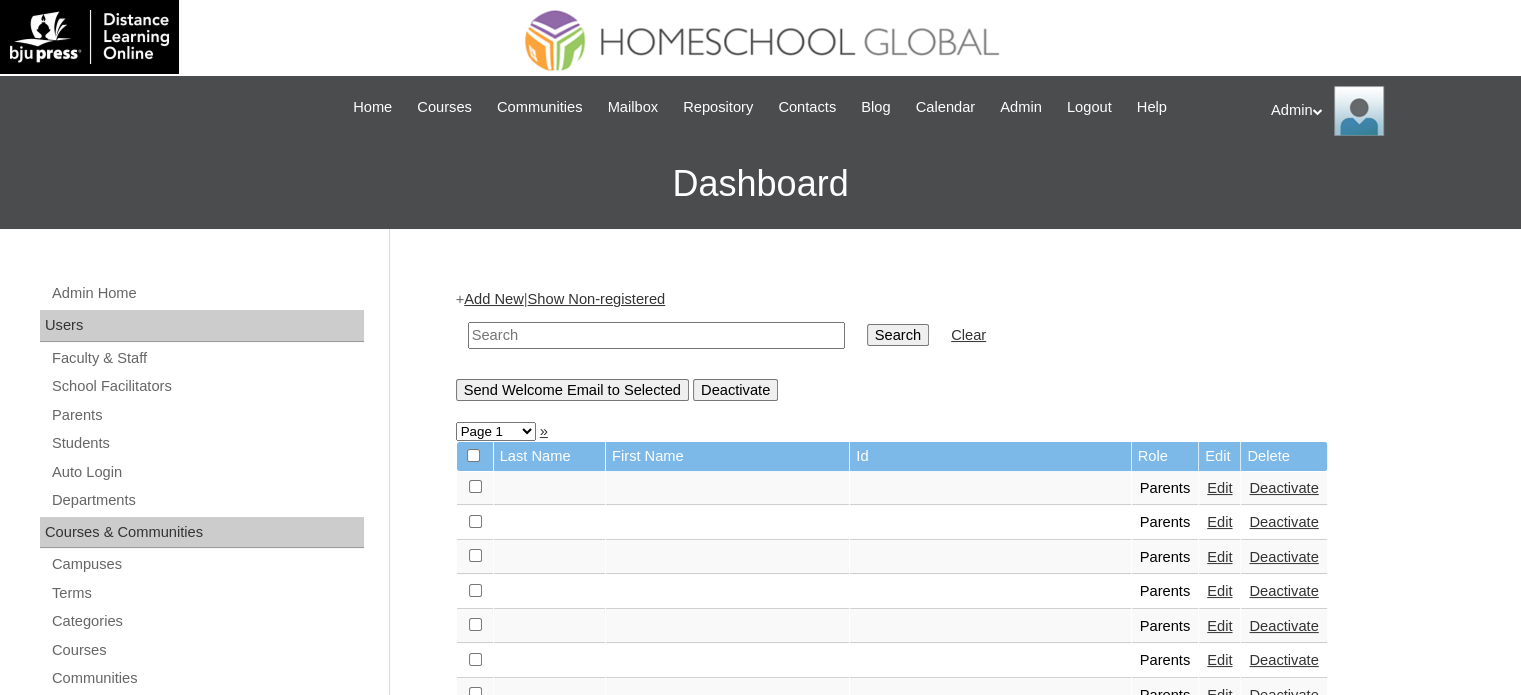 click at bounding box center [656, 335] 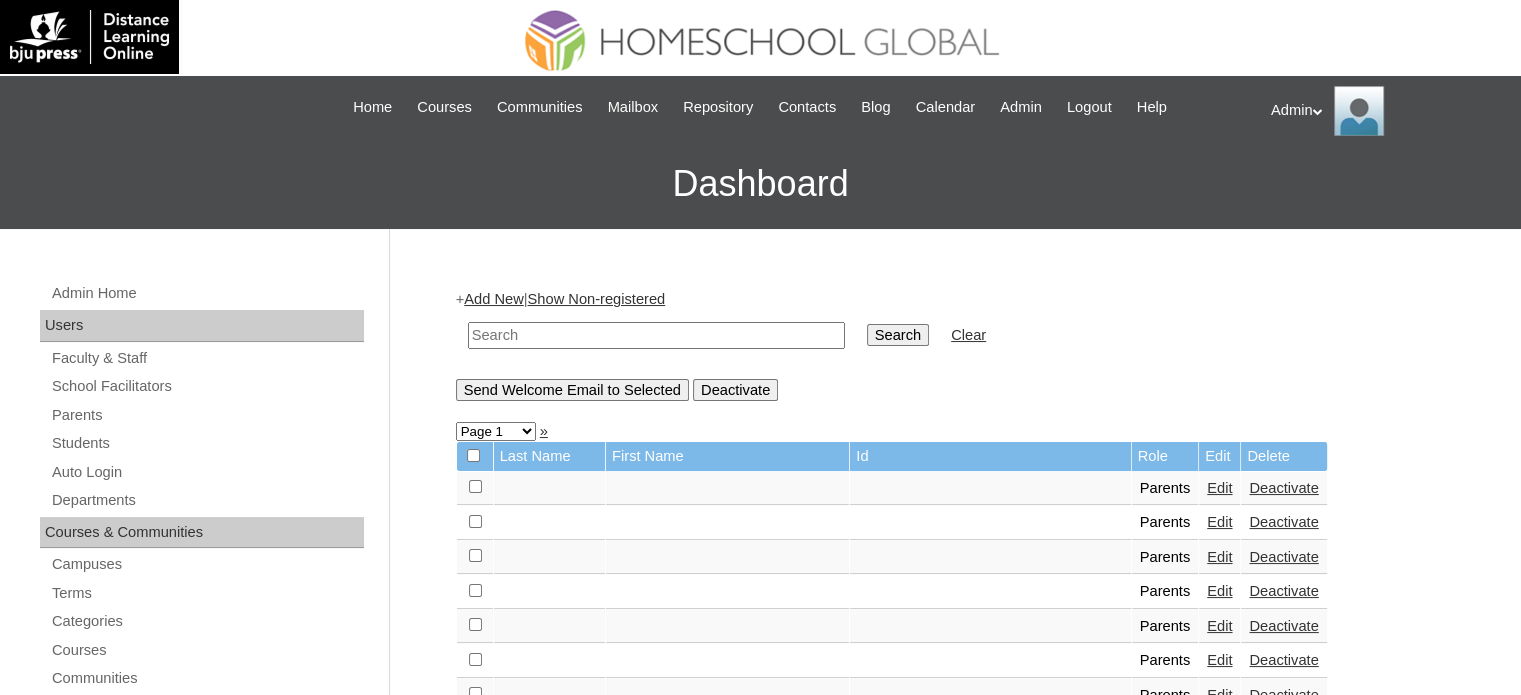 paste on "[MONTH] [LAST]-[LAST]" 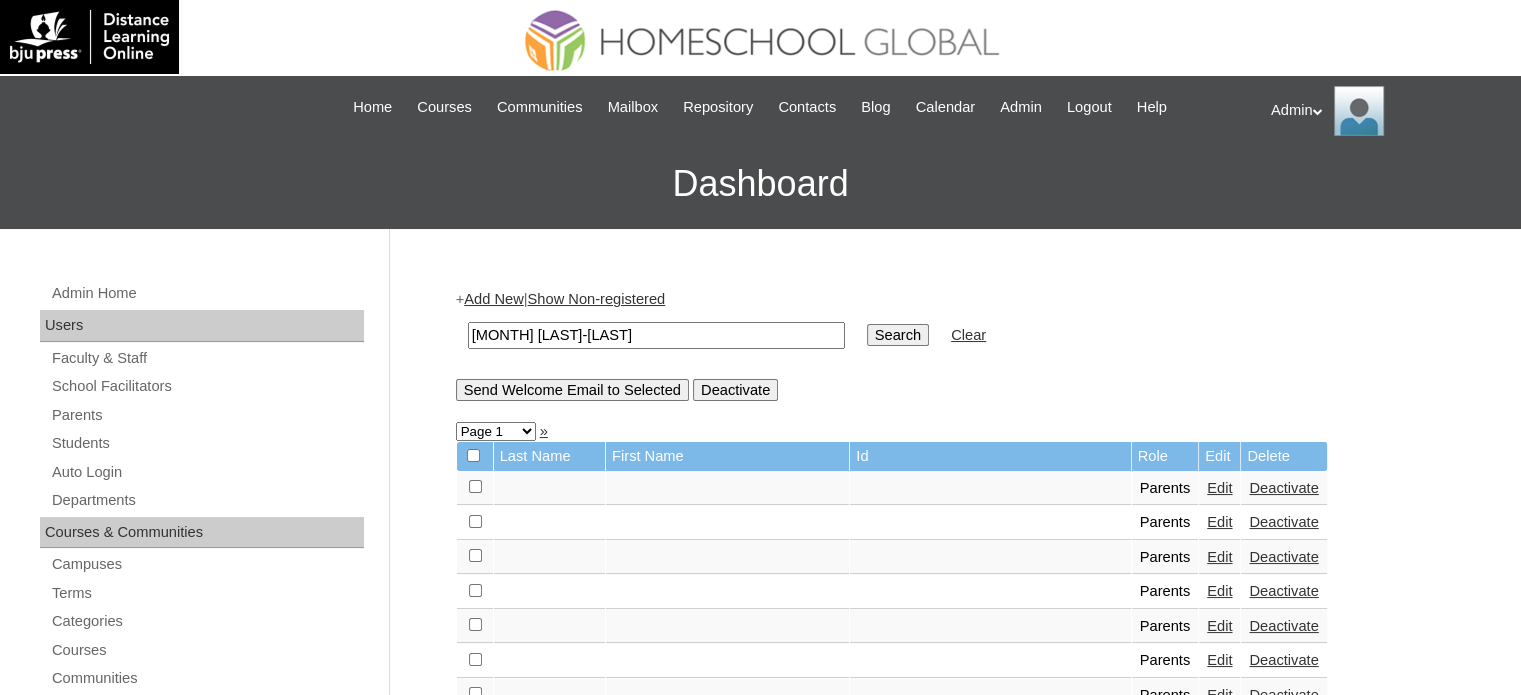 type on "[MONTH] [LAST]-[LAST]" 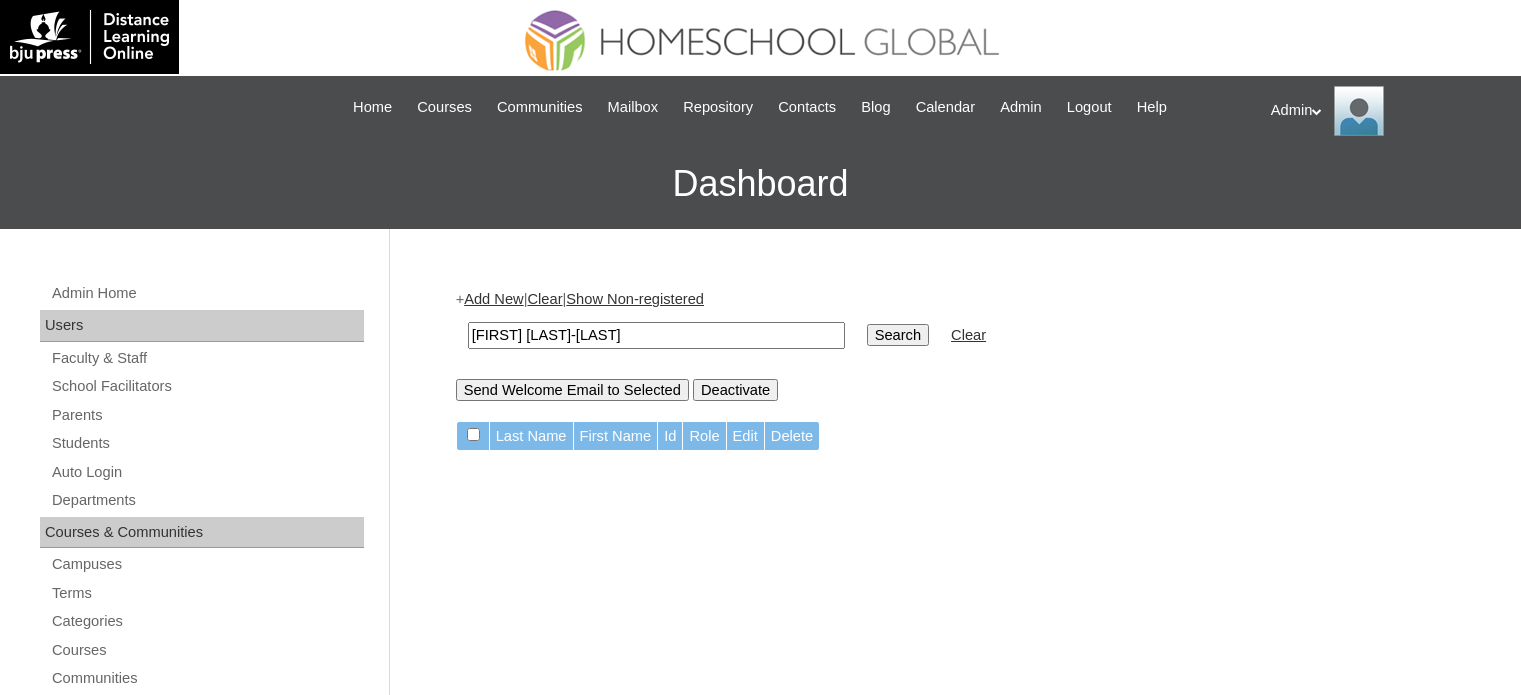 scroll, scrollTop: 0, scrollLeft: 0, axis: both 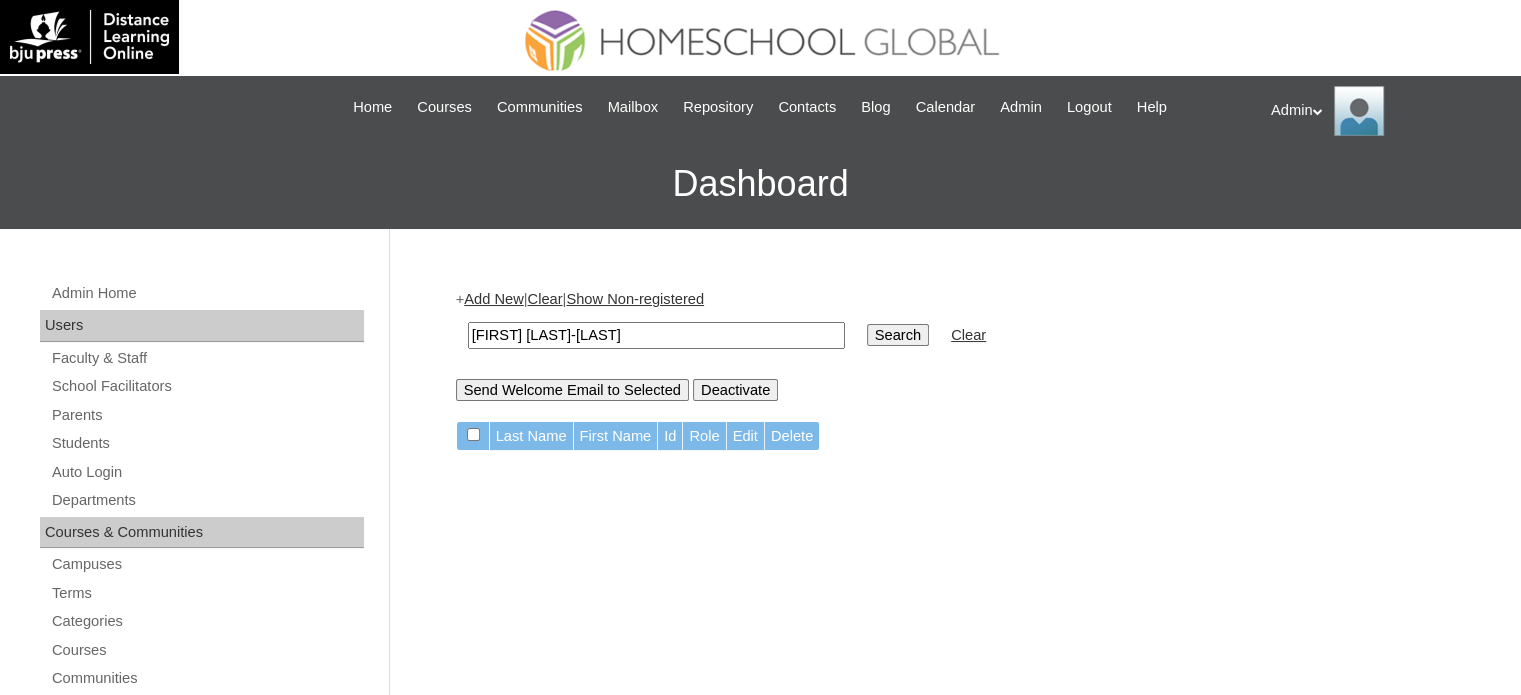 drag, startPoint x: 582, startPoint y: 335, endPoint x: 410, endPoint y: 335, distance: 172 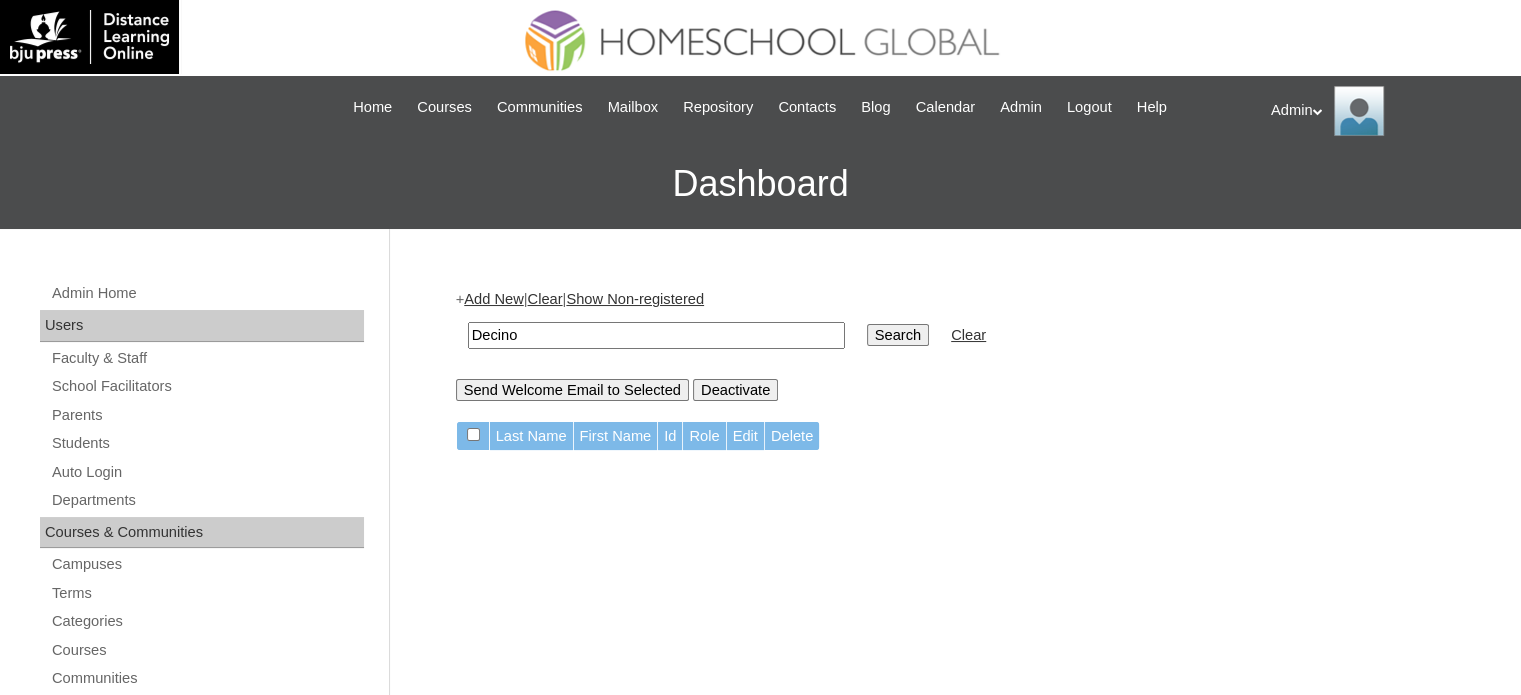 type on "Decino" 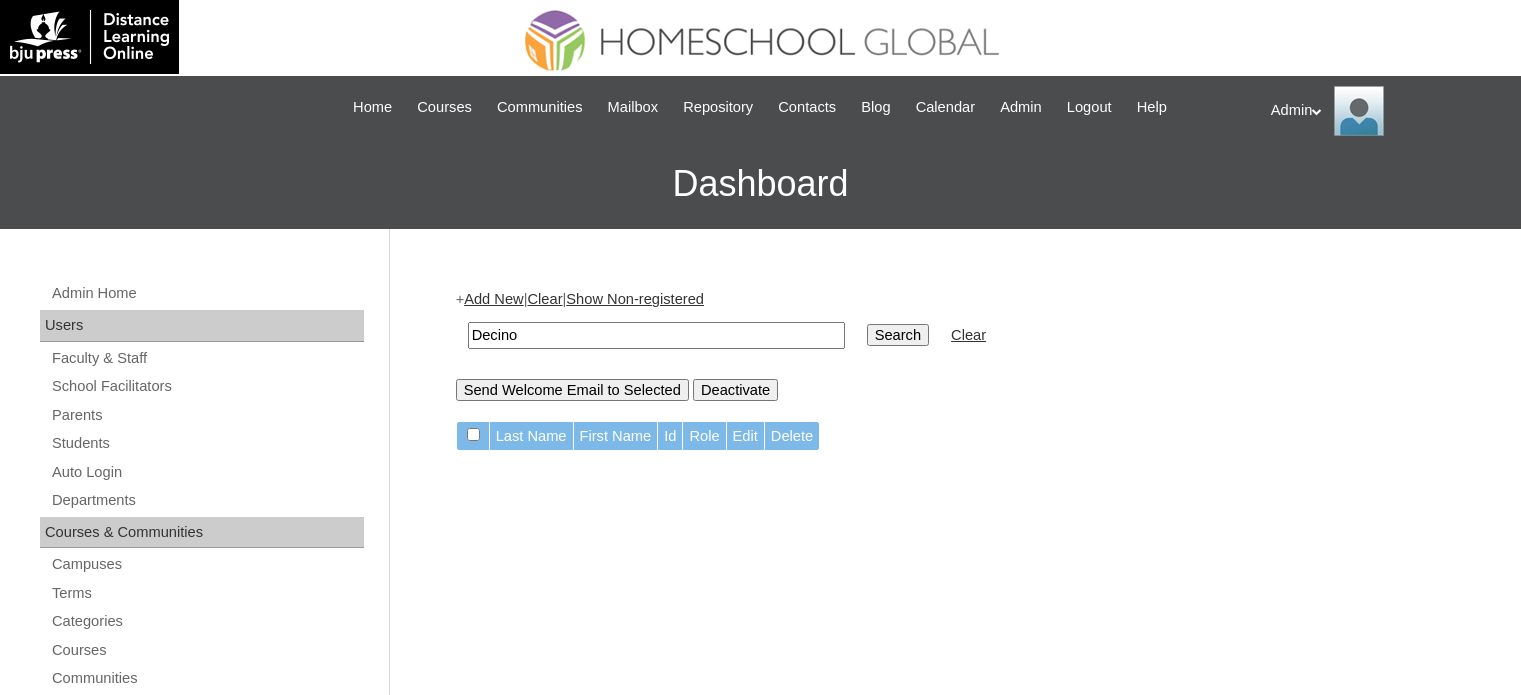 scroll, scrollTop: 0, scrollLeft: 0, axis: both 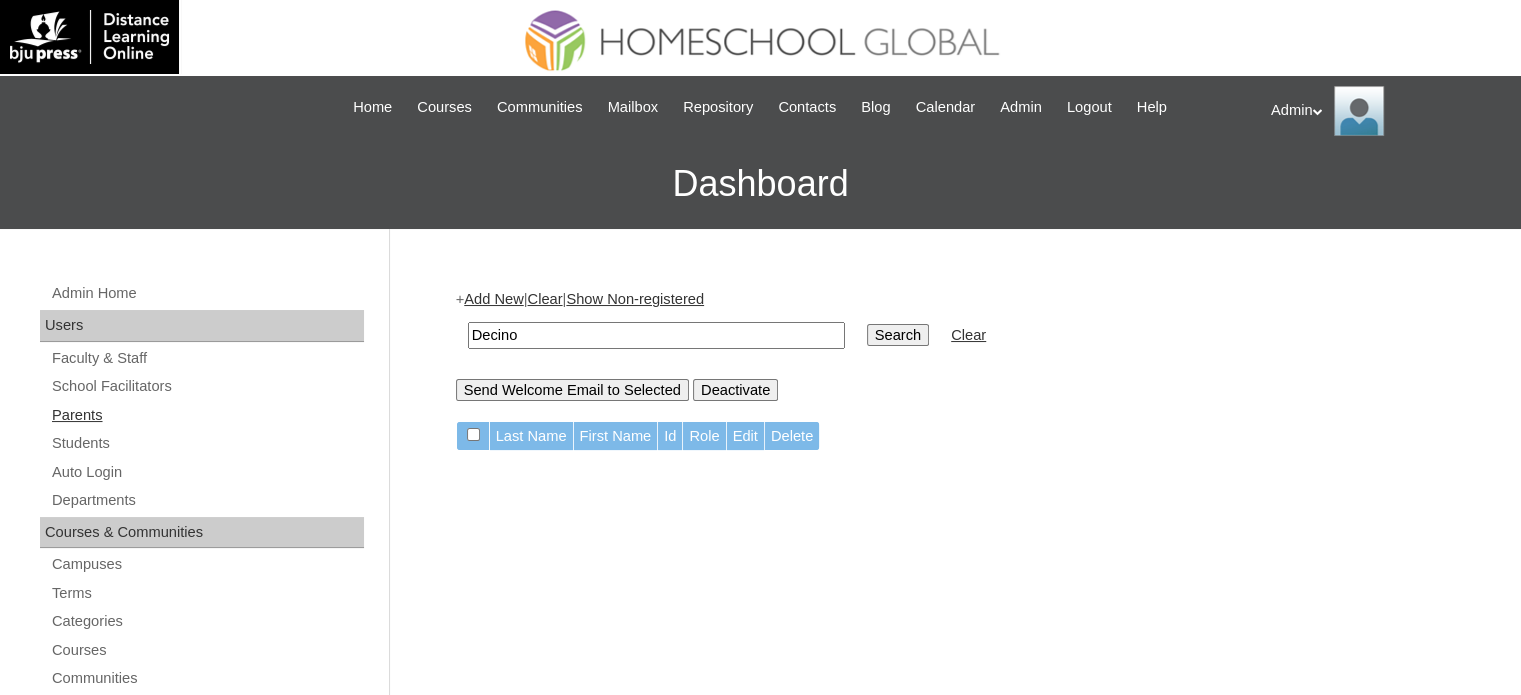 click on "Parents" at bounding box center (207, 415) 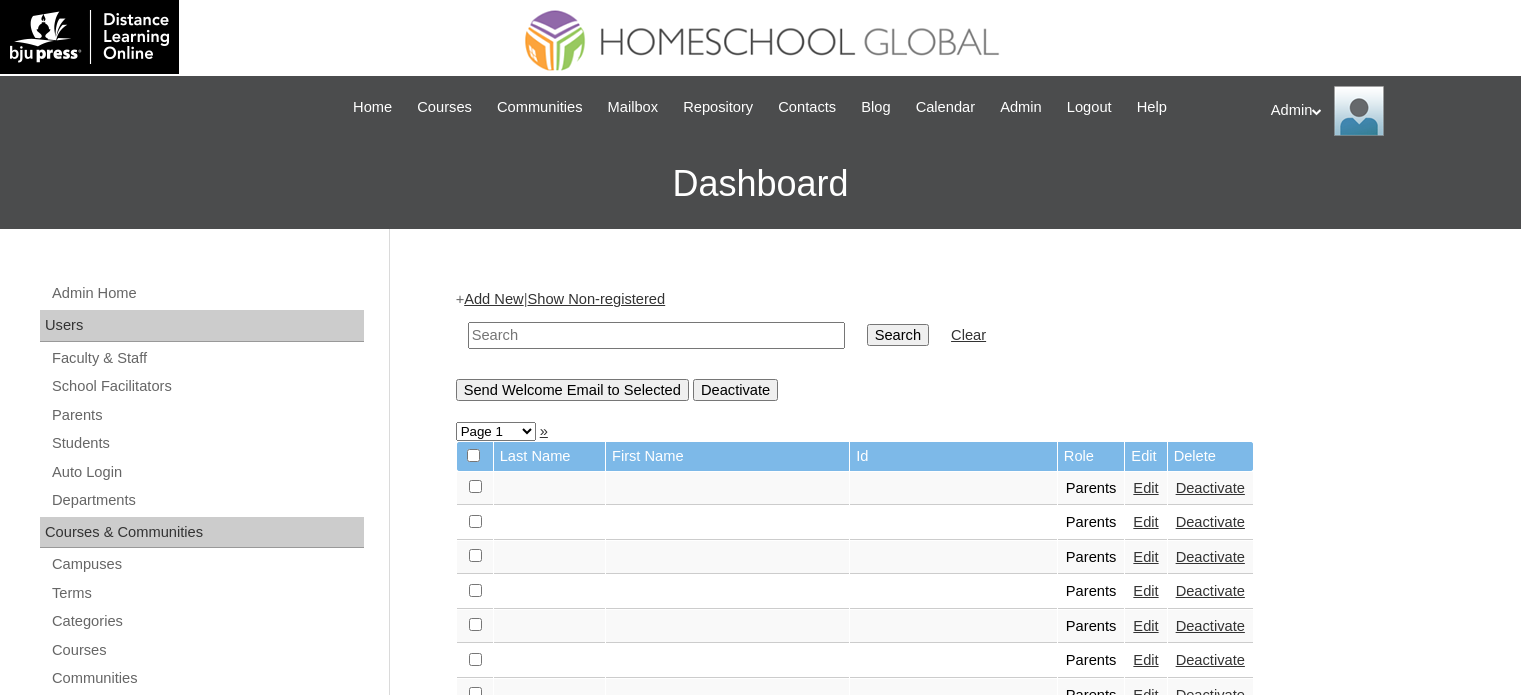 scroll, scrollTop: 0, scrollLeft: 0, axis: both 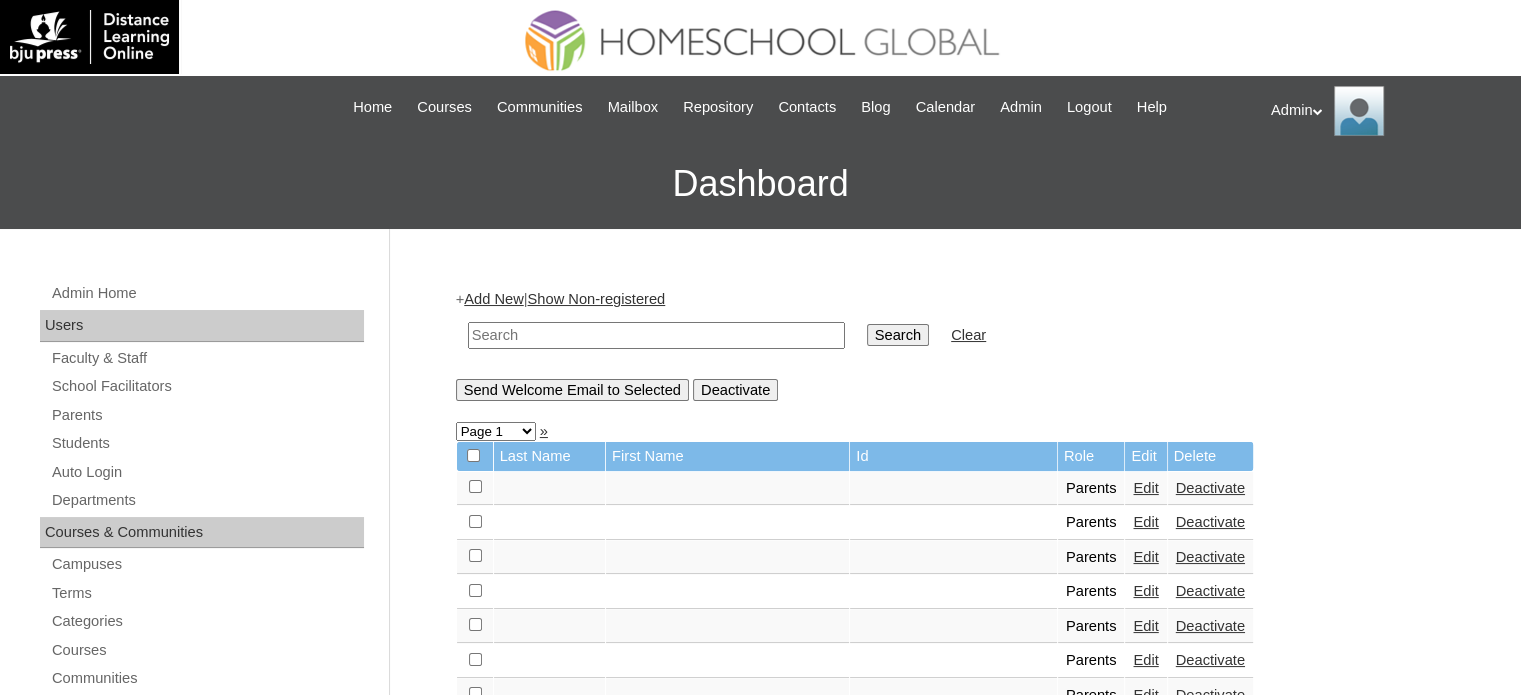drag, startPoint x: 575, startPoint y: 327, endPoint x: 351, endPoint y: 324, distance: 224.0201 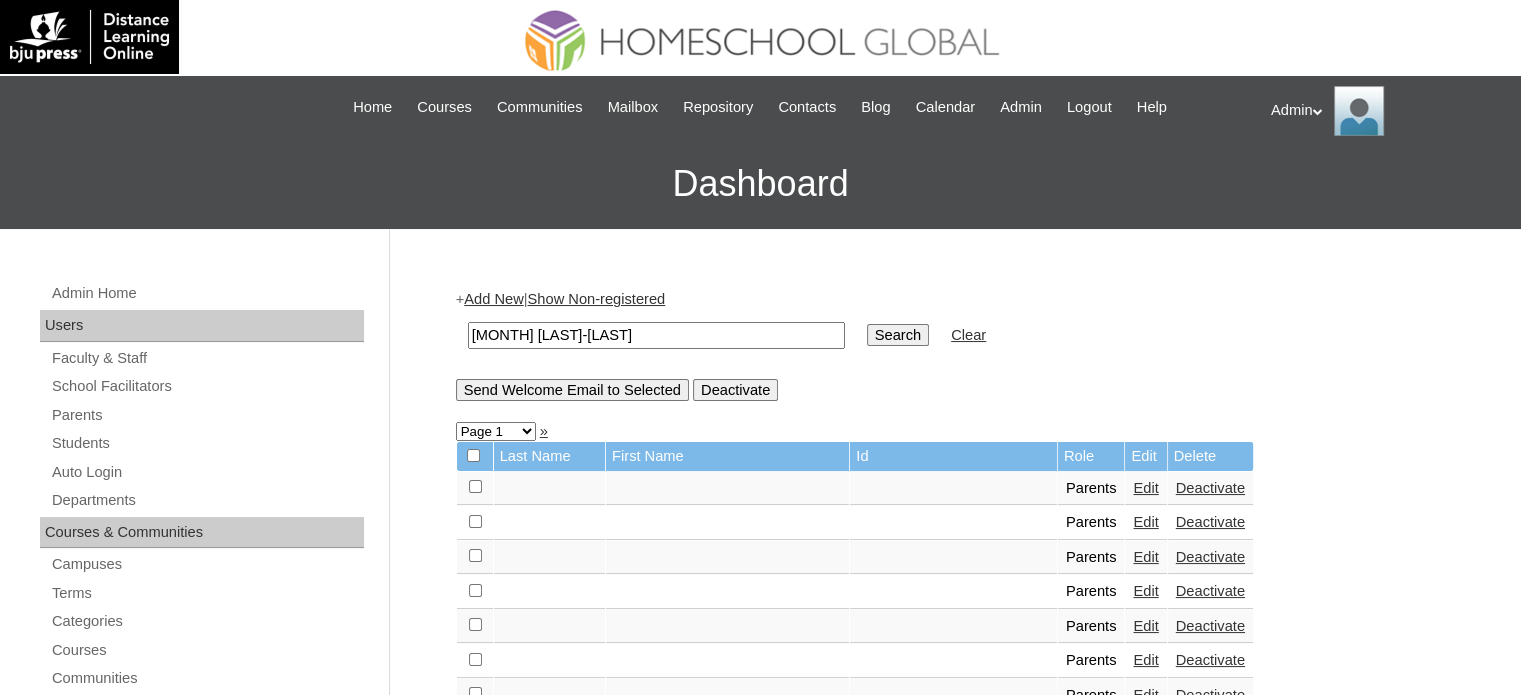drag, startPoint x: 545, startPoint y: 337, endPoint x: 394, endPoint y: 320, distance: 151.95393 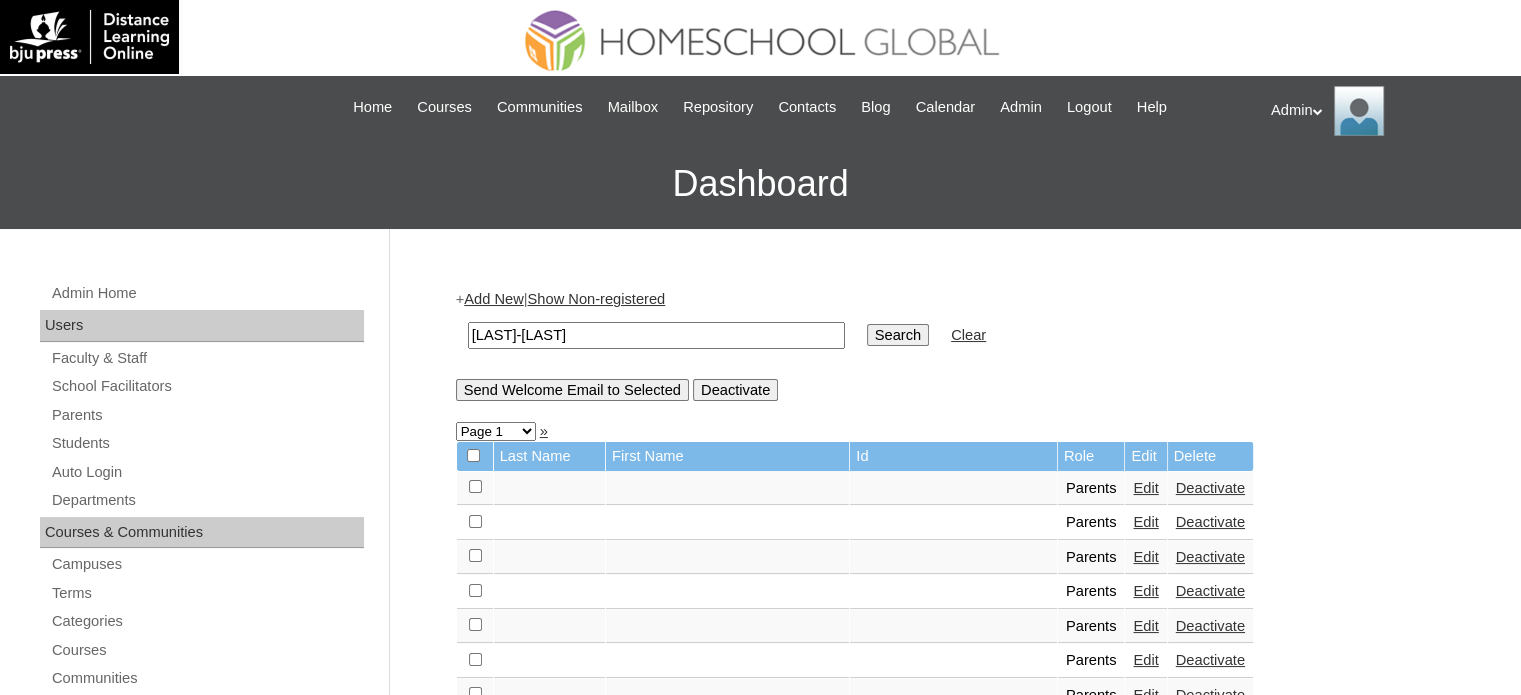 type on "[LAST]" 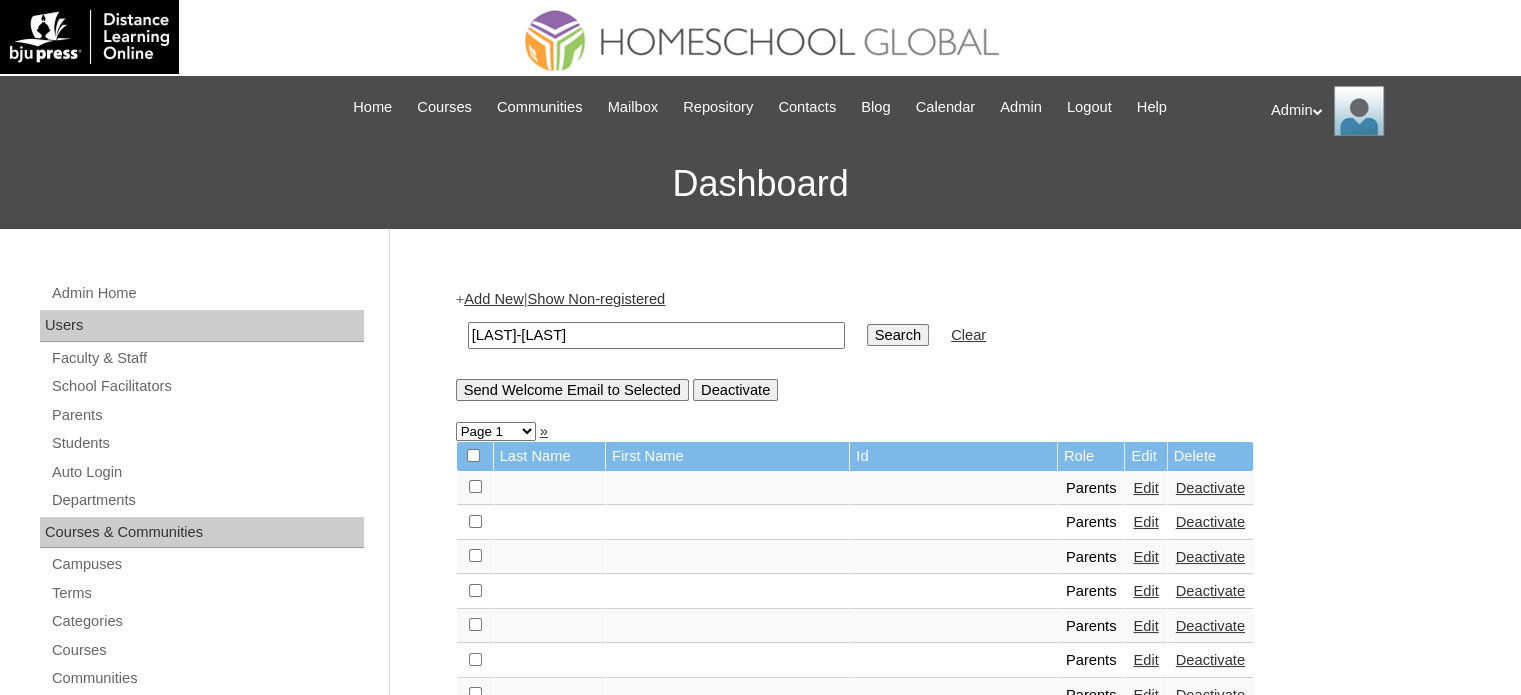 click on "Search" at bounding box center (898, 335) 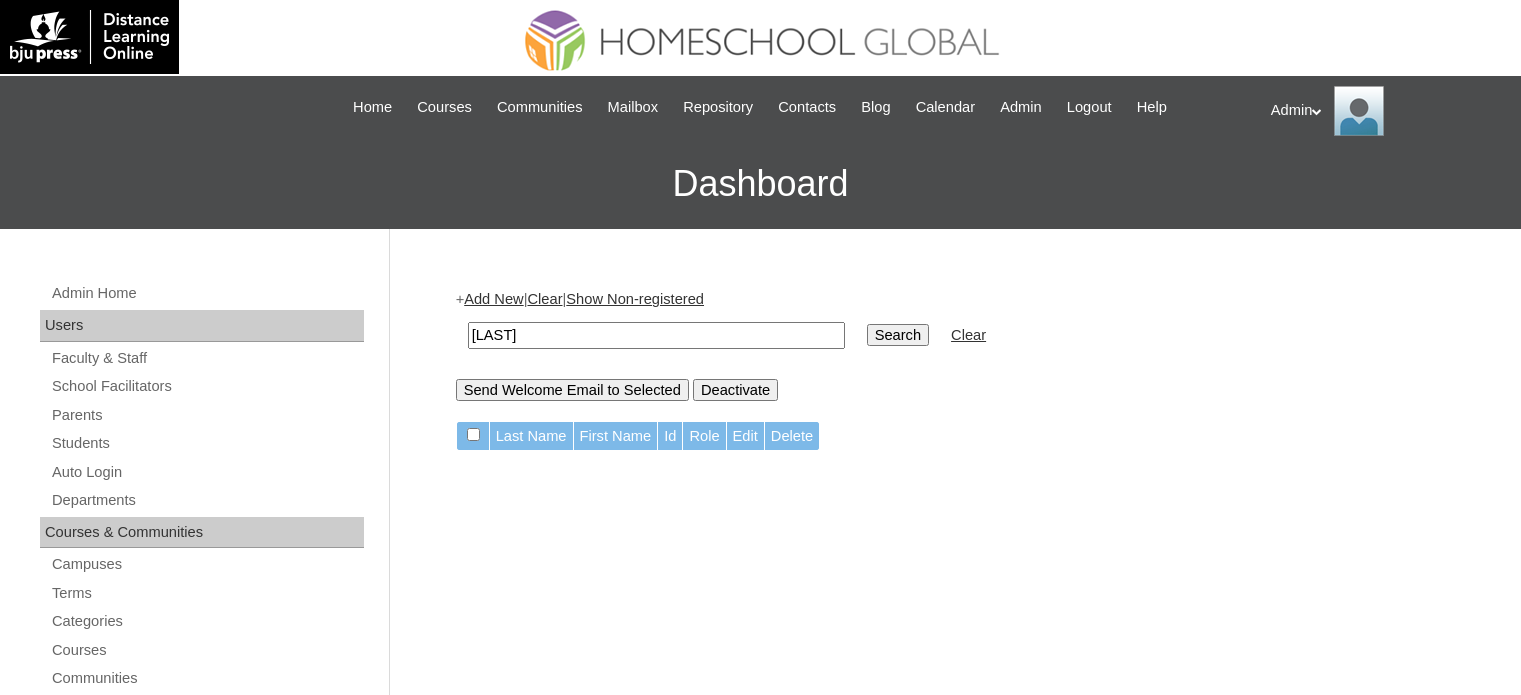 scroll, scrollTop: 0, scrollLeft: 0, axis: both 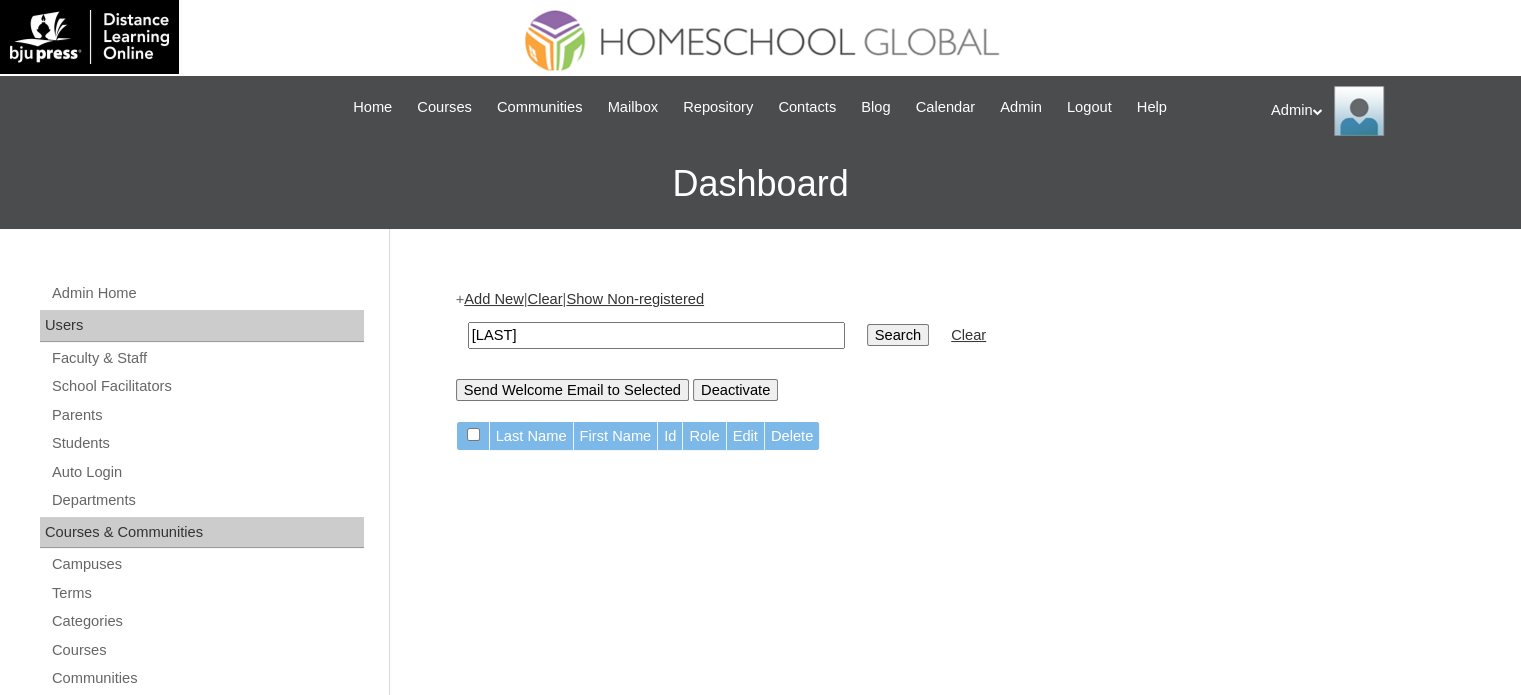 drag, startPoint x: 600, startPoint y: 338, endPoint x: 419, endPoint y: 323, distance: 181.62048 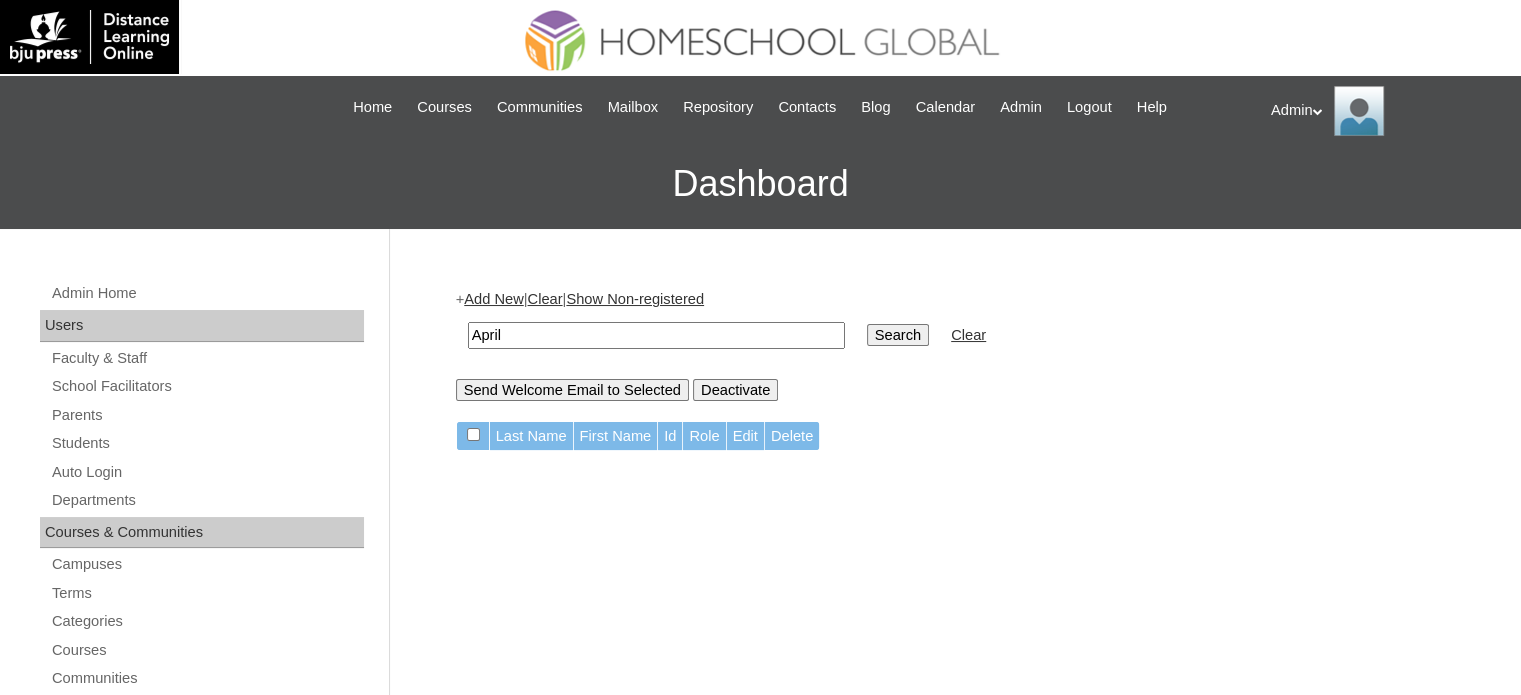 type on "April" 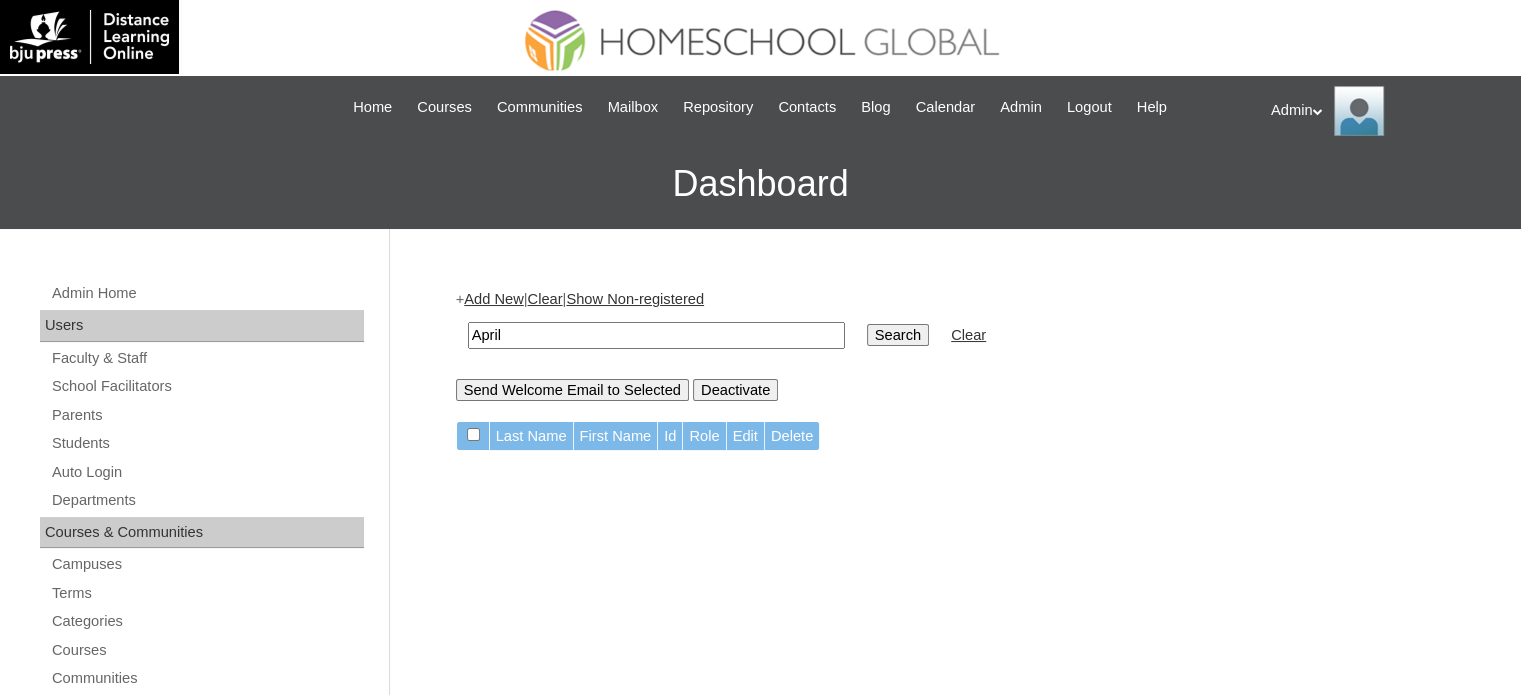 click on "Search" at bounding box center [898, 335] 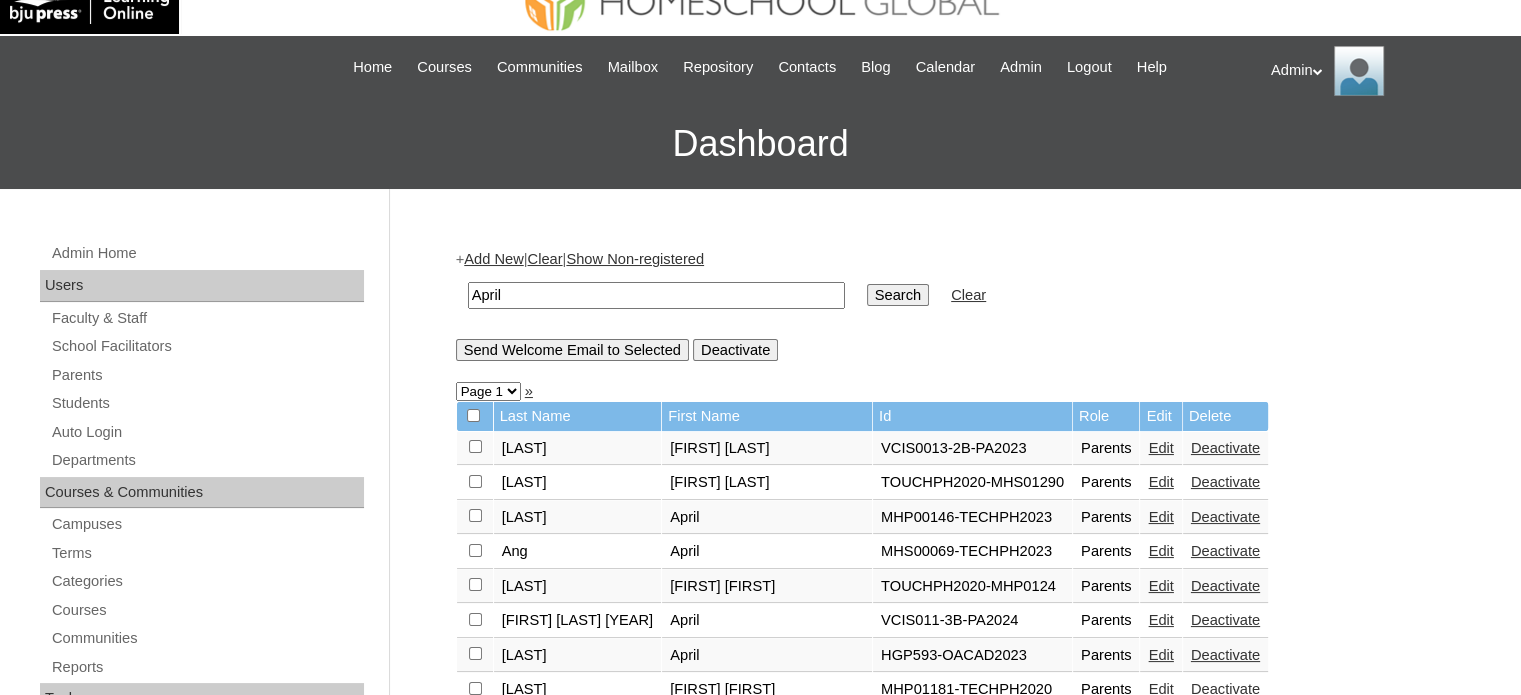 scroll, scrollTop: 0, scrollLeft: 0, axis: both 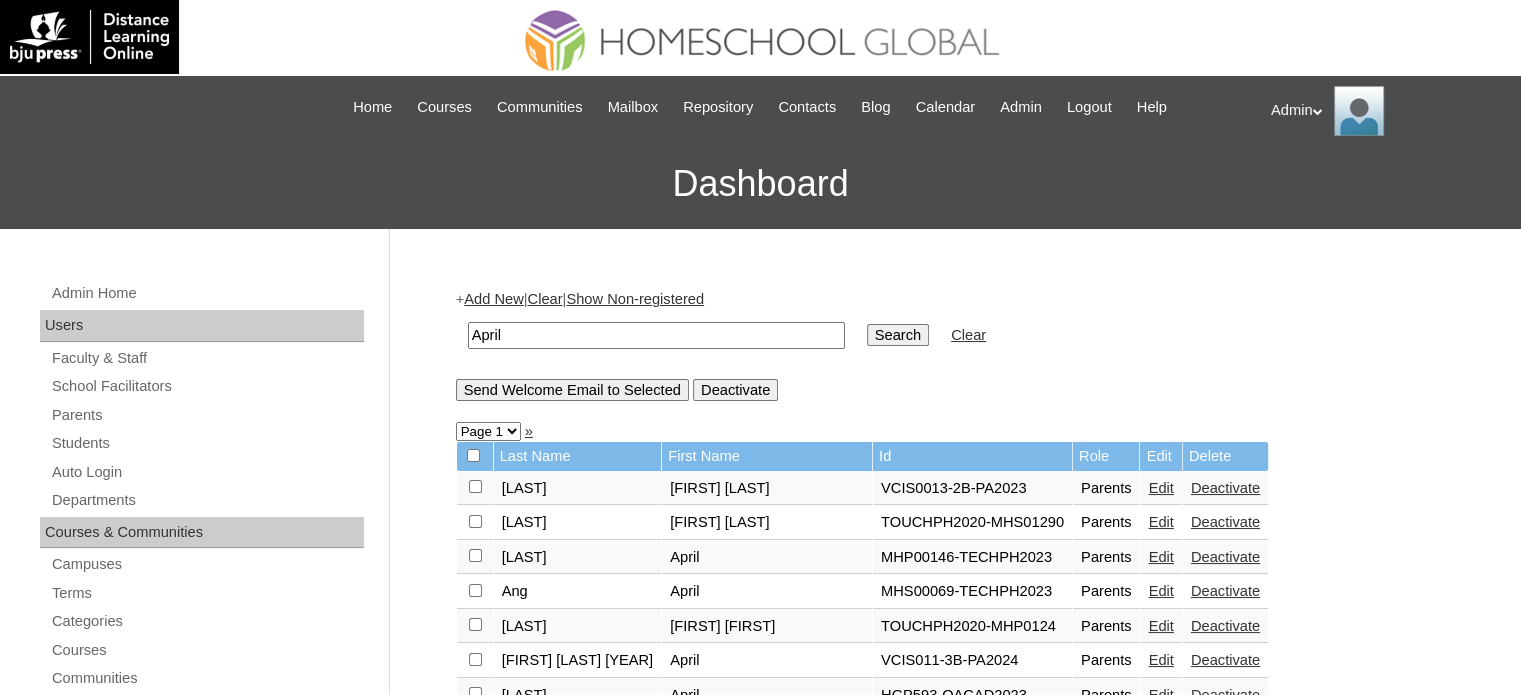 drag, startPoint x: 628, startPoint y: 335, endPoint x: 403, endPoint y: 320, distance: 225.49945 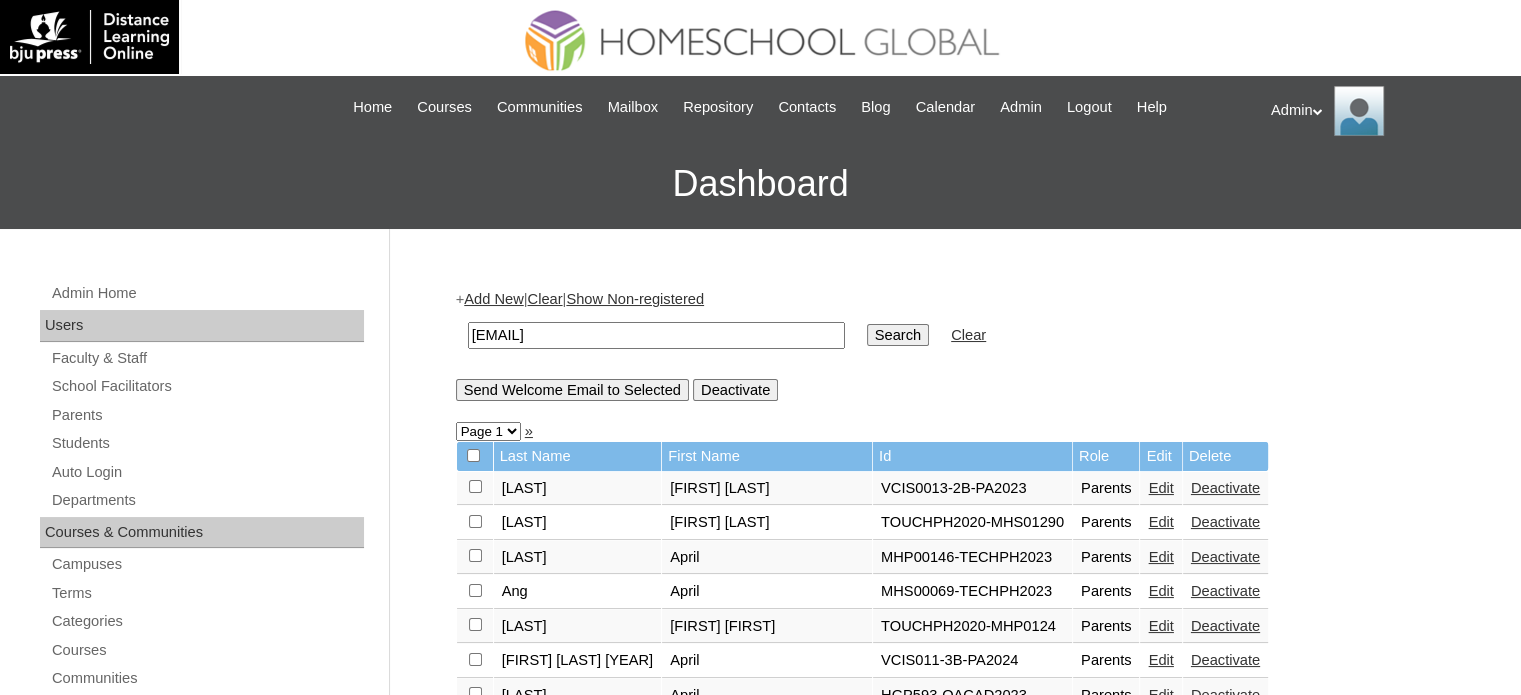 type on "[EMAIL]" 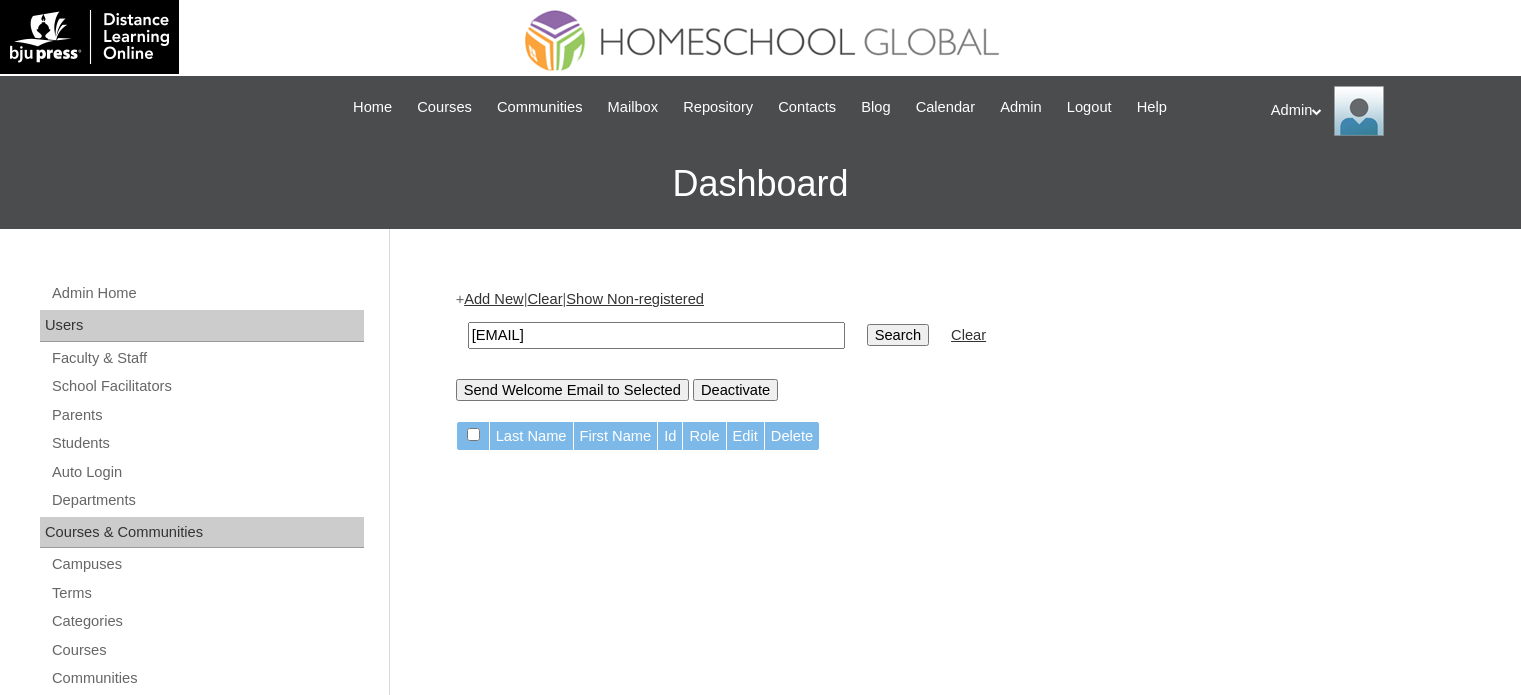 scroll, scrollTop: 0, scrollLeft: 0, axis: both 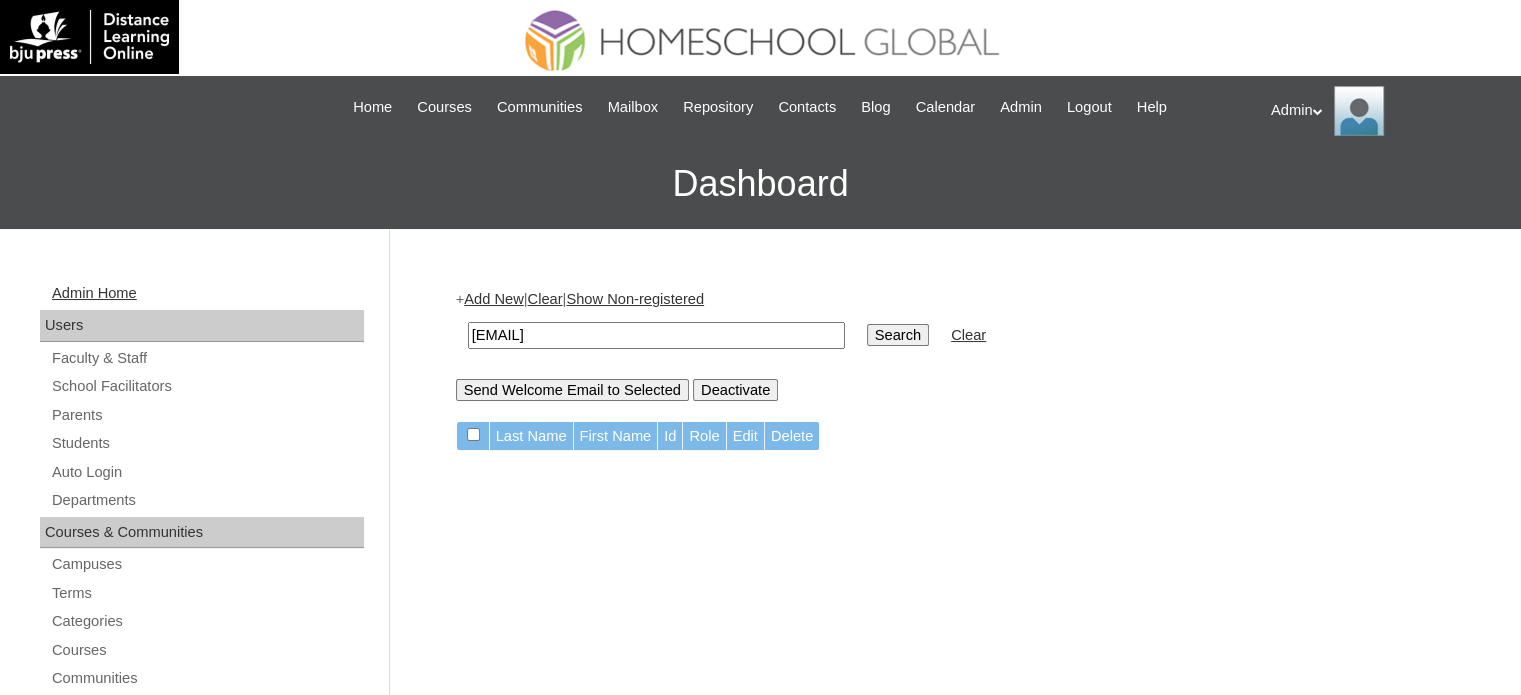 drag, startPoint x: 745, startPoint y: 327, endPoint x: 324, endPoint y: 304, distance: 421.6278 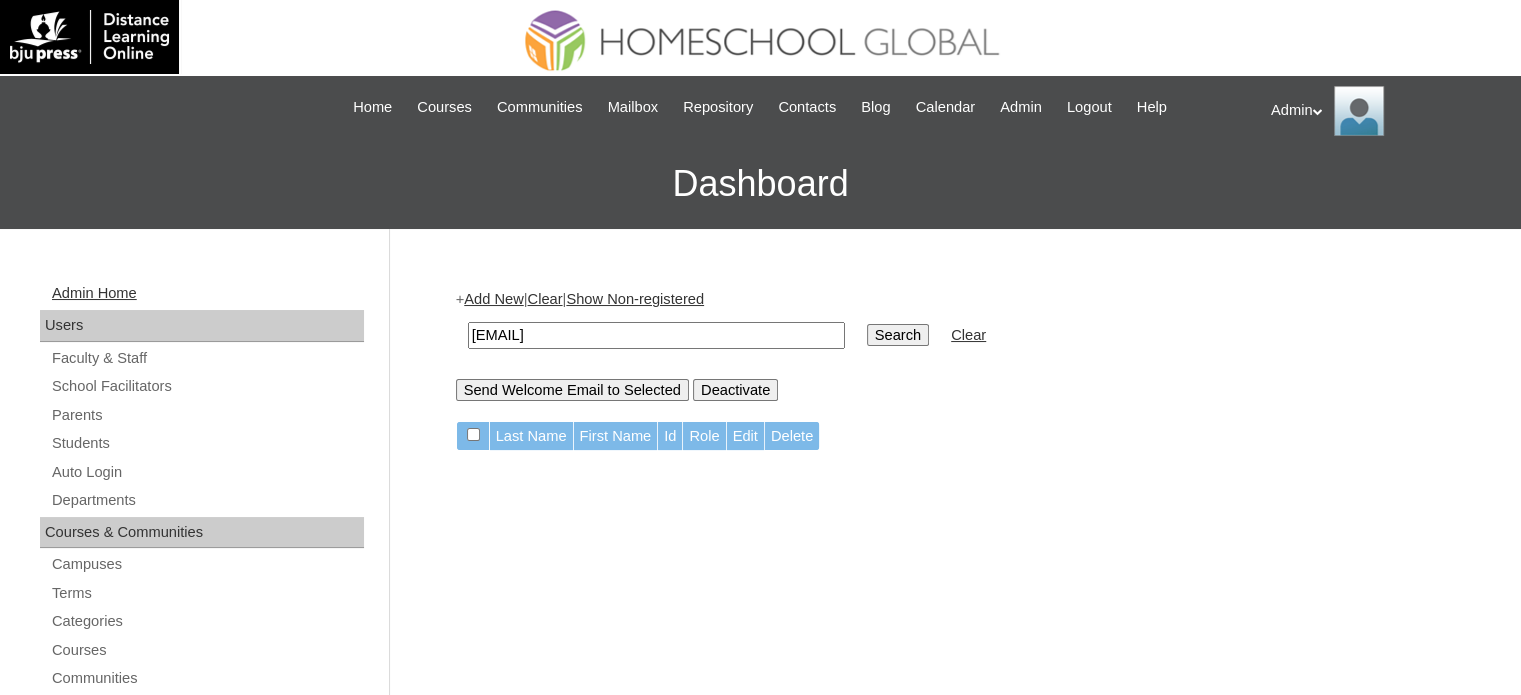 click on "Admin Home
Users
Faculty & Staff
School Facilitators
Parents
Students
Auto Login
Departments
Courses & Communities
Campuses
Terms
Categories
Courses
Communities
Reports
Tools
Alerts
Abuse Reports
Course Evaluations
Import / Export
Clone Tools
Settings
End Users Session
Language Pack Editor
Test Admins
Login Code
Design
Stylesheet
Image Uploader
Lesson Icons
Update Banner
Reports
Faculty Logins
Student Logins
Student Engagements
Expiring Enrollments
Email Logs
Autoconvert Logs
Certificates
Language Filter
Dormant Students
Query Builder
Support
Internal Help Desk
+  Add New  |
Clear  |
Show Non-registered
[EMAIL] Search Clear
Send Welcome Email to Selected
Deactivate
Last Name
First Name
Id
Role
Edit
Delete" at bounding box center [760, 918] 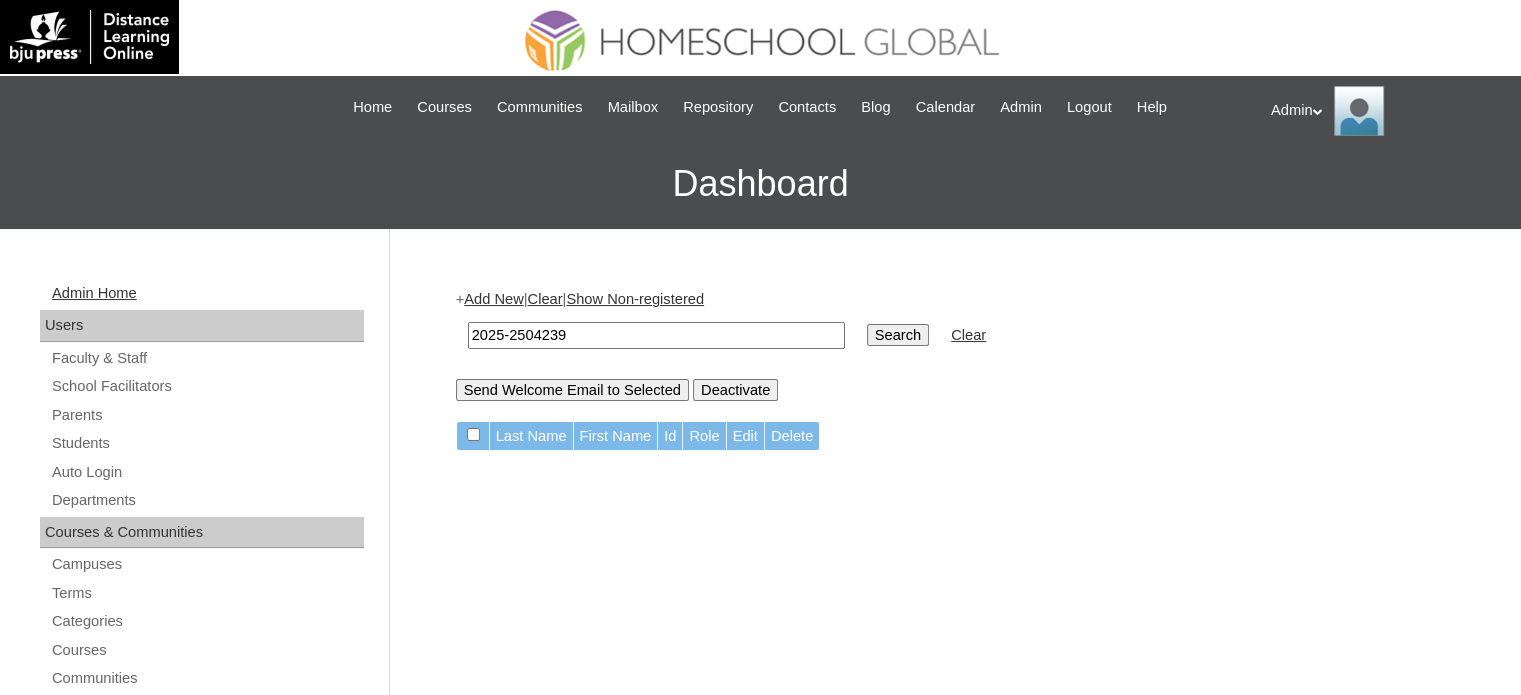 type on "2025-2504239" 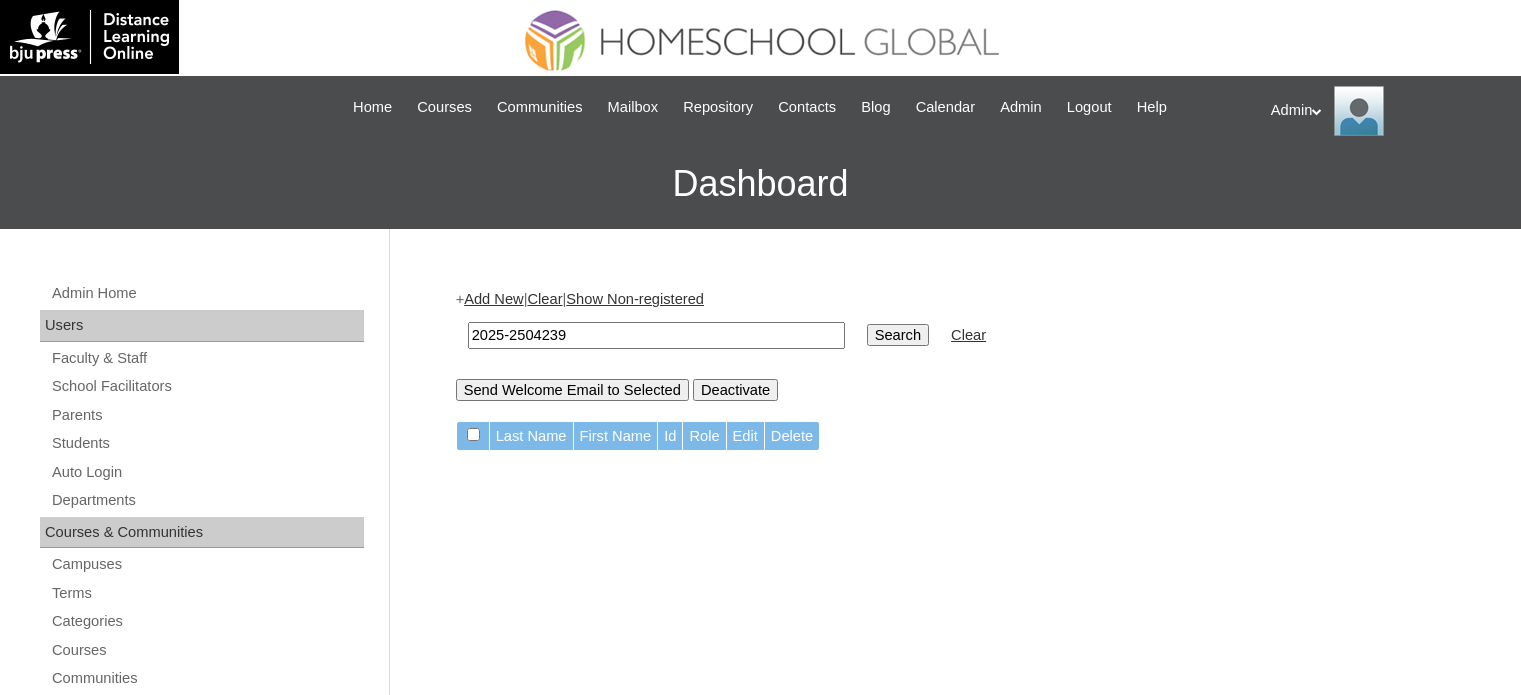 scroll, scrollTop: 0, scrollLeft: 0, axis: both 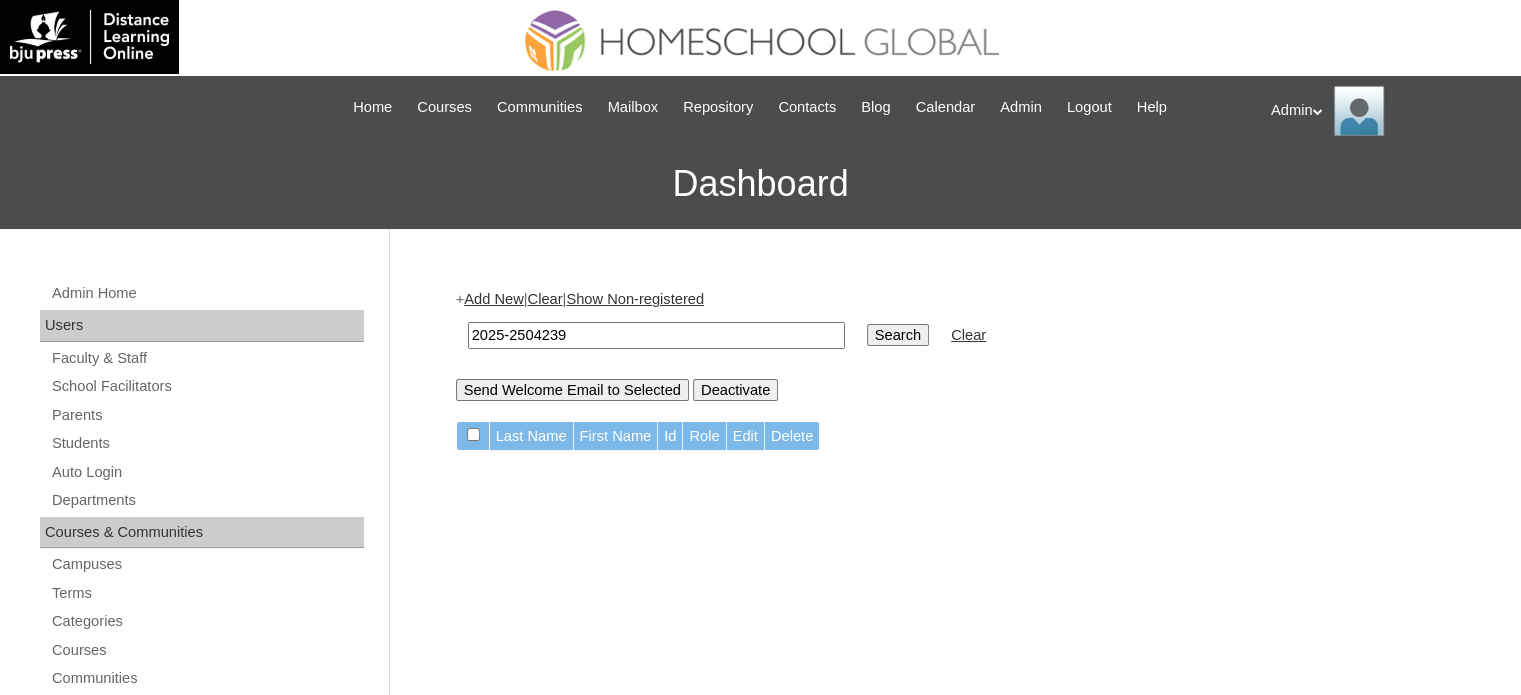 click on "Search" at bounding box center (898, 335) 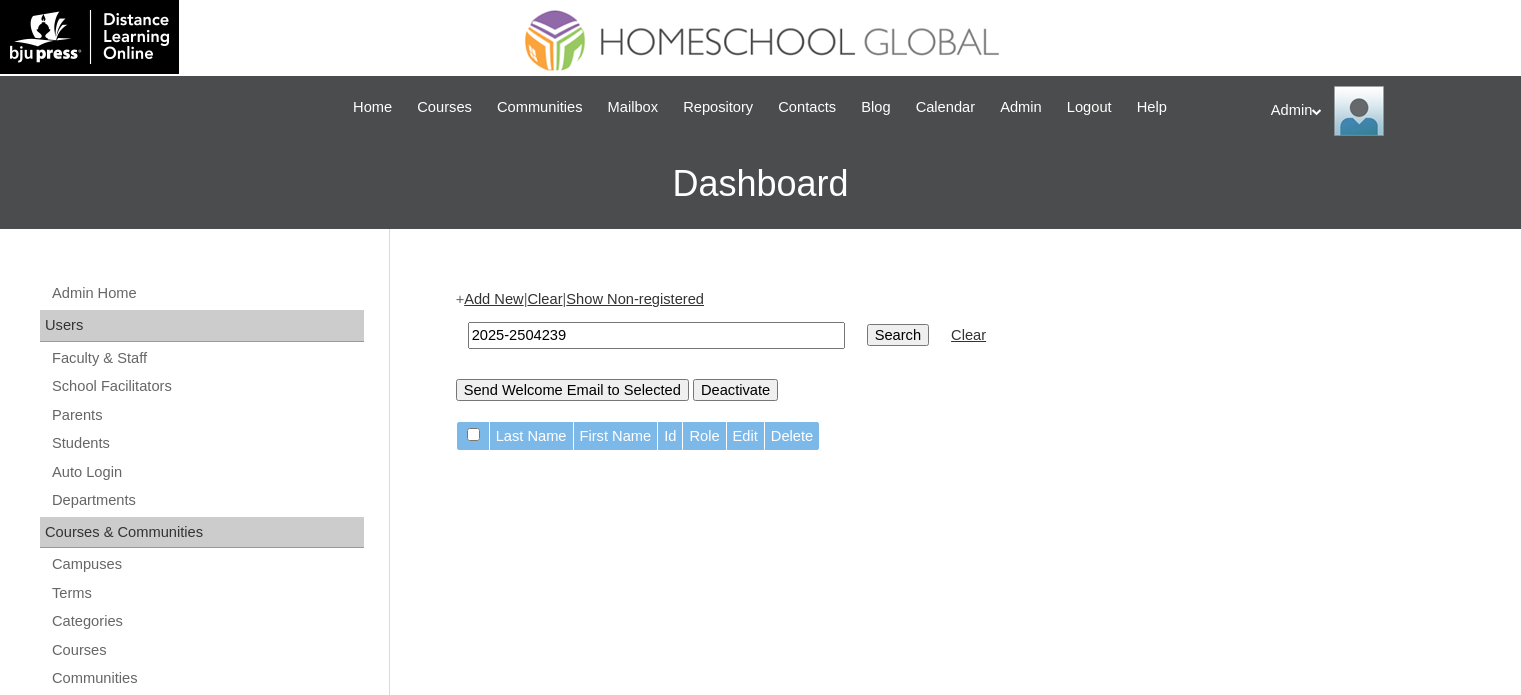 scroll, scrollTop: 0, scrollLeft: 0, axis: both 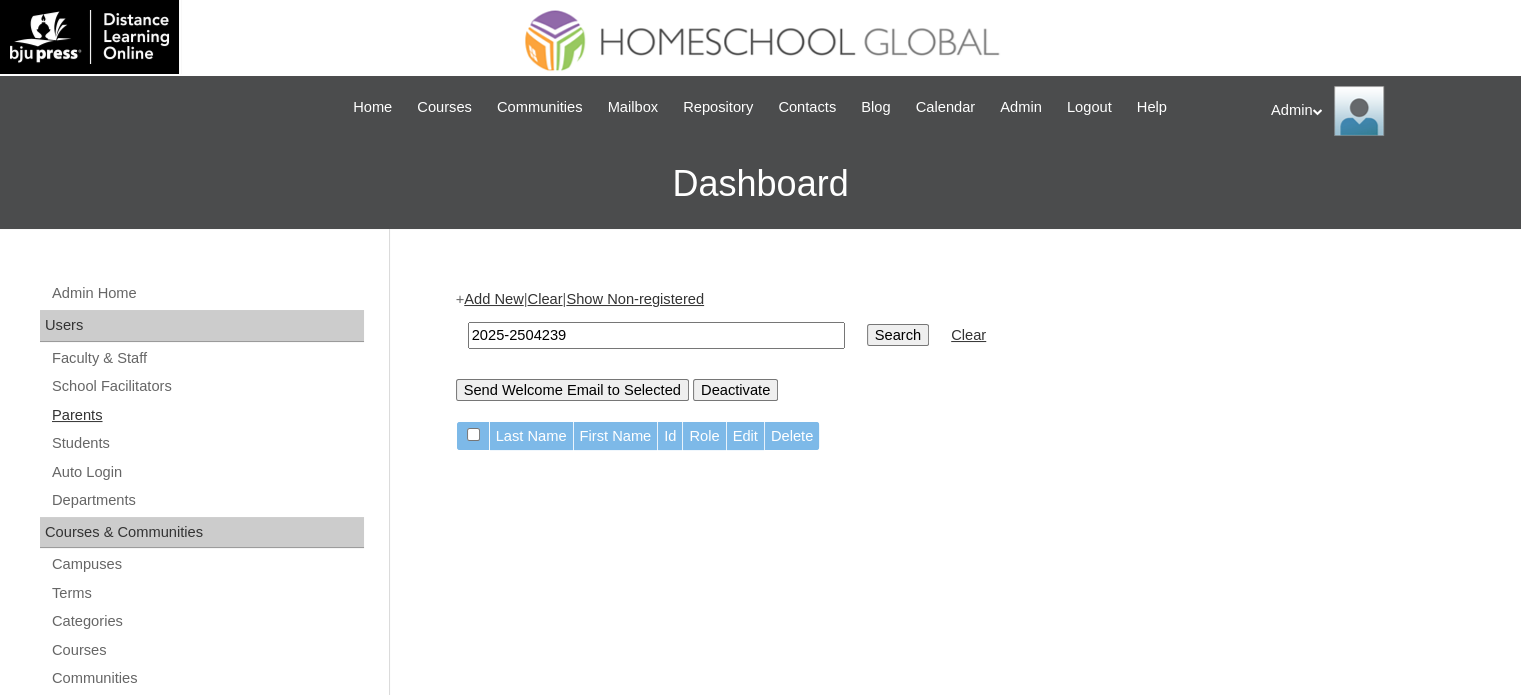 click on "Parents" at bounding box center (207, 415) 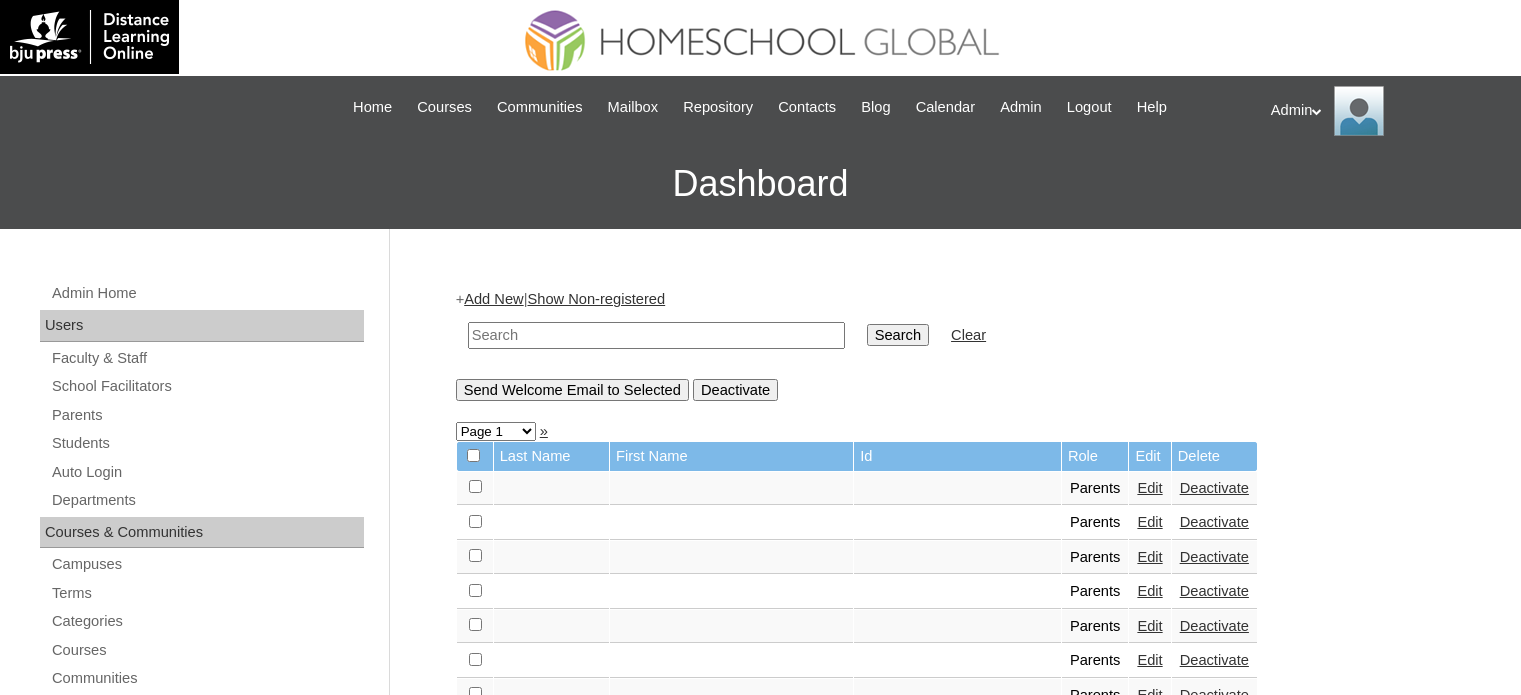 scroll, scrollTop: 0, scrollLeft: 0, axis: both 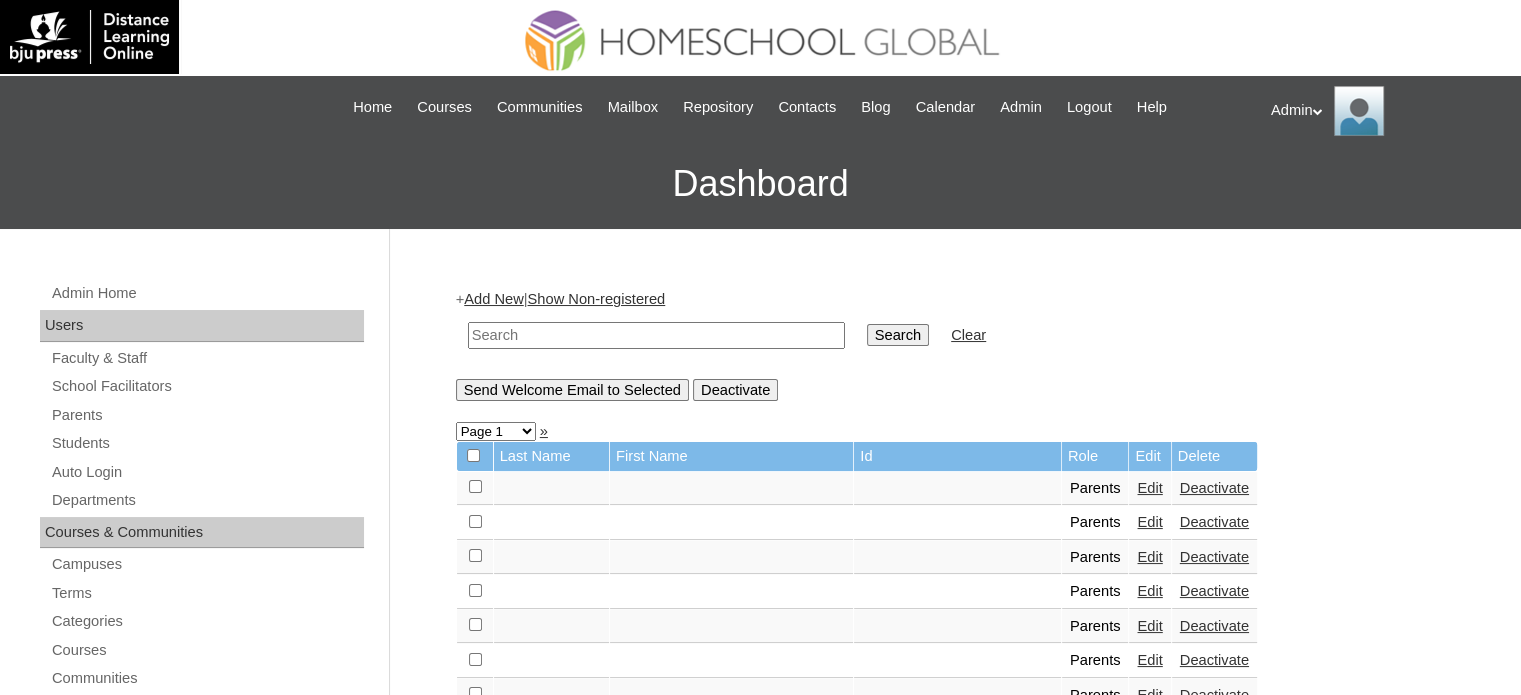 click at bounding box center [656, 335] 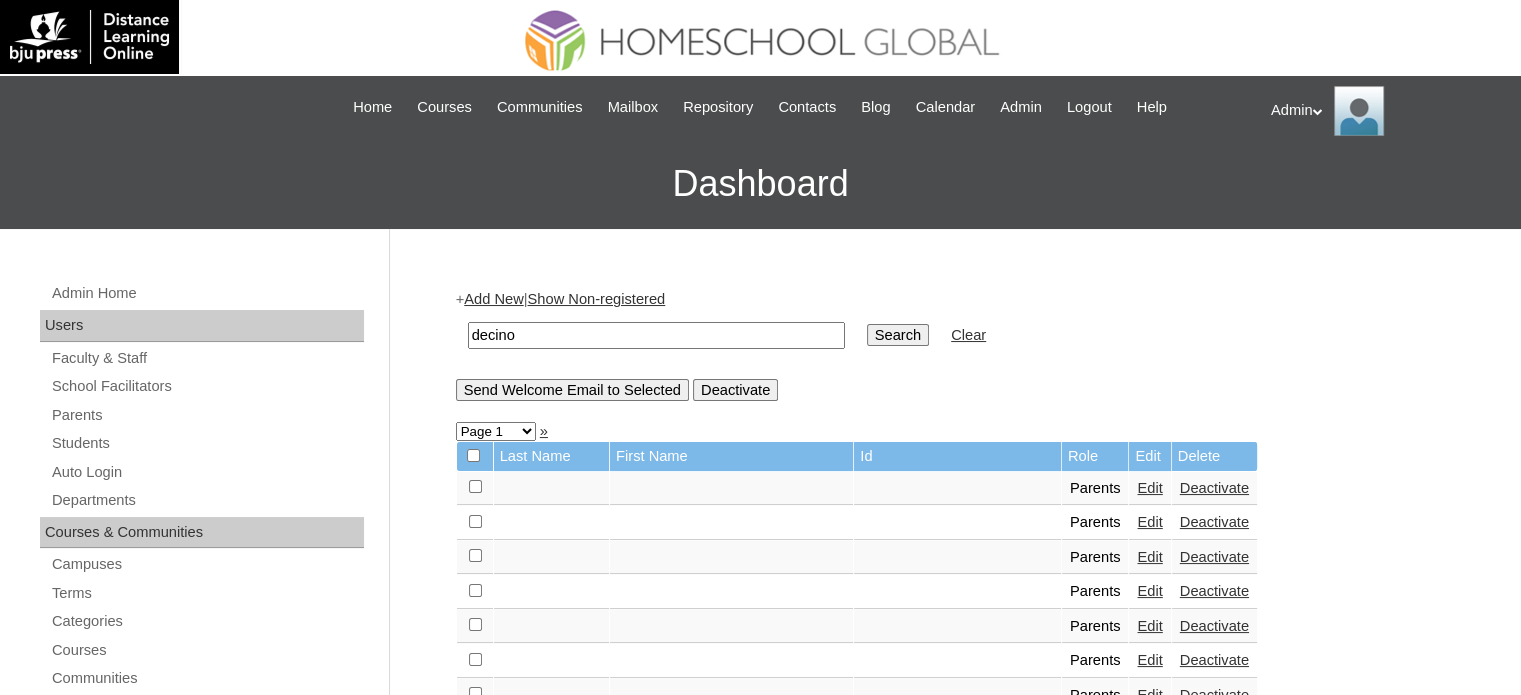 type on "decino" 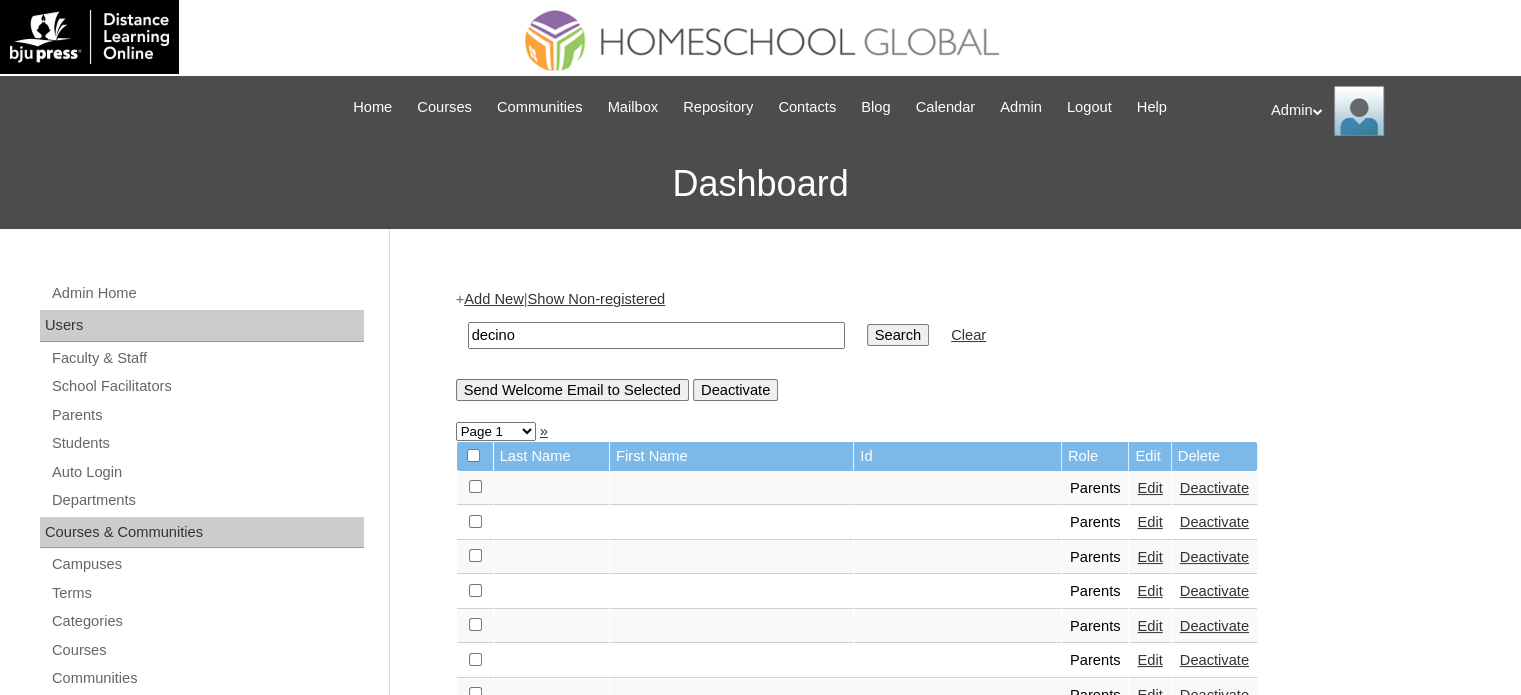 click on "Search" at bounding box center (898, 335) 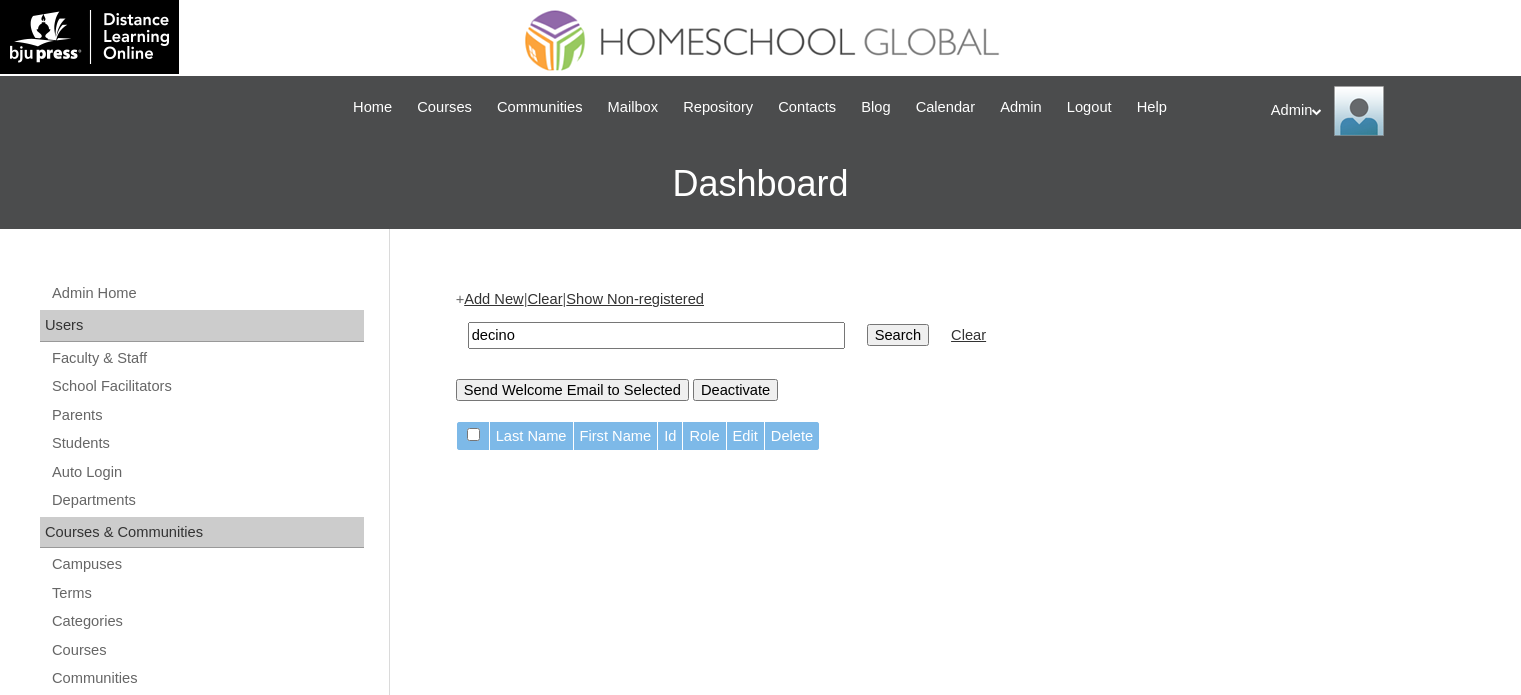 scroll, scrollTop: 0, scrollLeft: 0, axis: both 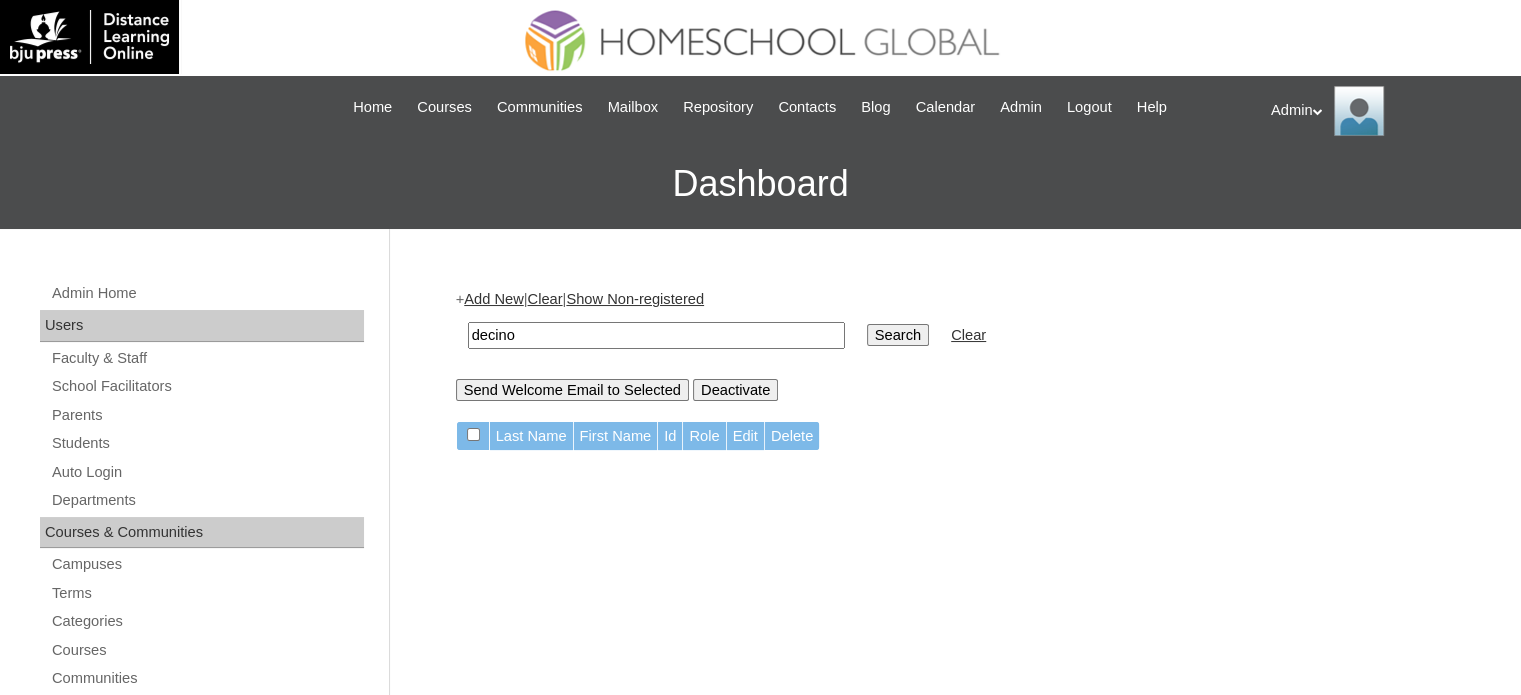 drag, startPoint x: 0, startPoint y: 0, endPoint x: 574, endPoint y: 335, distance: 664.6059 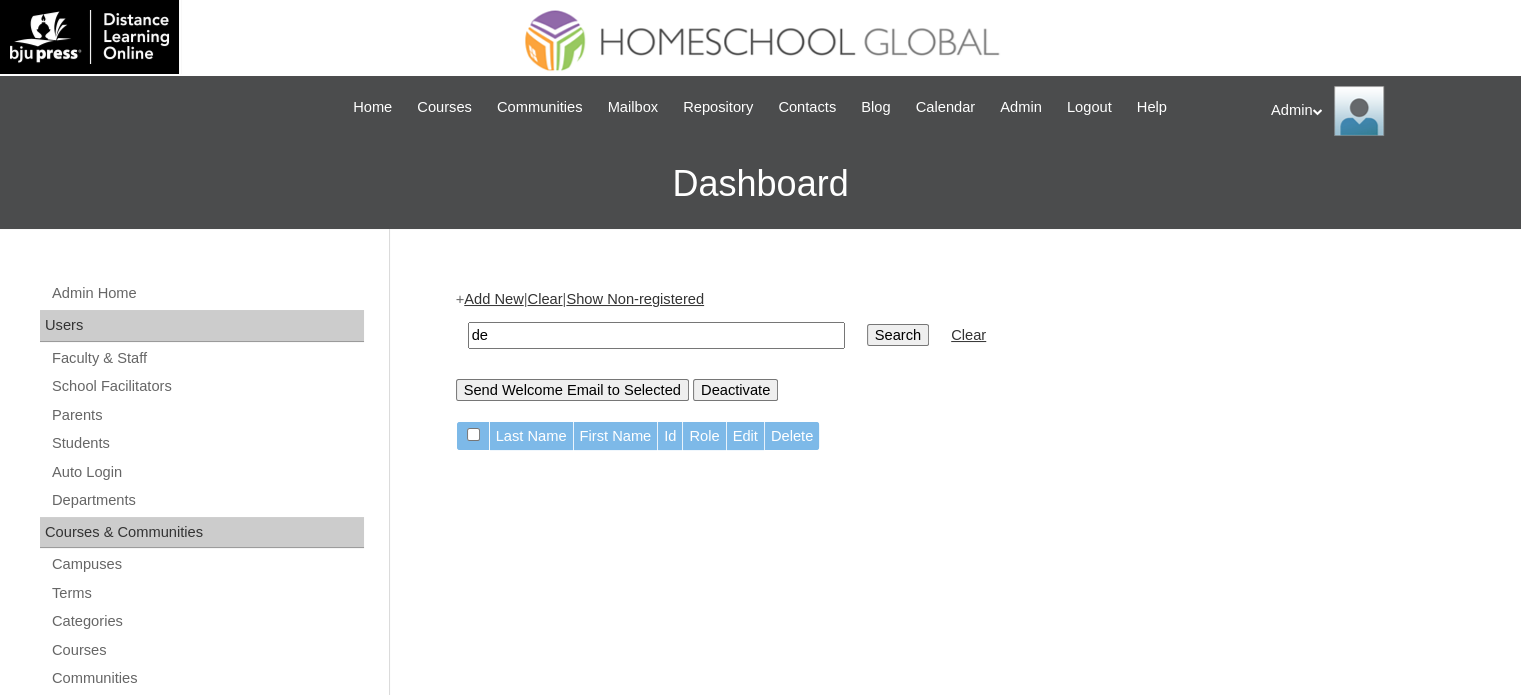 type on "d" 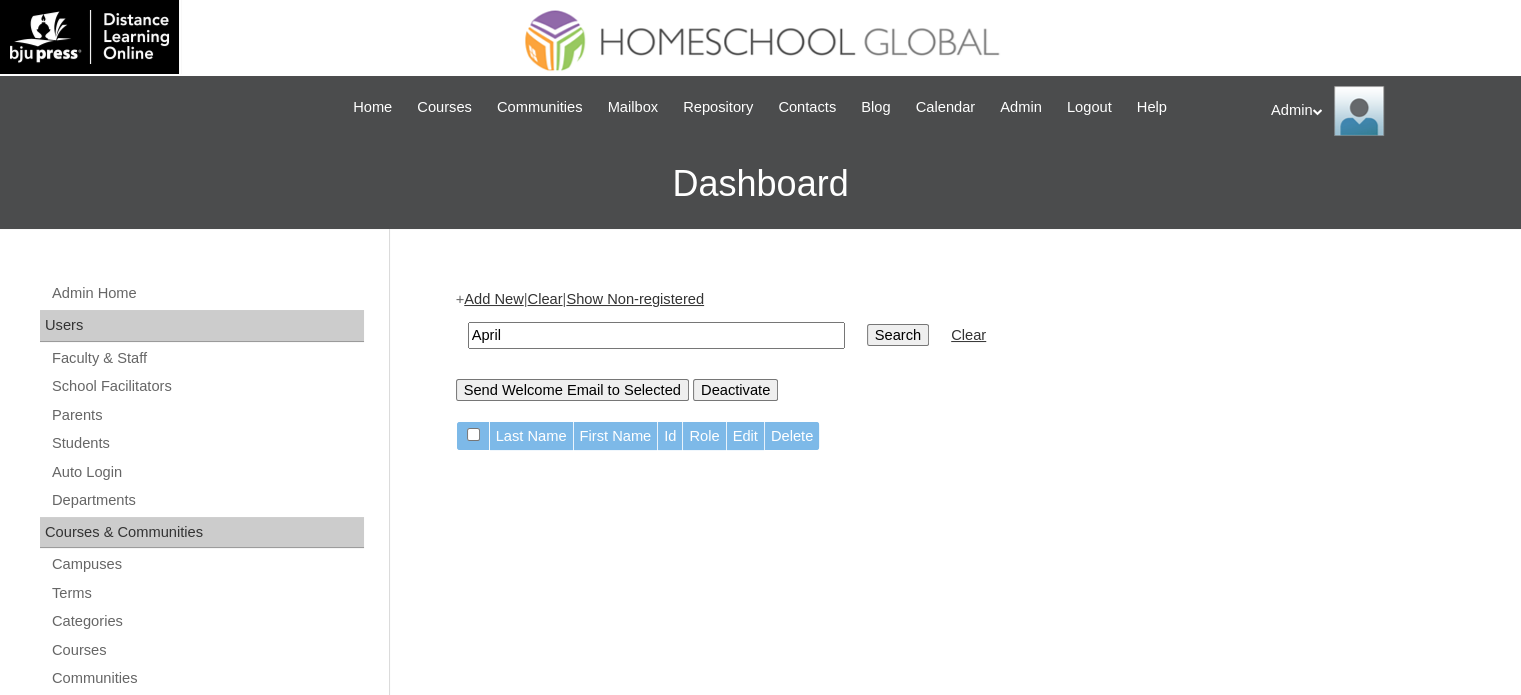 click on "April" at bounding box center (656, 335) 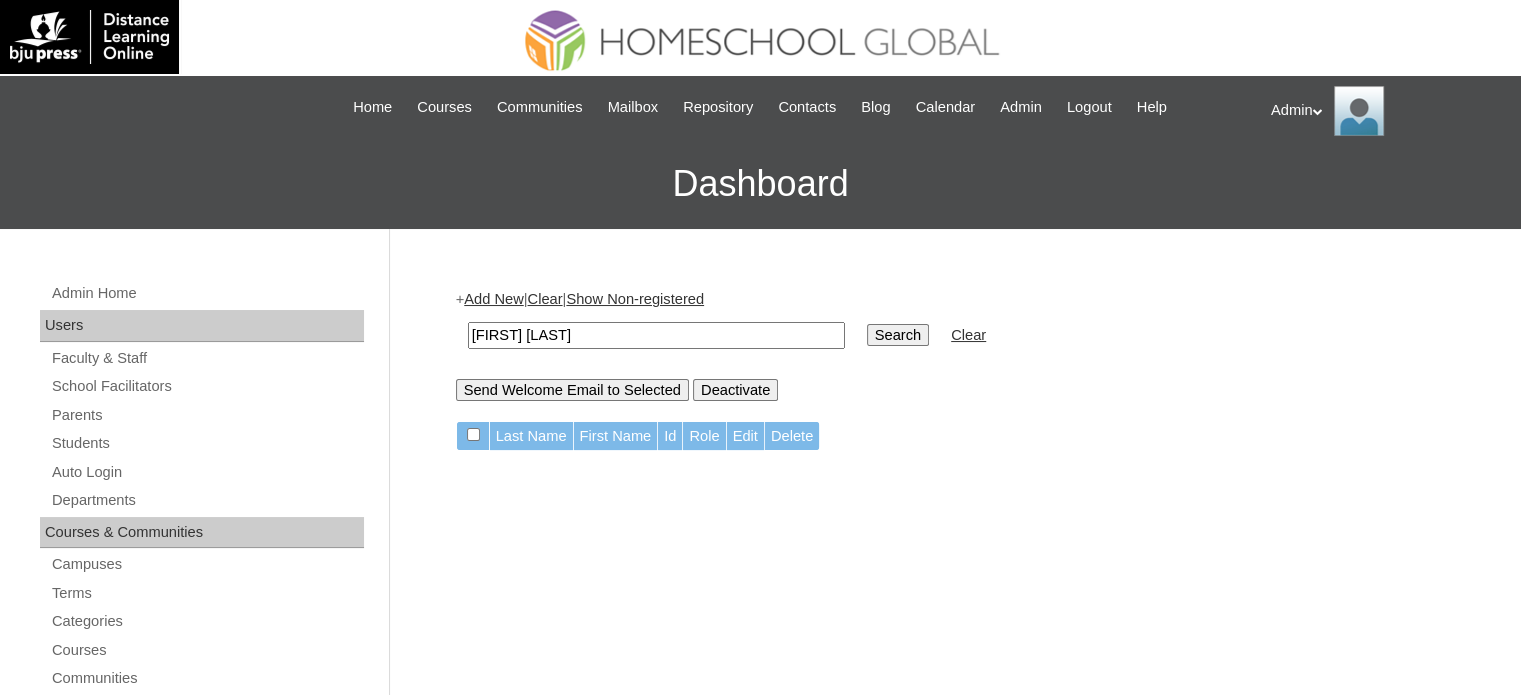 type on "April Dela" 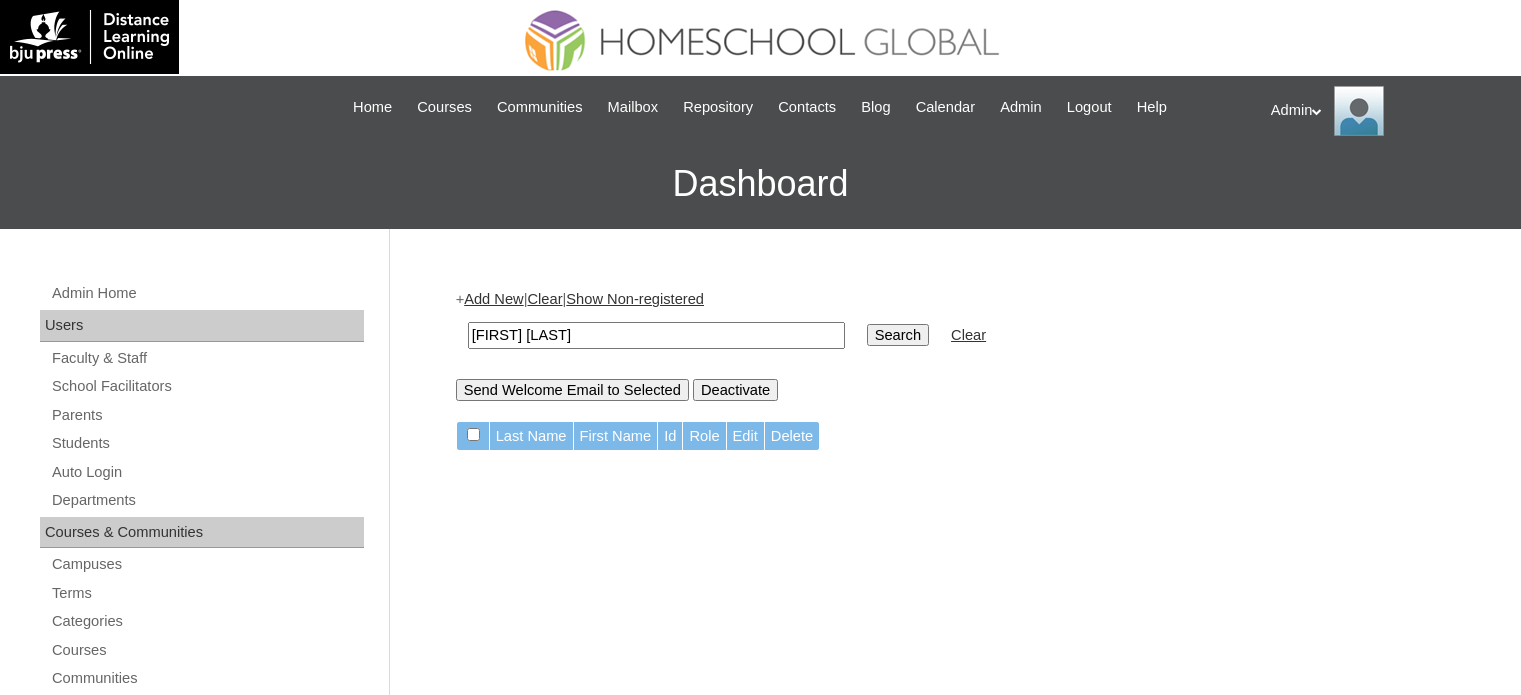scroll, scrollTop: 0, scrollLeft: 0, axis: both 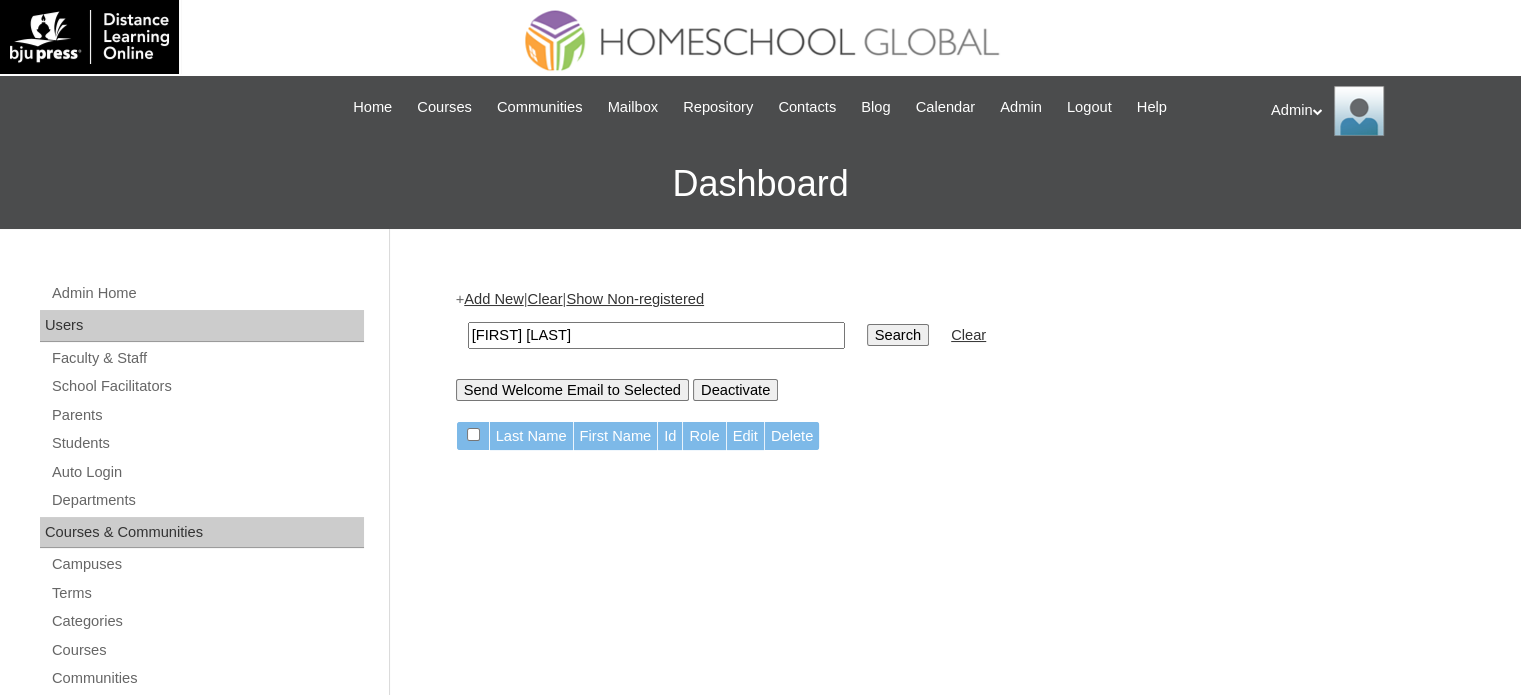 drag, startPoint x: 0, startPoint y: 0, endPoint x: 606, endPoint y: 343, distance: 696.33685 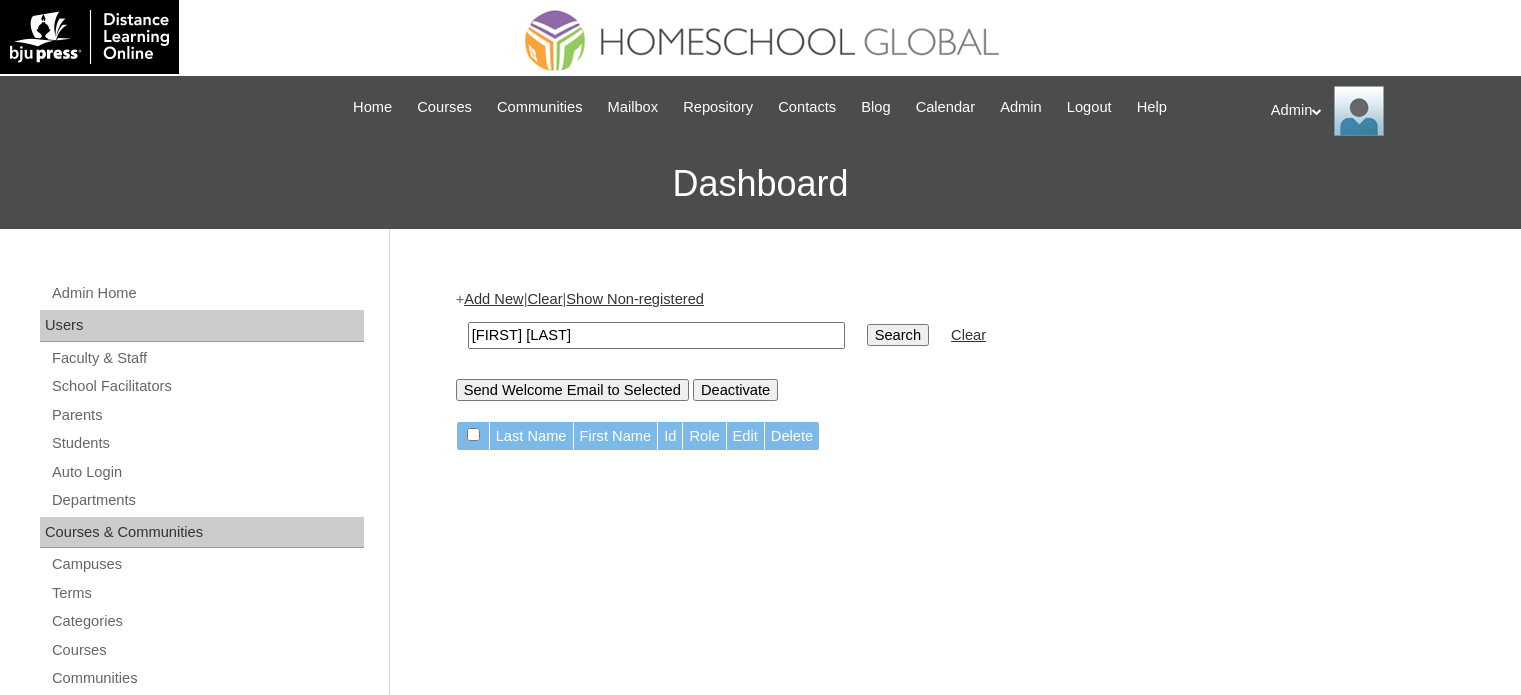 scroll, scrollTop: 0, scrollLeft: 0, axis: both 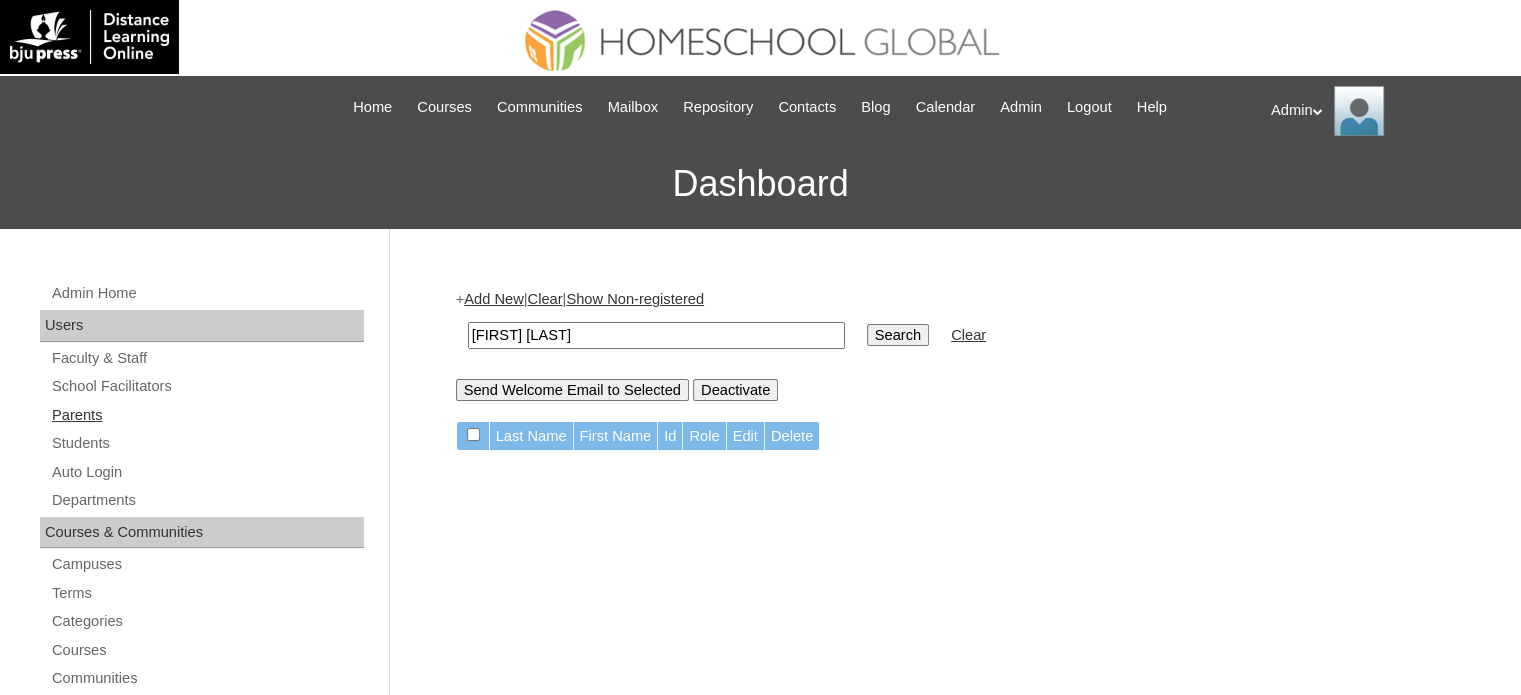 click on "Parents" at bounding box center [207, 415] 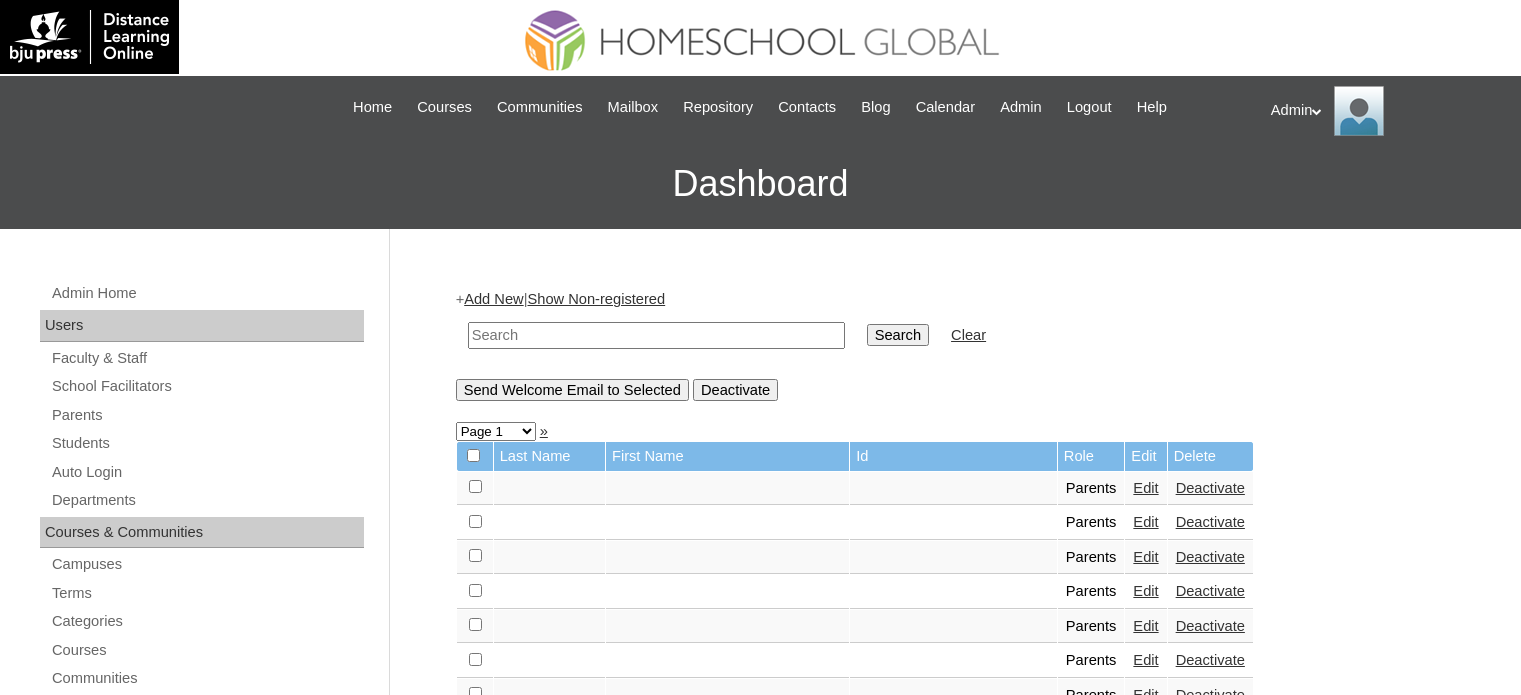 scroll, scrollTop: 0, scrollLeft: 0, axis: both 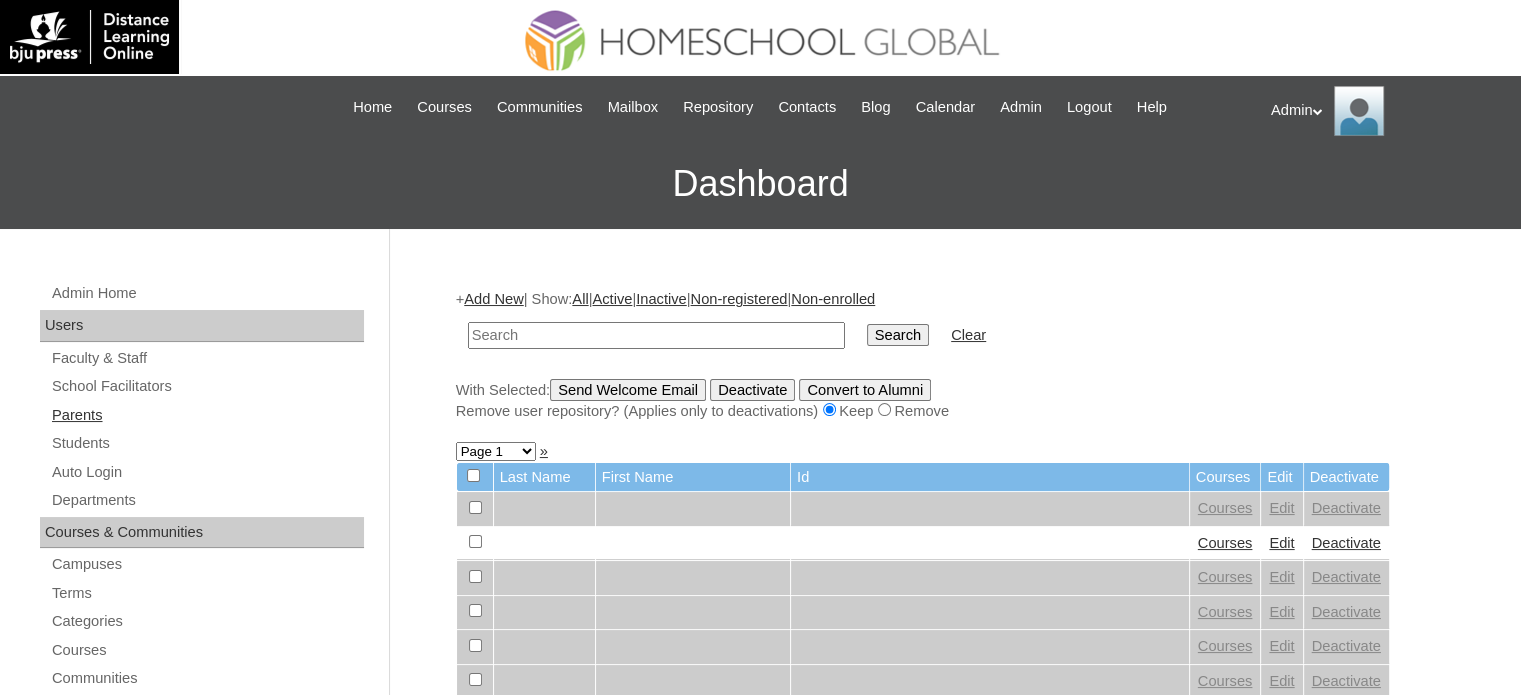 click on "Parents" at bounding box center [207, 415] 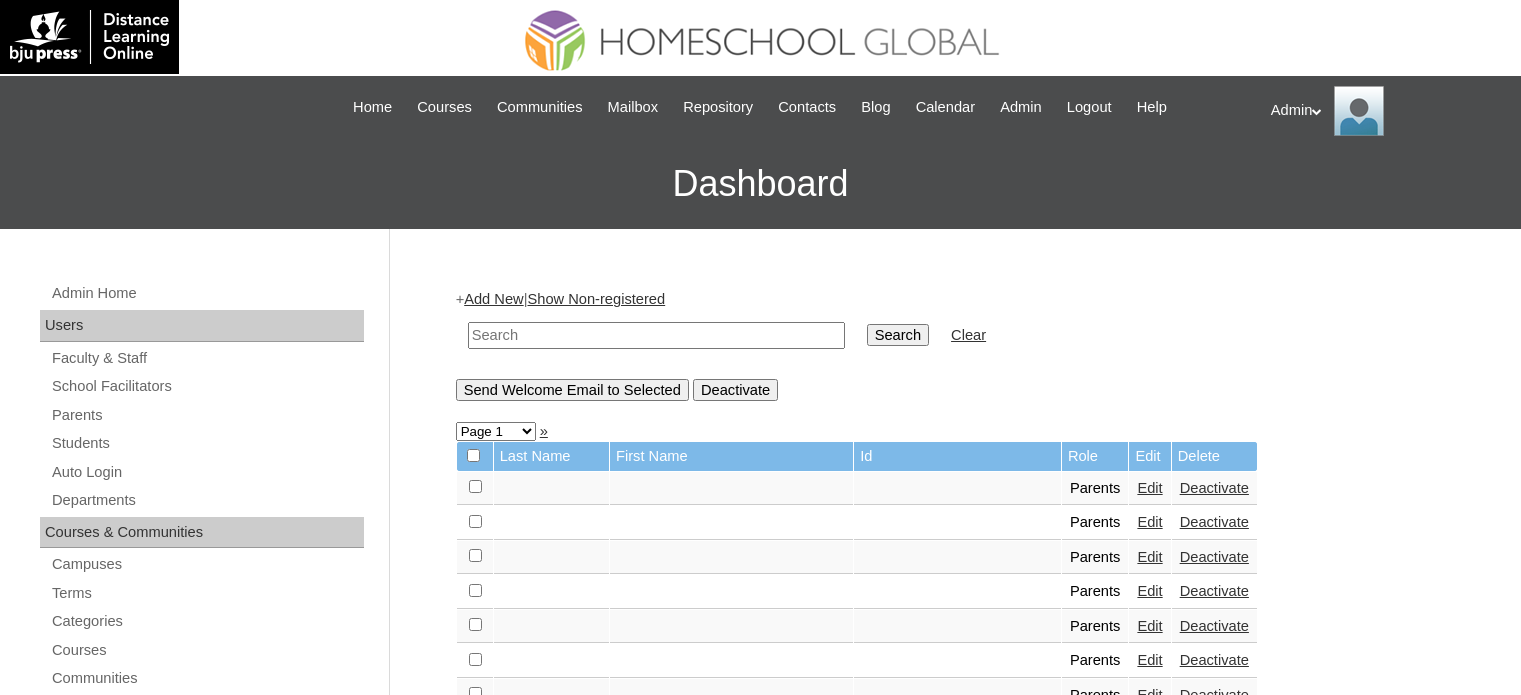 scroll, scrollTop: 0, scrollLeft: 0, axis: both 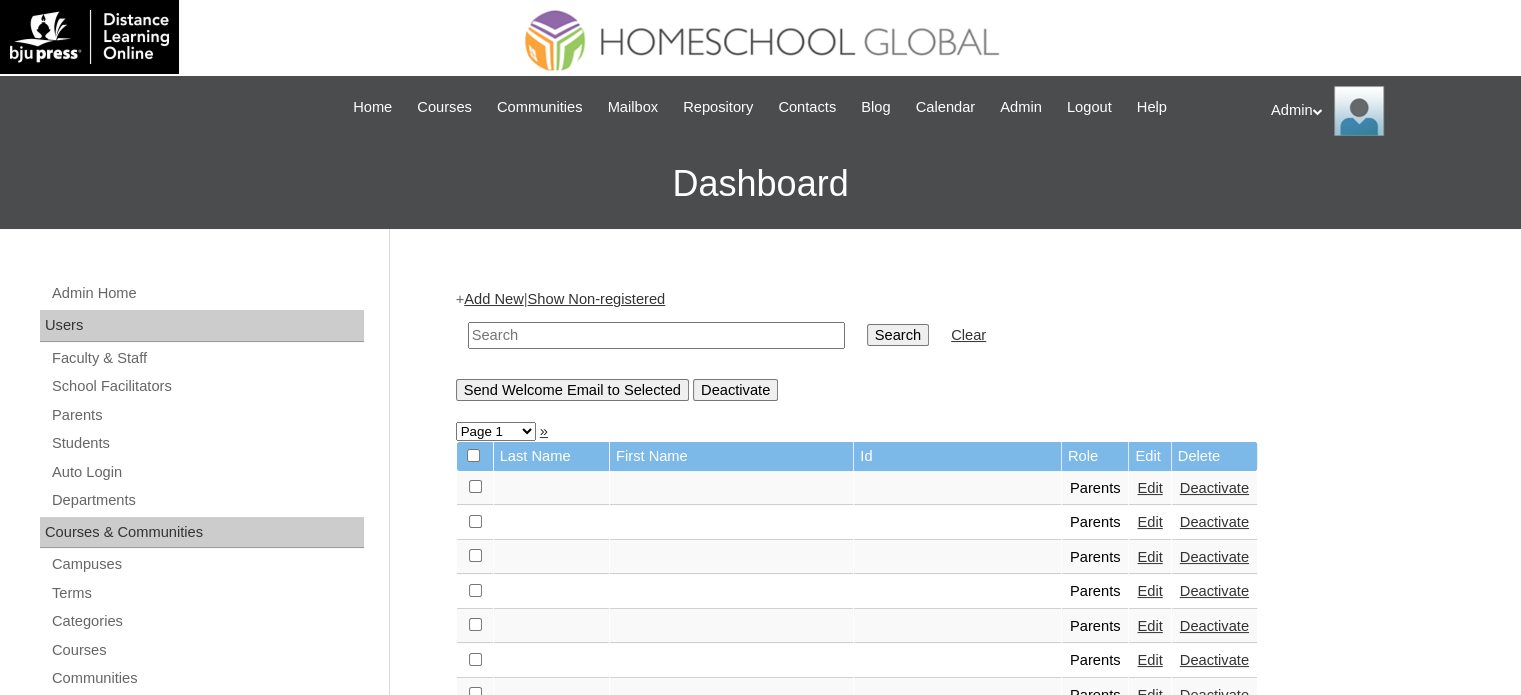 click on "Add New" at bounding box center [493, 299] 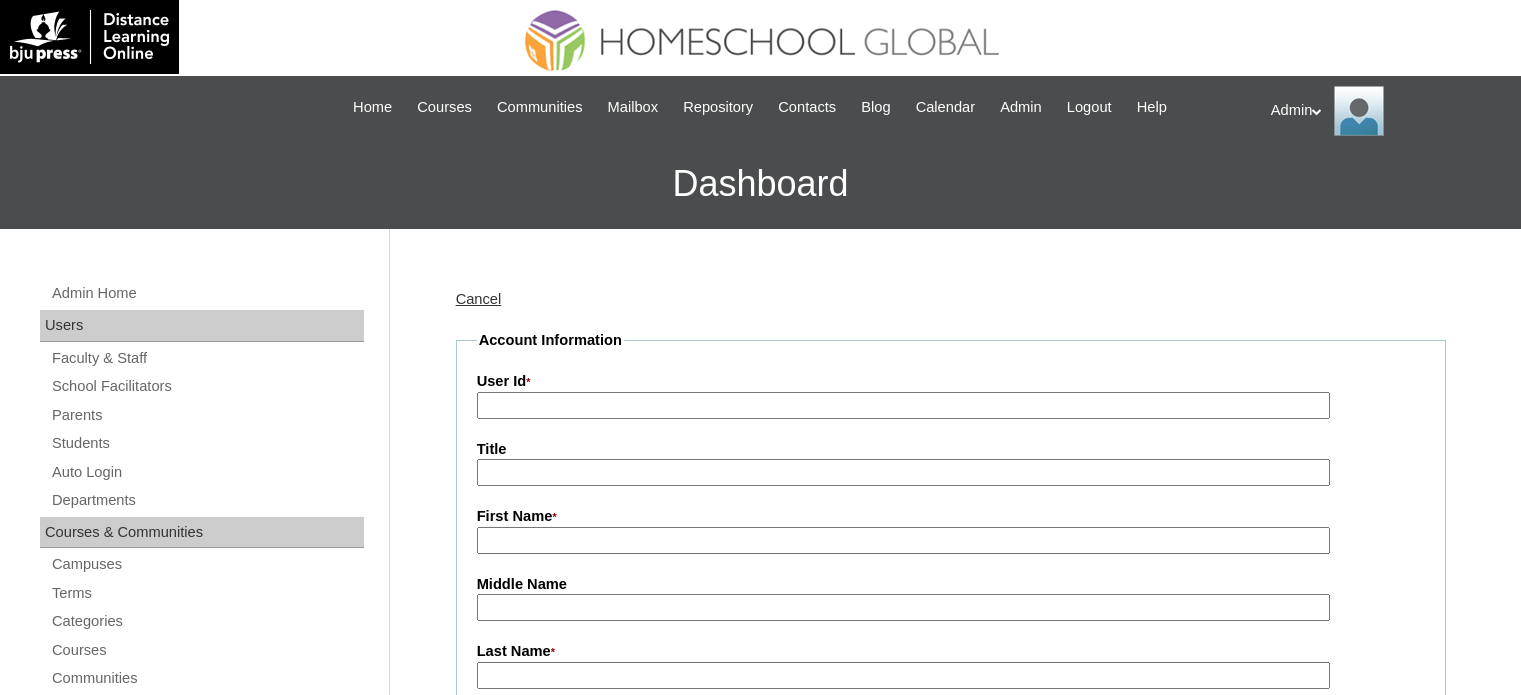 scroll, scrollTop: 0, scrollLeft: 0, axis: both 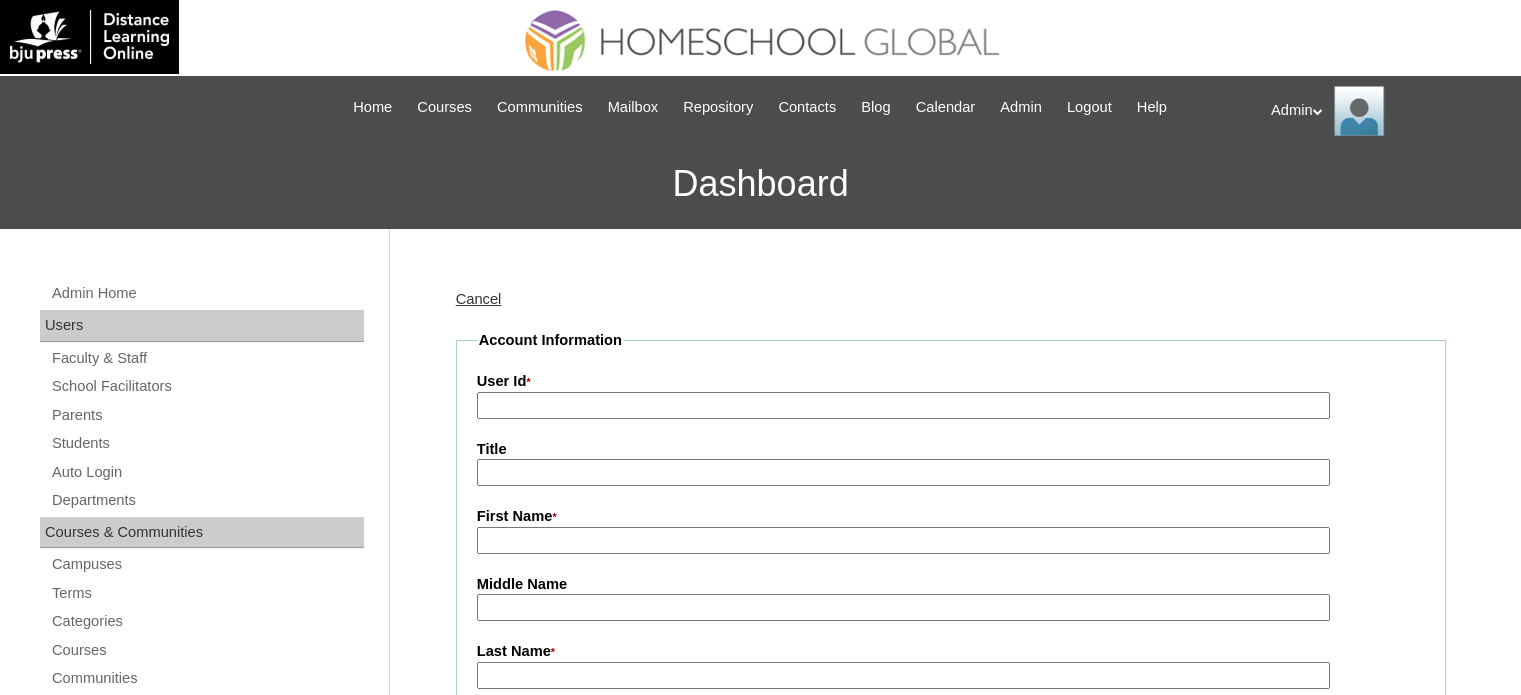 click on "User Id  *" at bounding box center (903, 405) 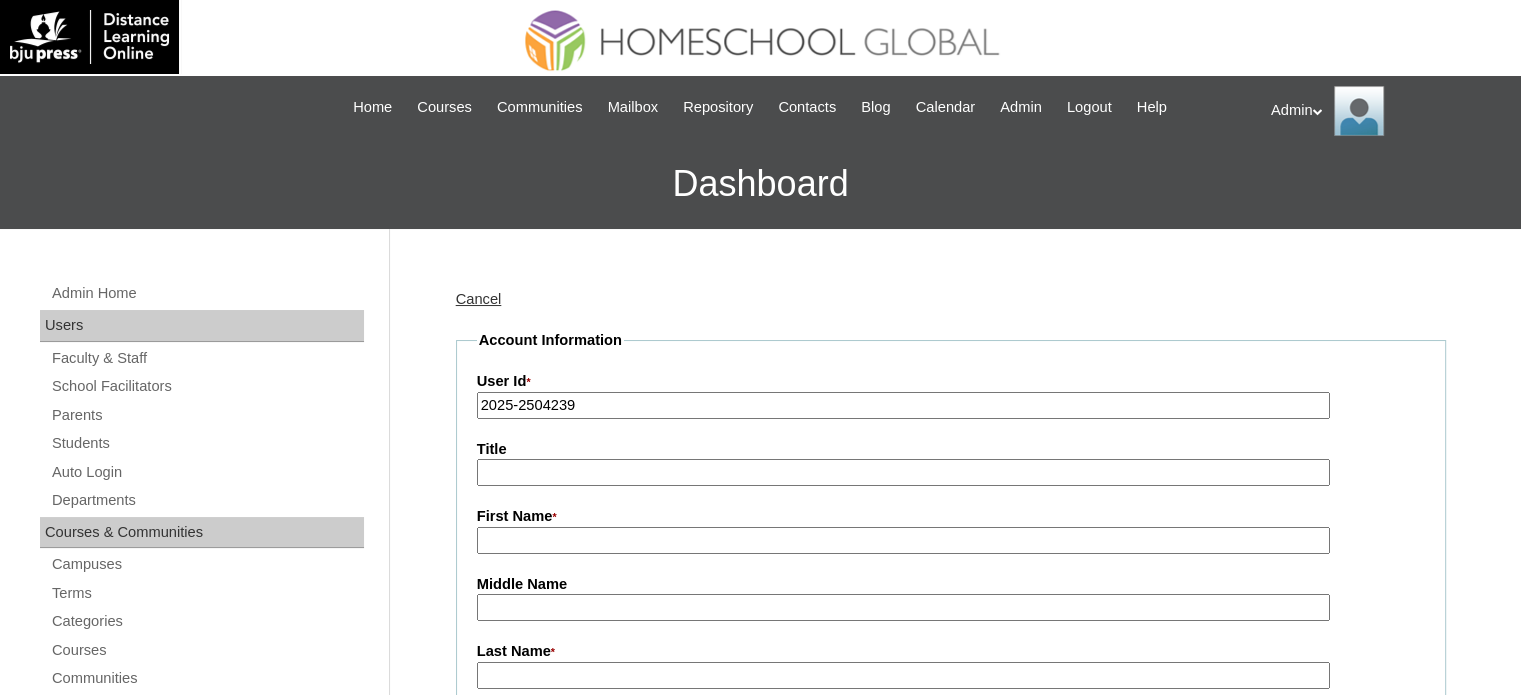 type on "2025-2504239" 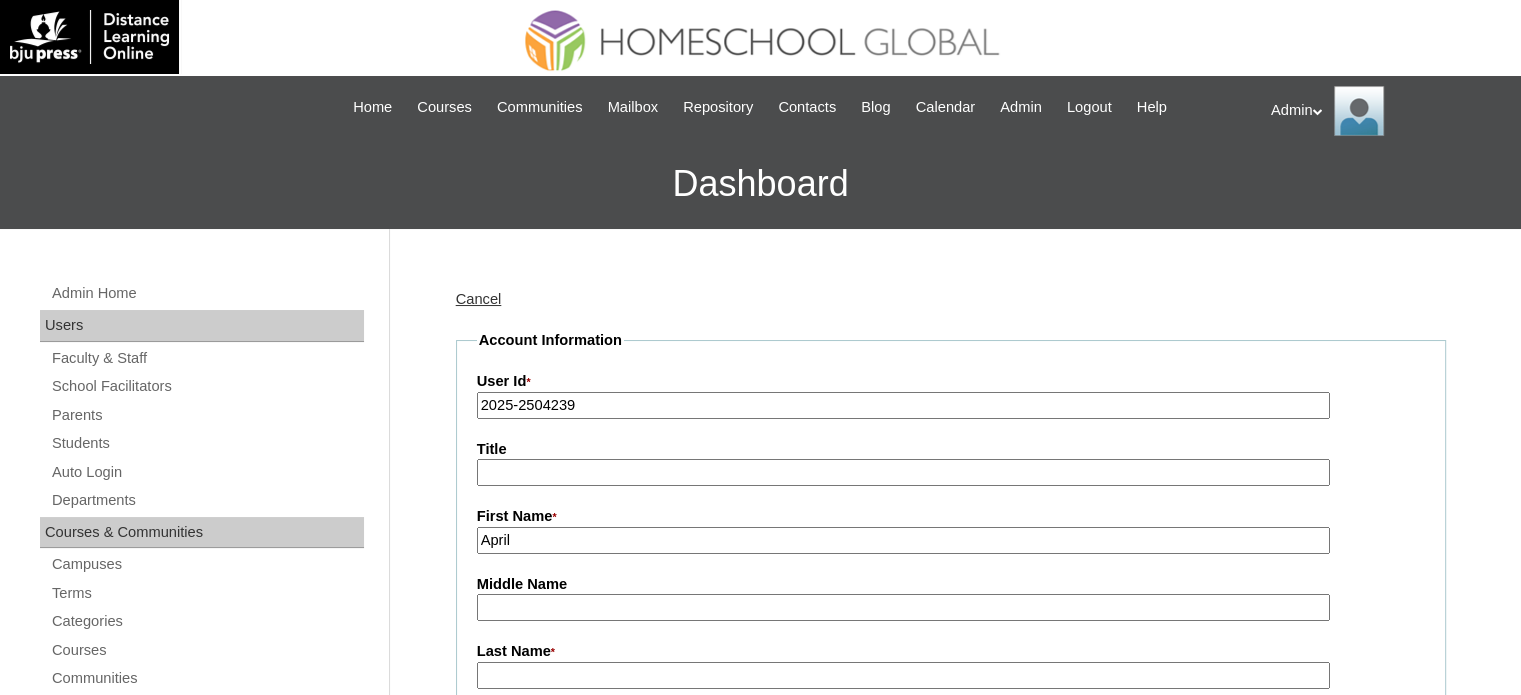 type on "April" 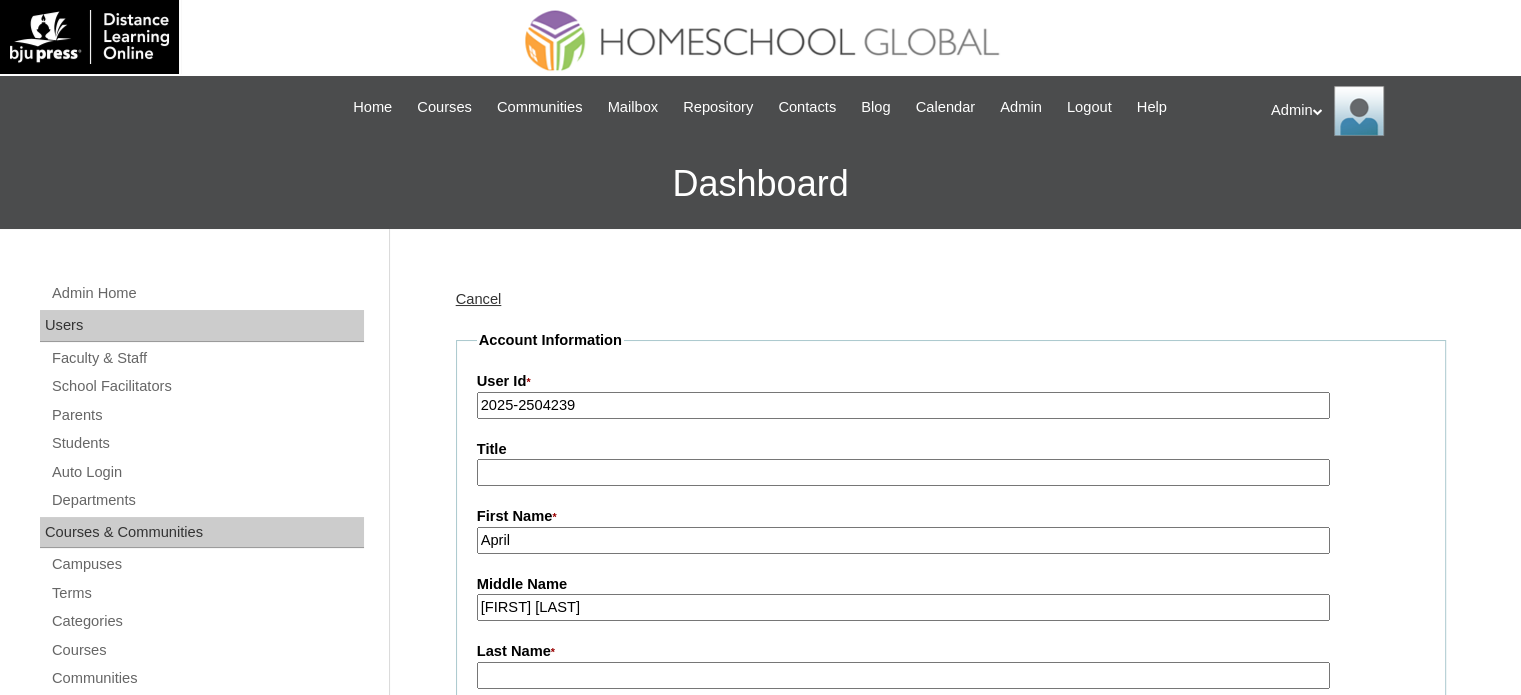 drag, startPoint x: 514, startPoint y: 604, endPoint x: 424, endPoint y: 603, distance: 90.005554 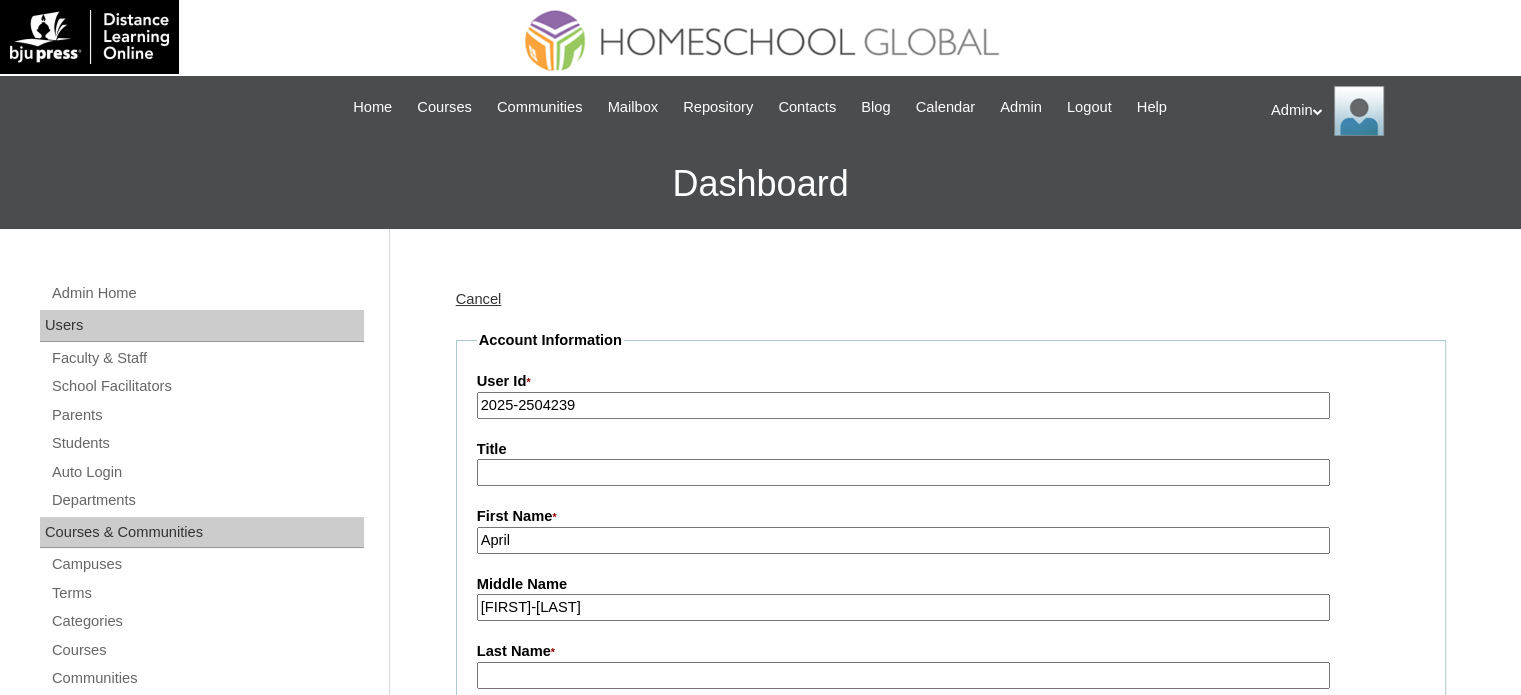 drag, startPoint x: 647, startPoint y: 601, endPoint x: 548, endPoint y: 611, distance: 99.50377 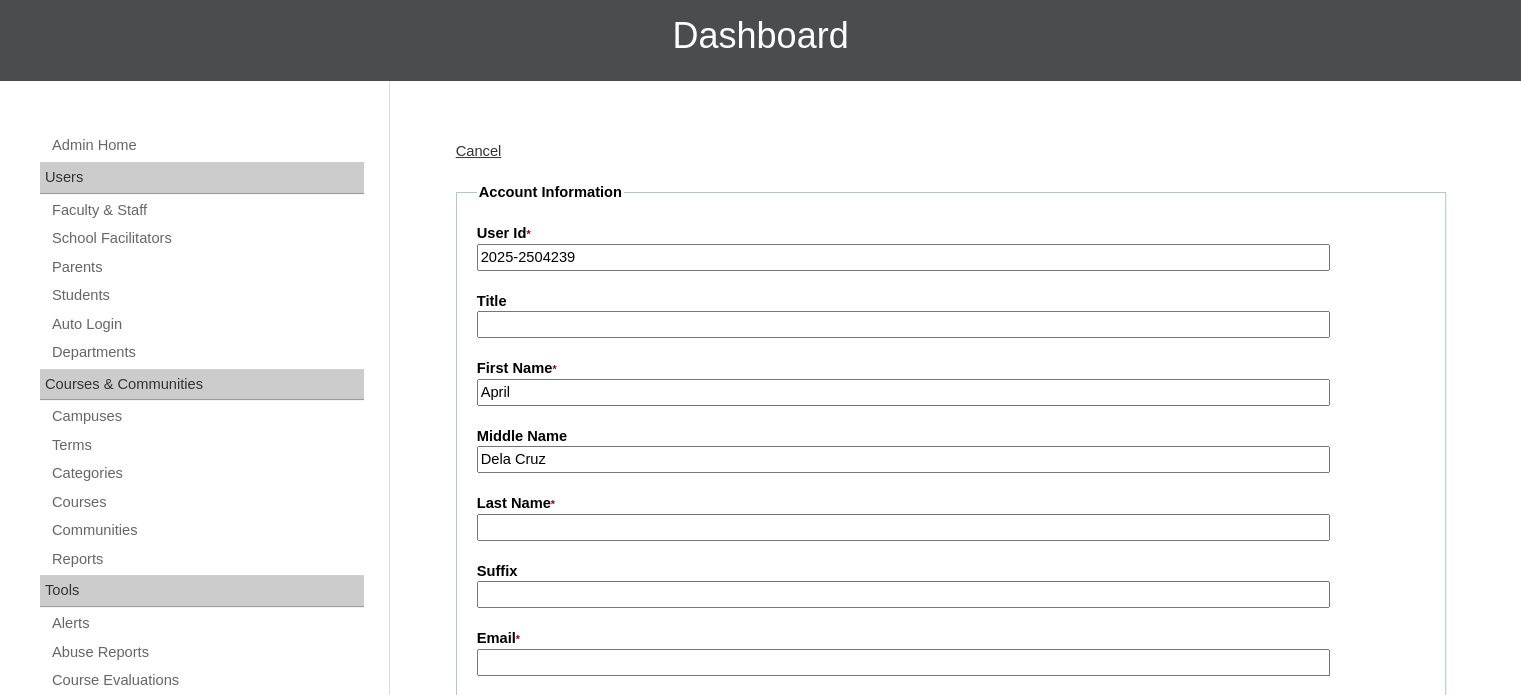 scroll, scrollTop: 160, scrollLeft: 0, axis: vertical 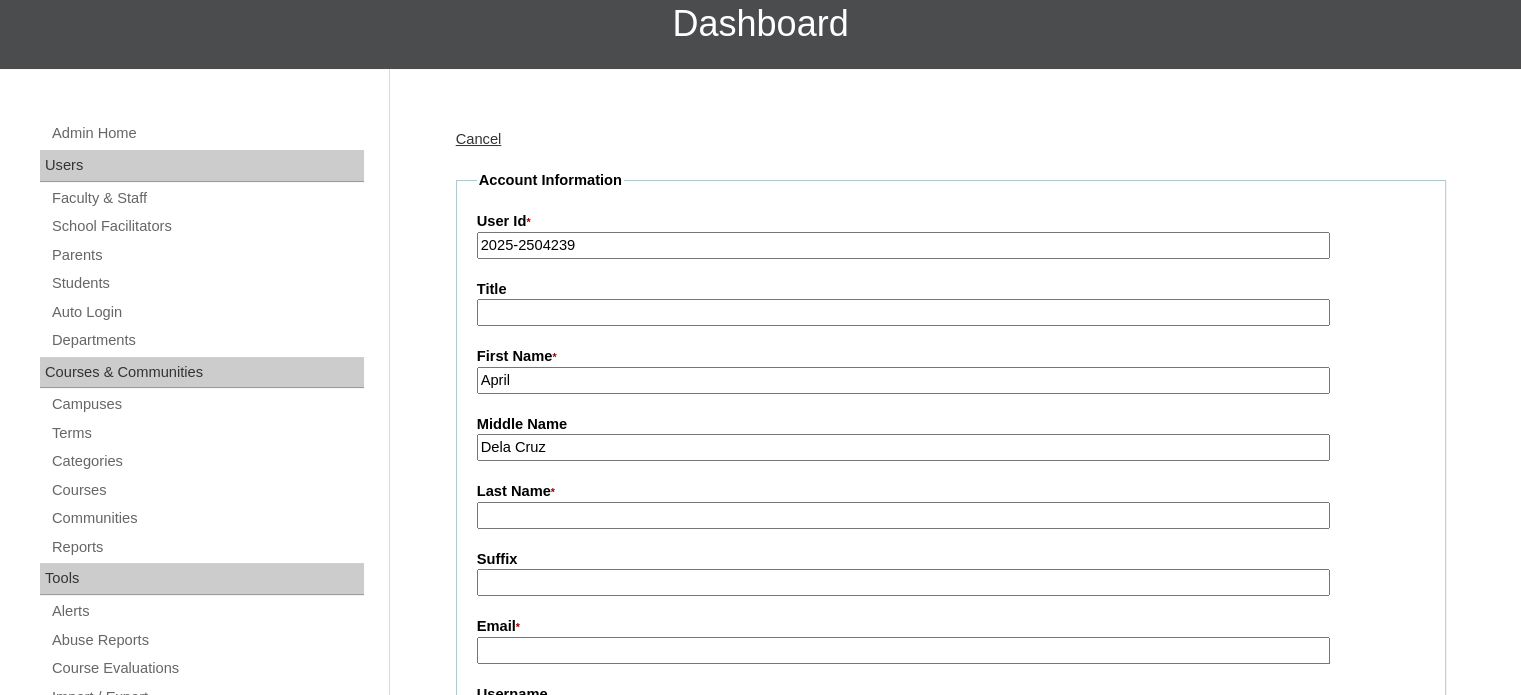 type on "Dela Cruz" 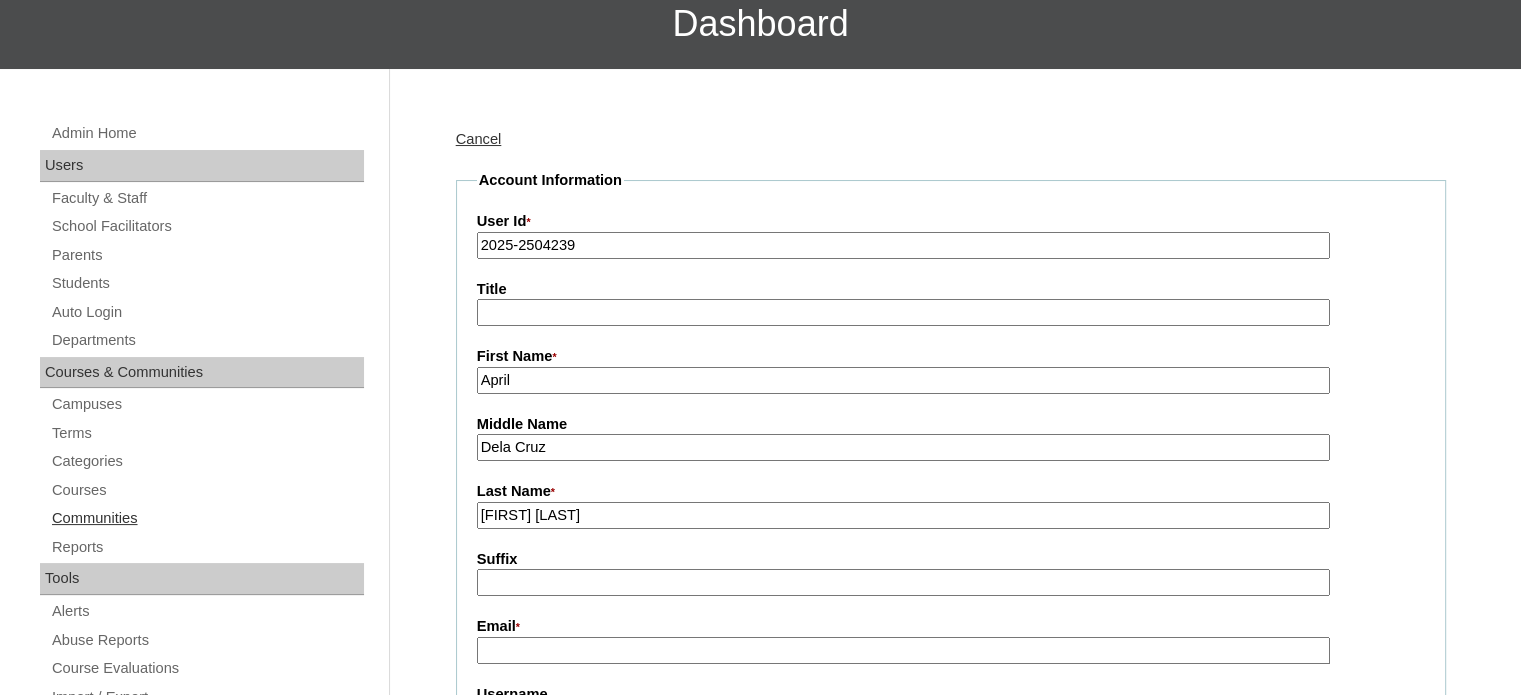 drag, startPoint x: 589, startPoint y: 513, endPoint x: 343, endPoint y: 510, distance: 246.0183 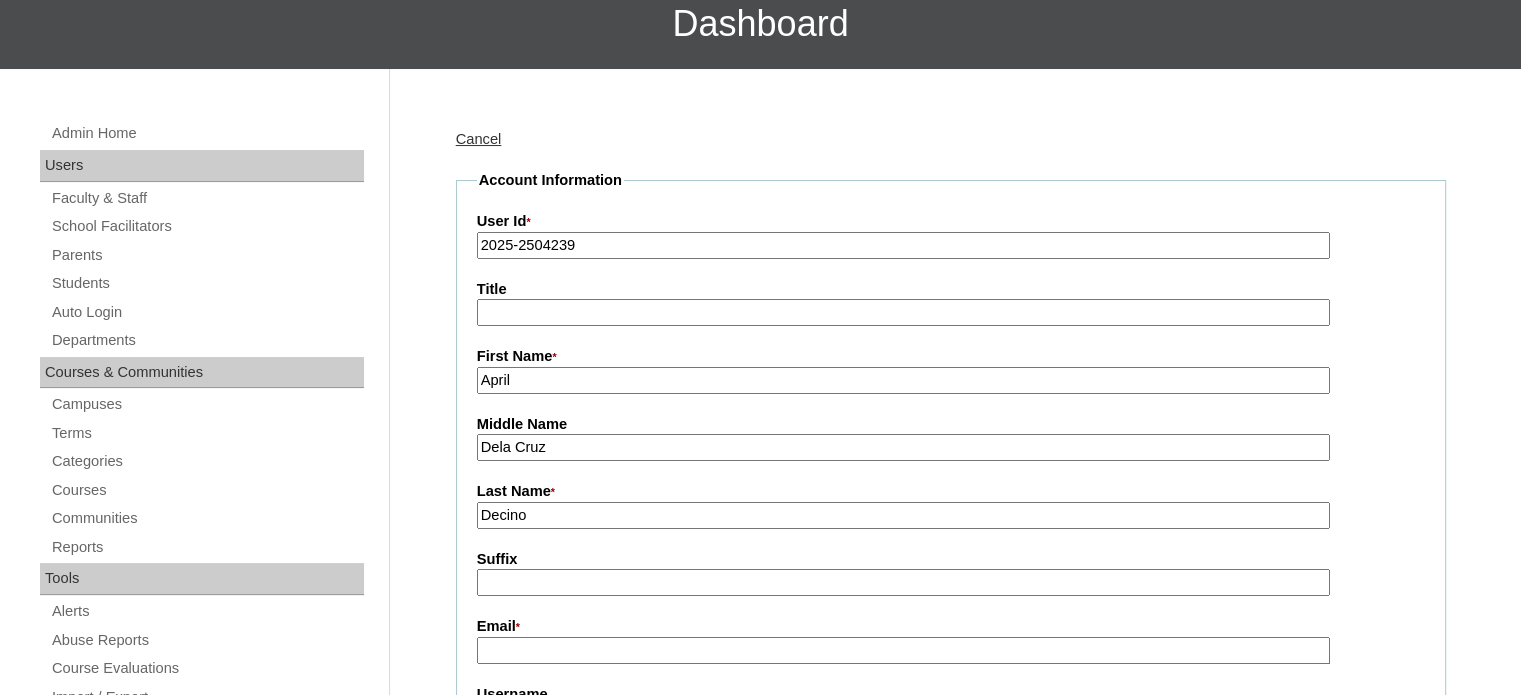 scroll, scrollTop: 246, scrollLeft: 0, axis: vertical 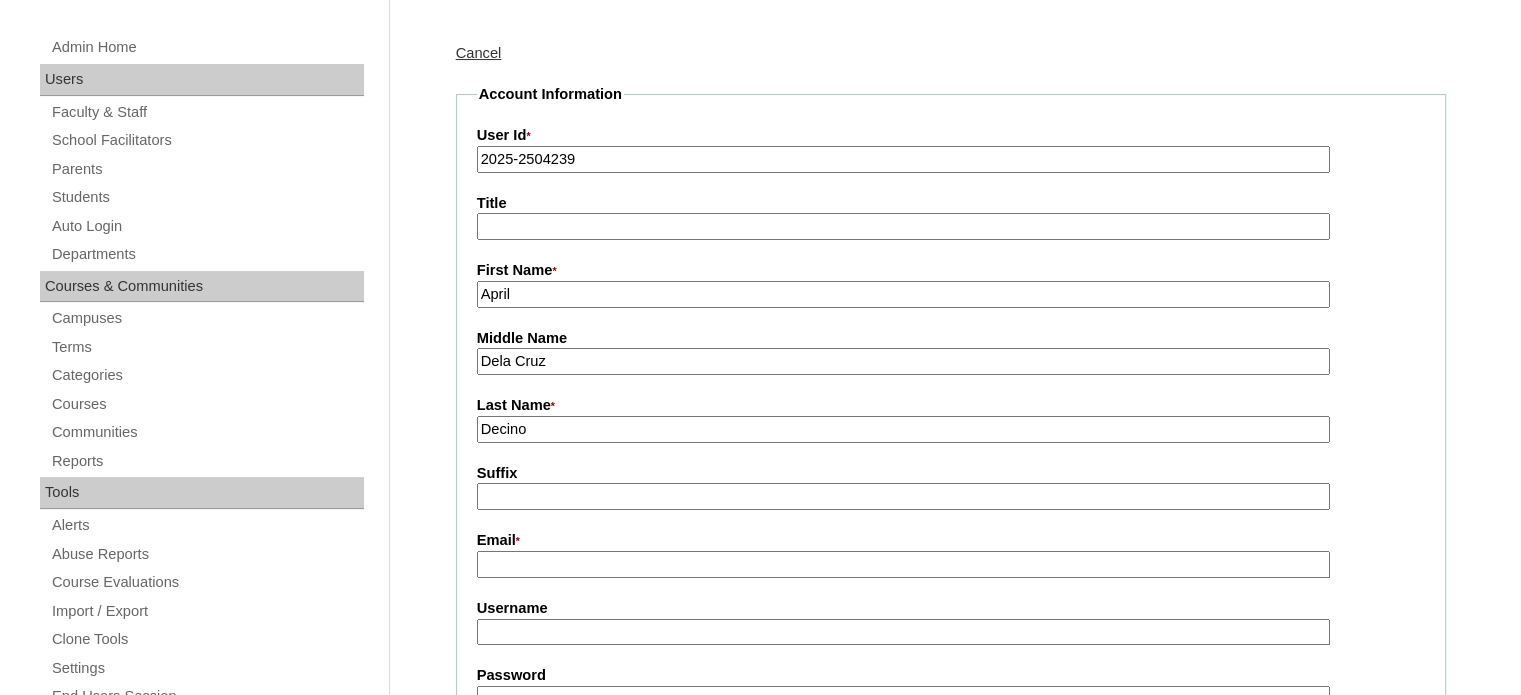 type on "Decino" 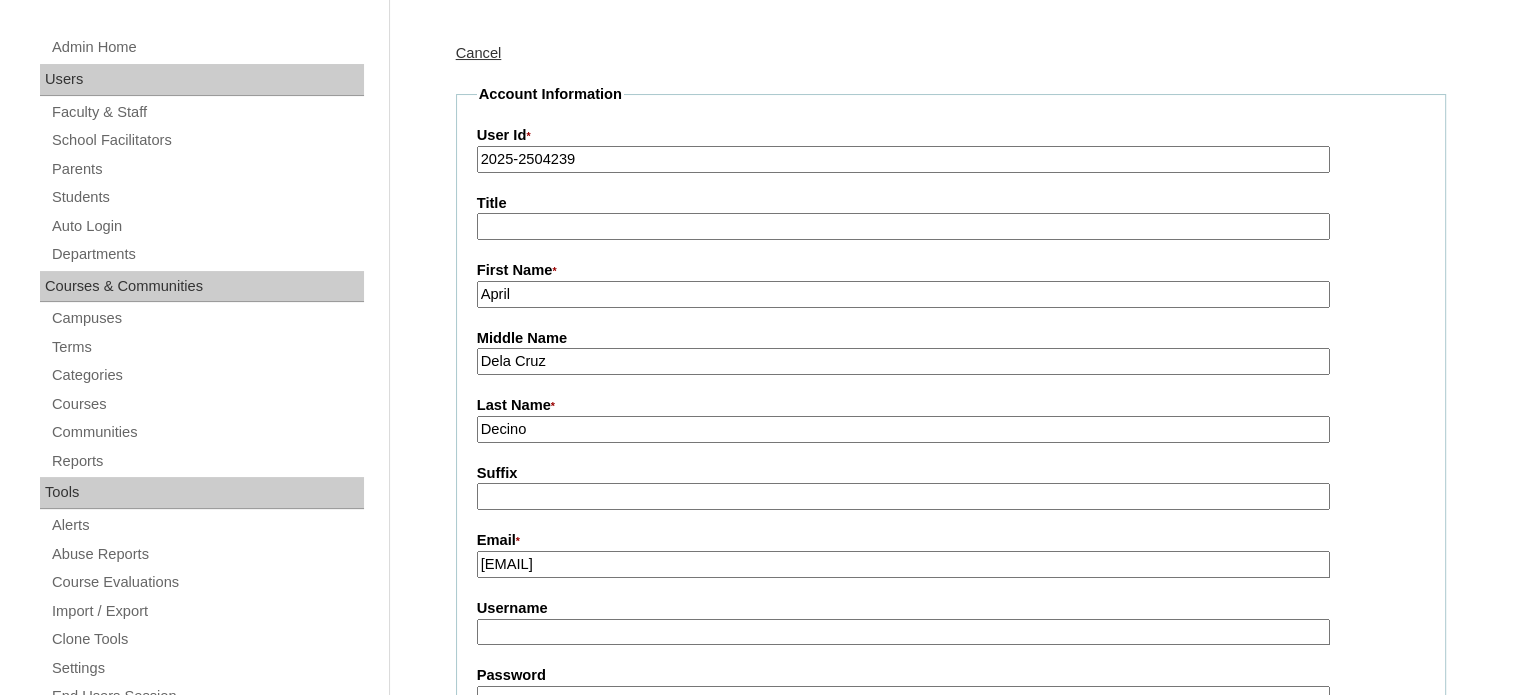 type on "panche0927@gmail.com" 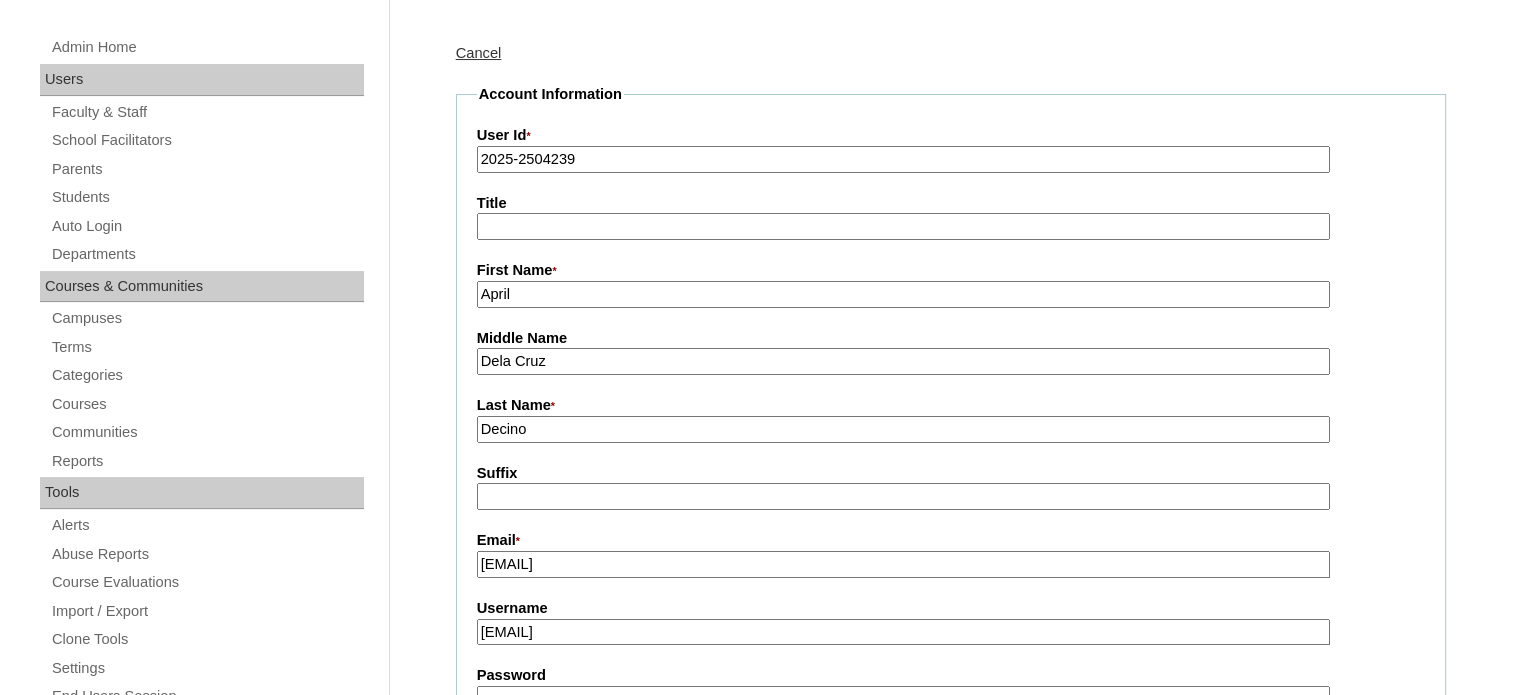 scroll, scrollTop: 462, scrollLeft: 0, axis: vertical 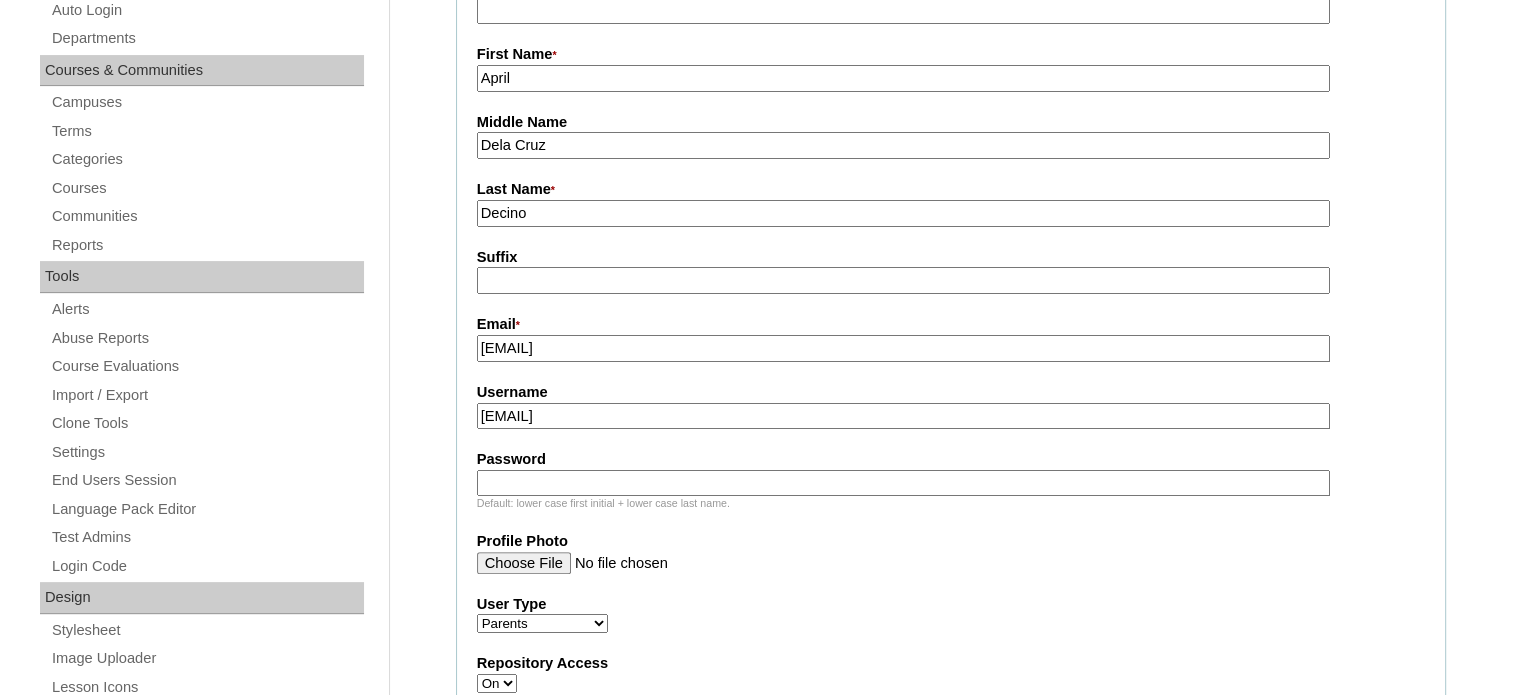 type on "aprildel.decino" 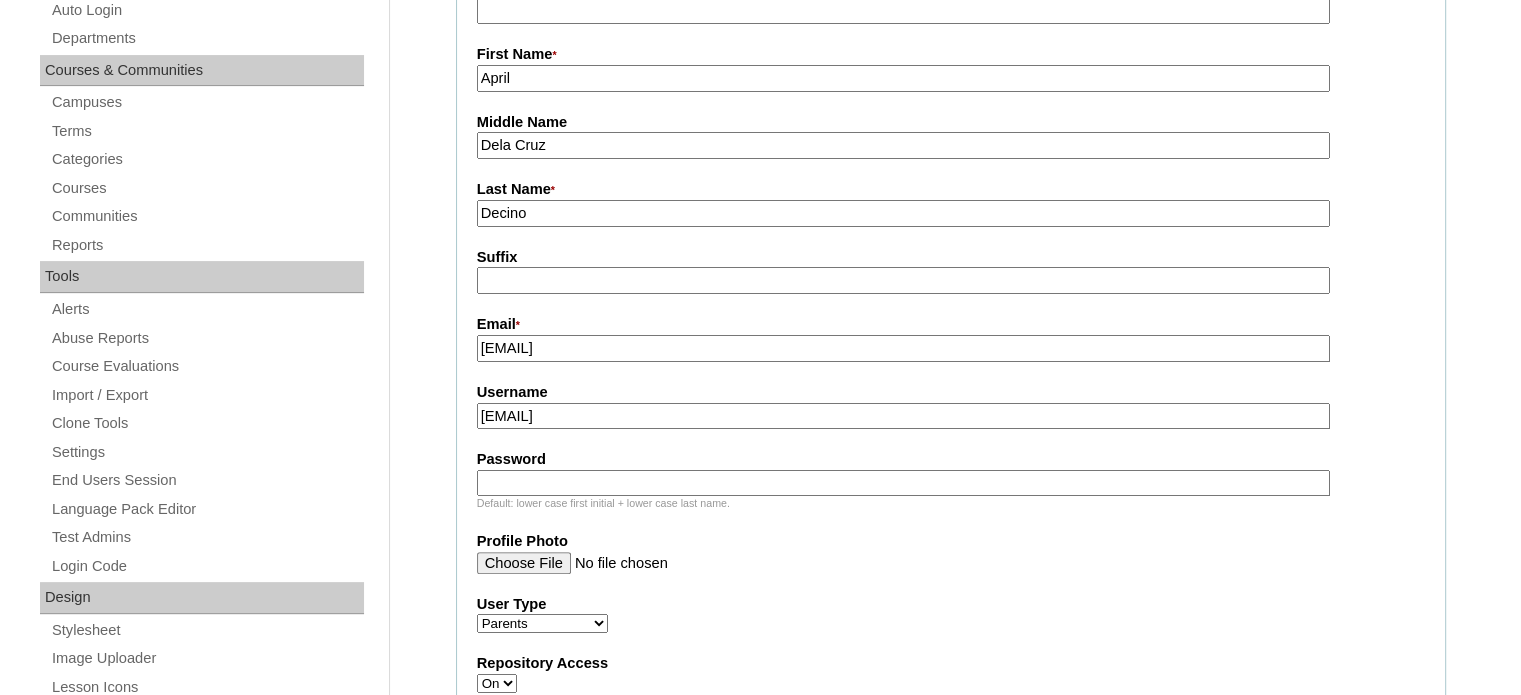 type on "DLOF2025" 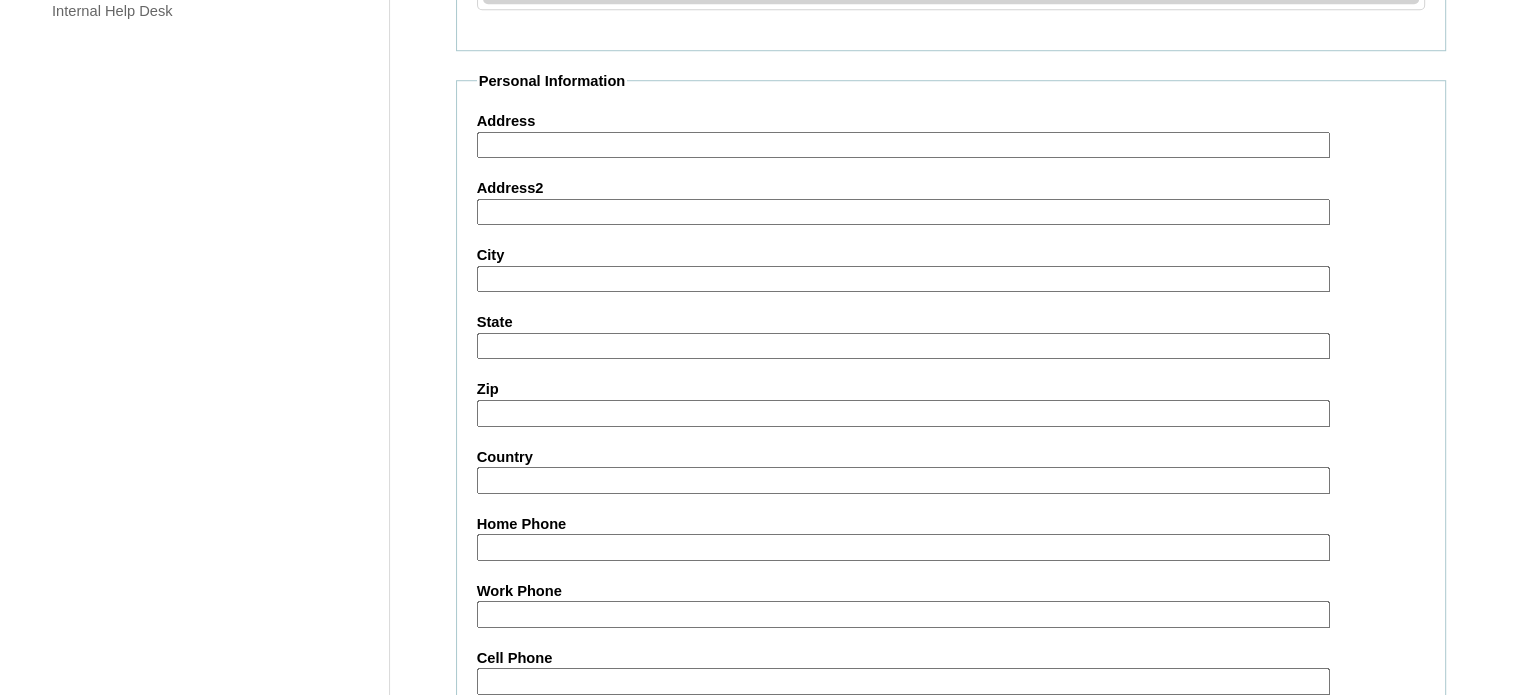 scroll, scrollTop: 1987, scrollLeft: 0, axis: vertical 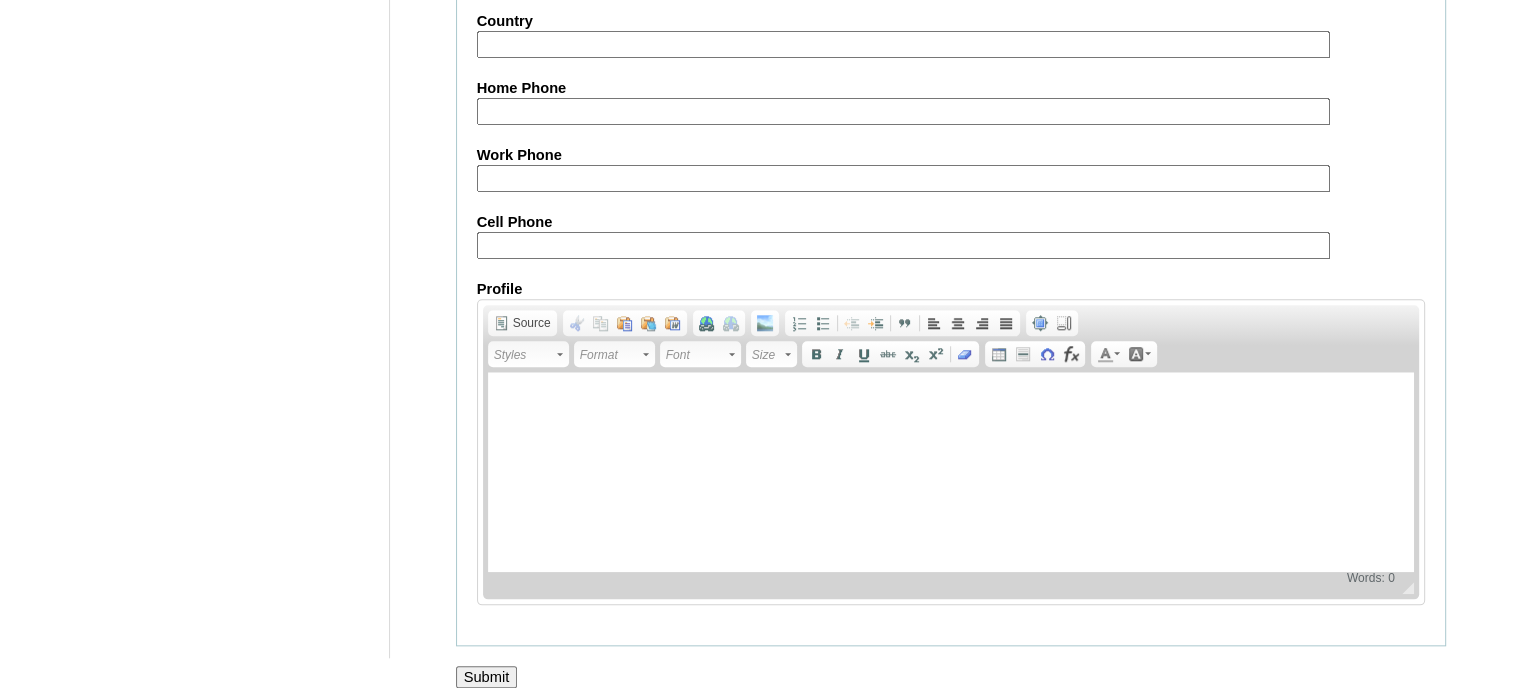 click on "Submit" at bounding box center [487, 677] 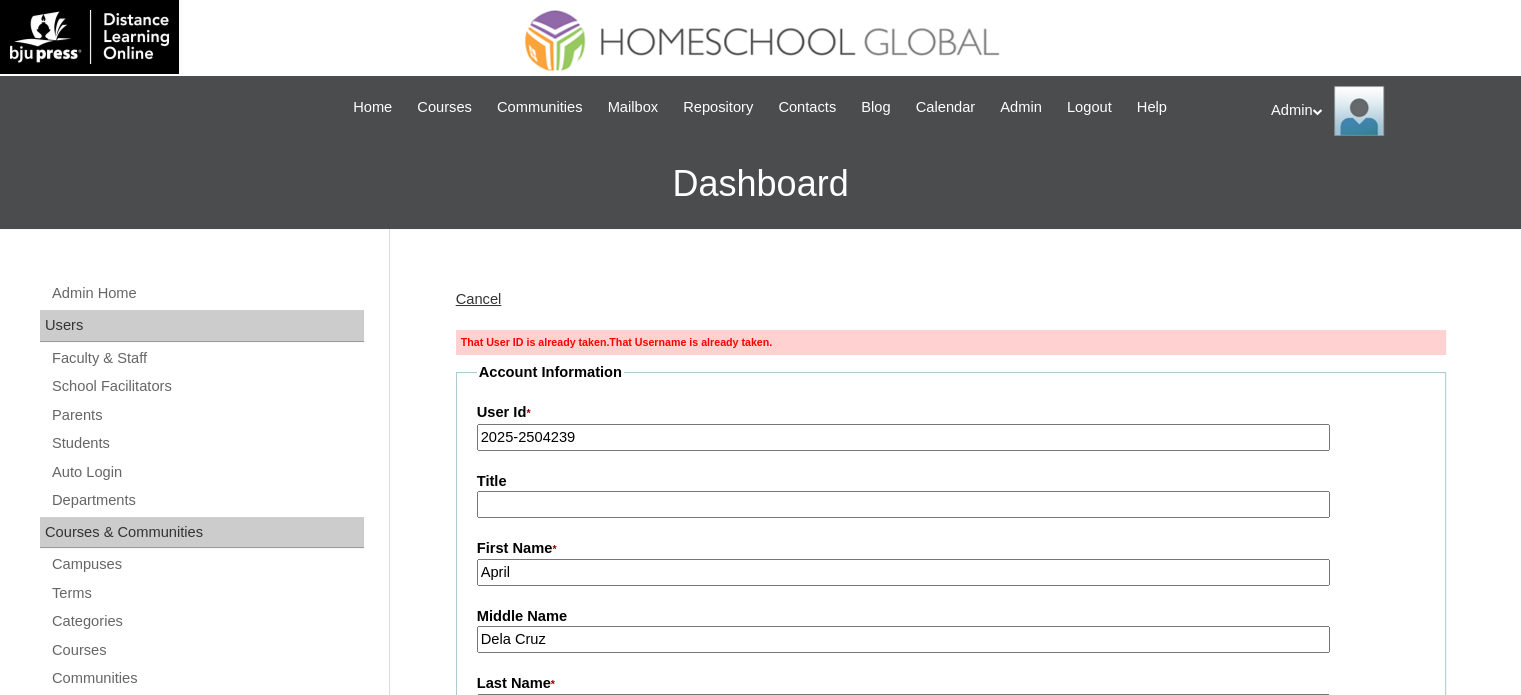 scroll, scrollTop: 132, scrollLeft: 0, axis: vertical 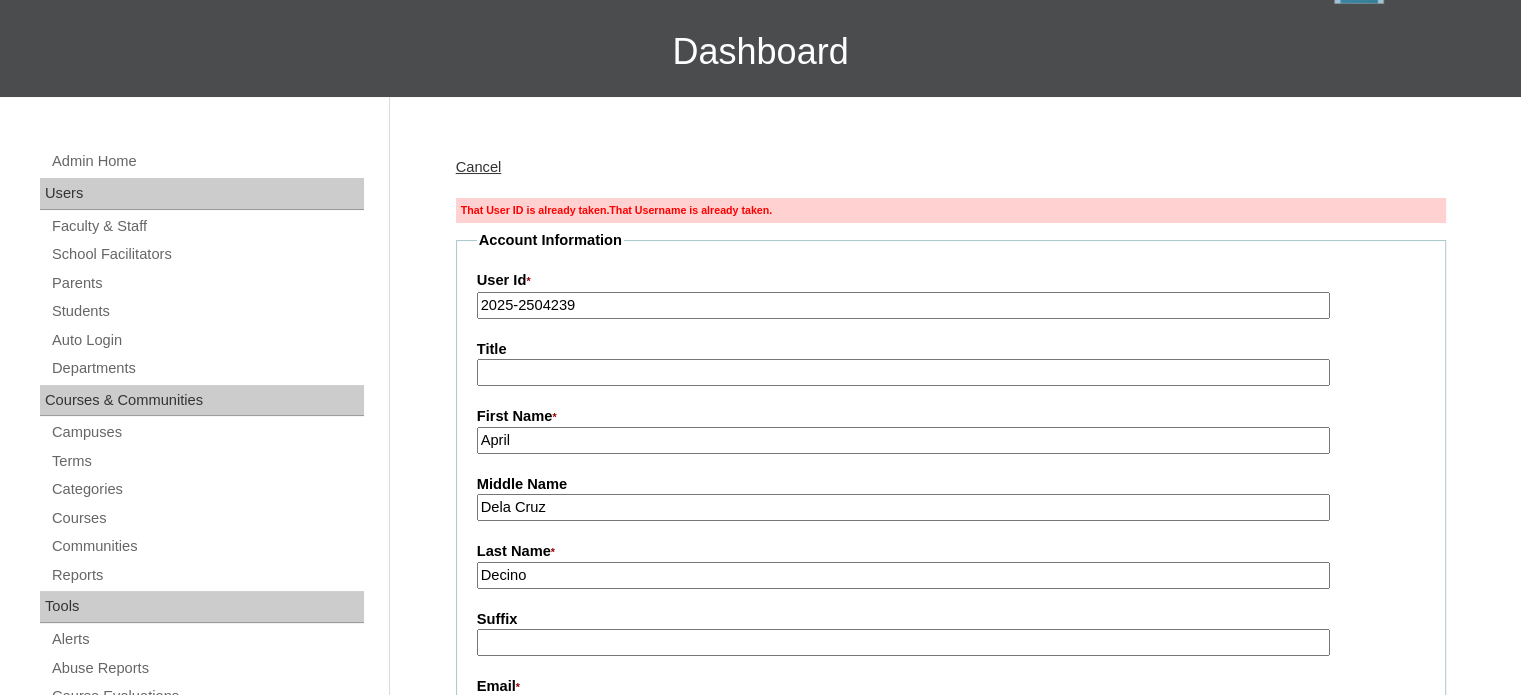 click on "Cancel" at bounding box center (479, 167) 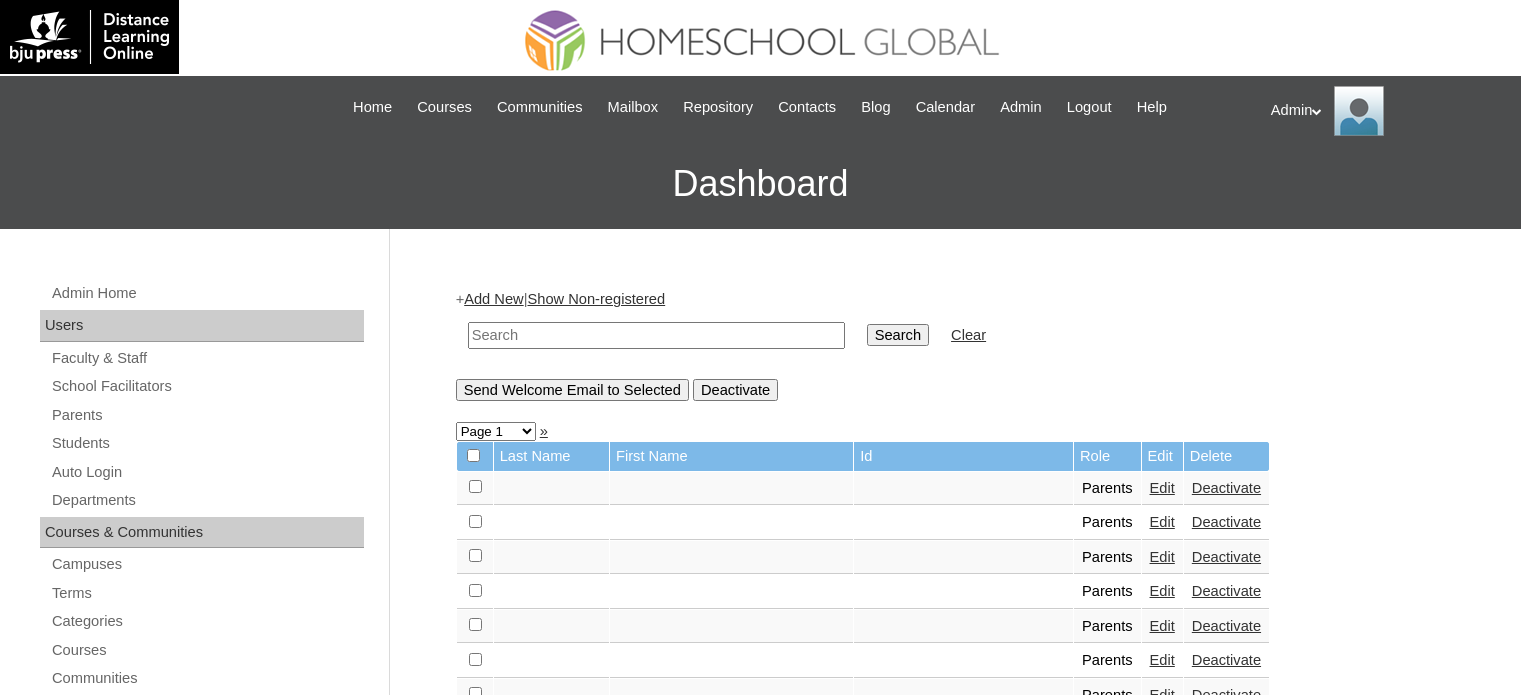 scroll, scrollTop: 0, scrollLeft: 0, axis: both 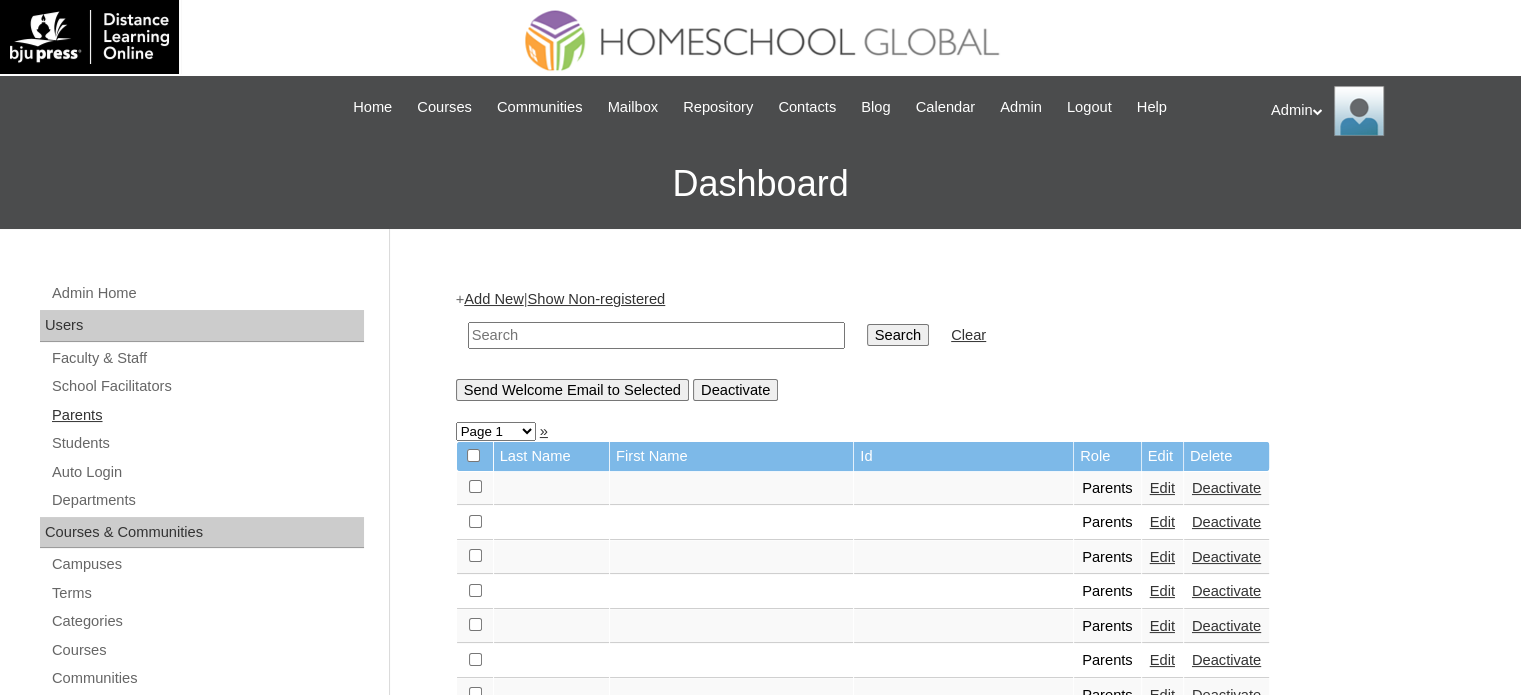 click on "Parents" at bounding box center (207, 415) 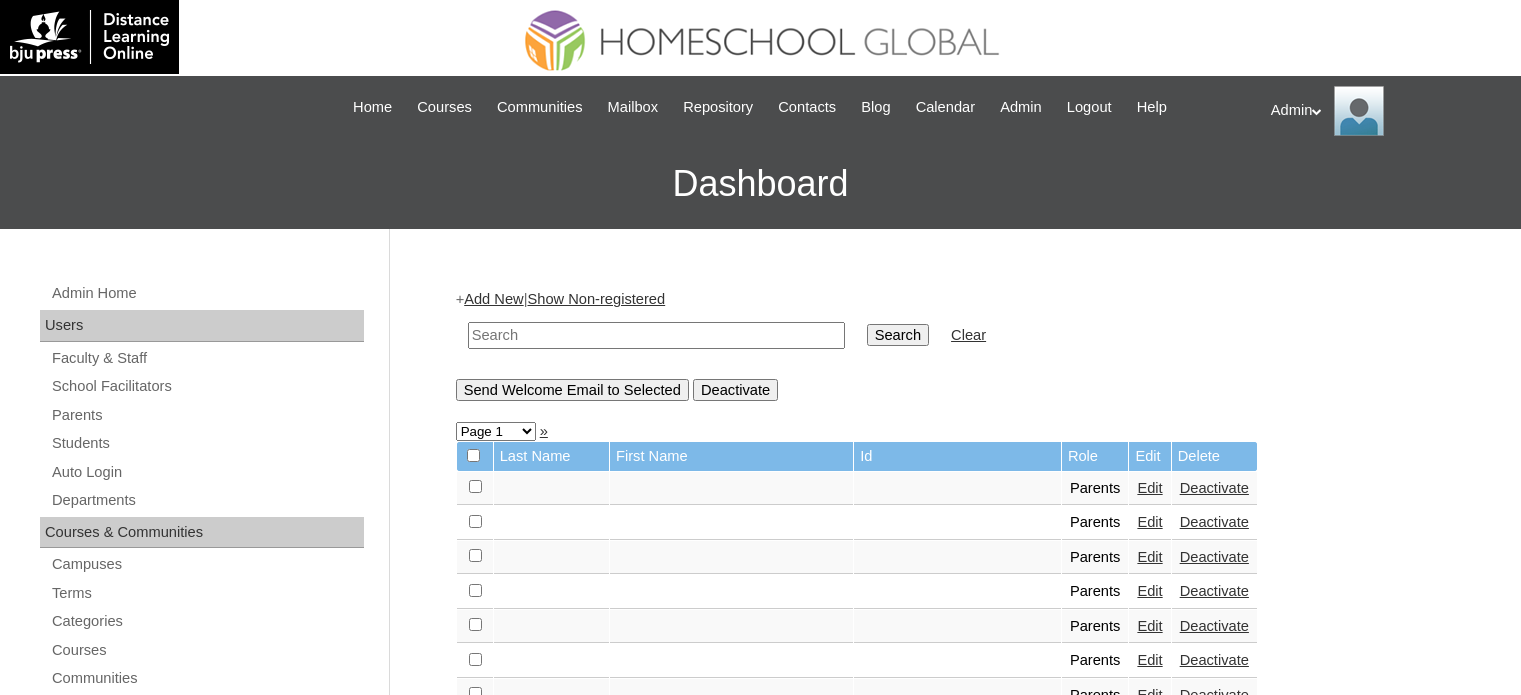 scroll, scrollTop: 0, scrollLeft: 0, axis: both 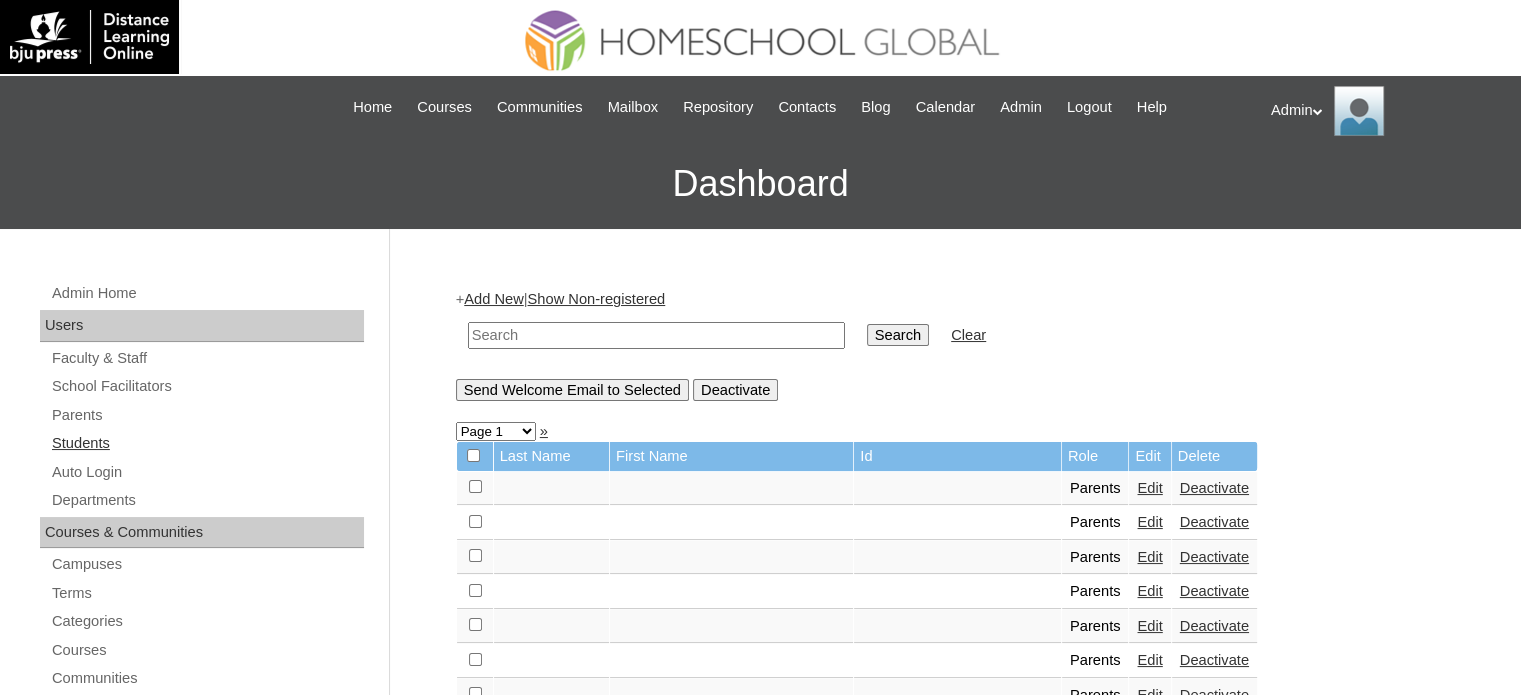 click on "Students" at bounding box center [207, 443] 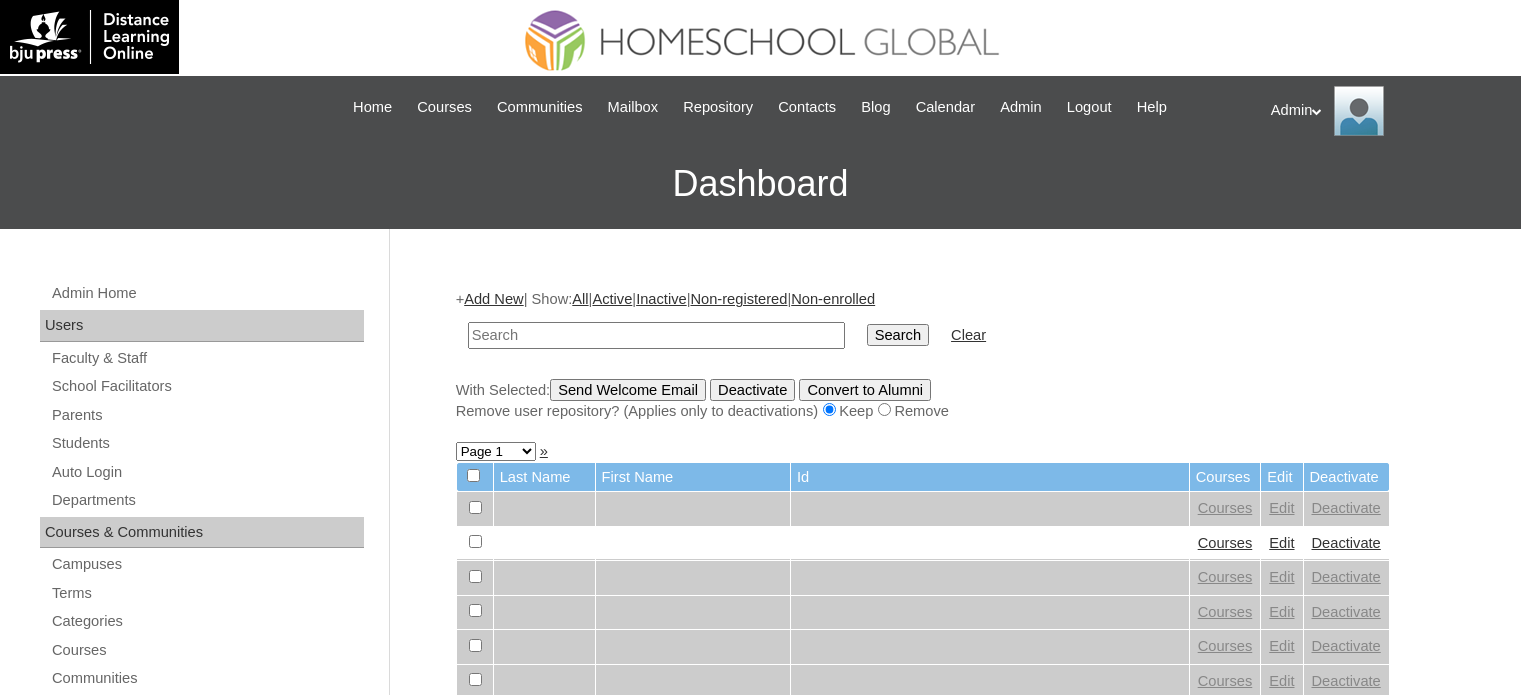 scroll, scrollTop: 0, scrollLeft: 0, axis: both 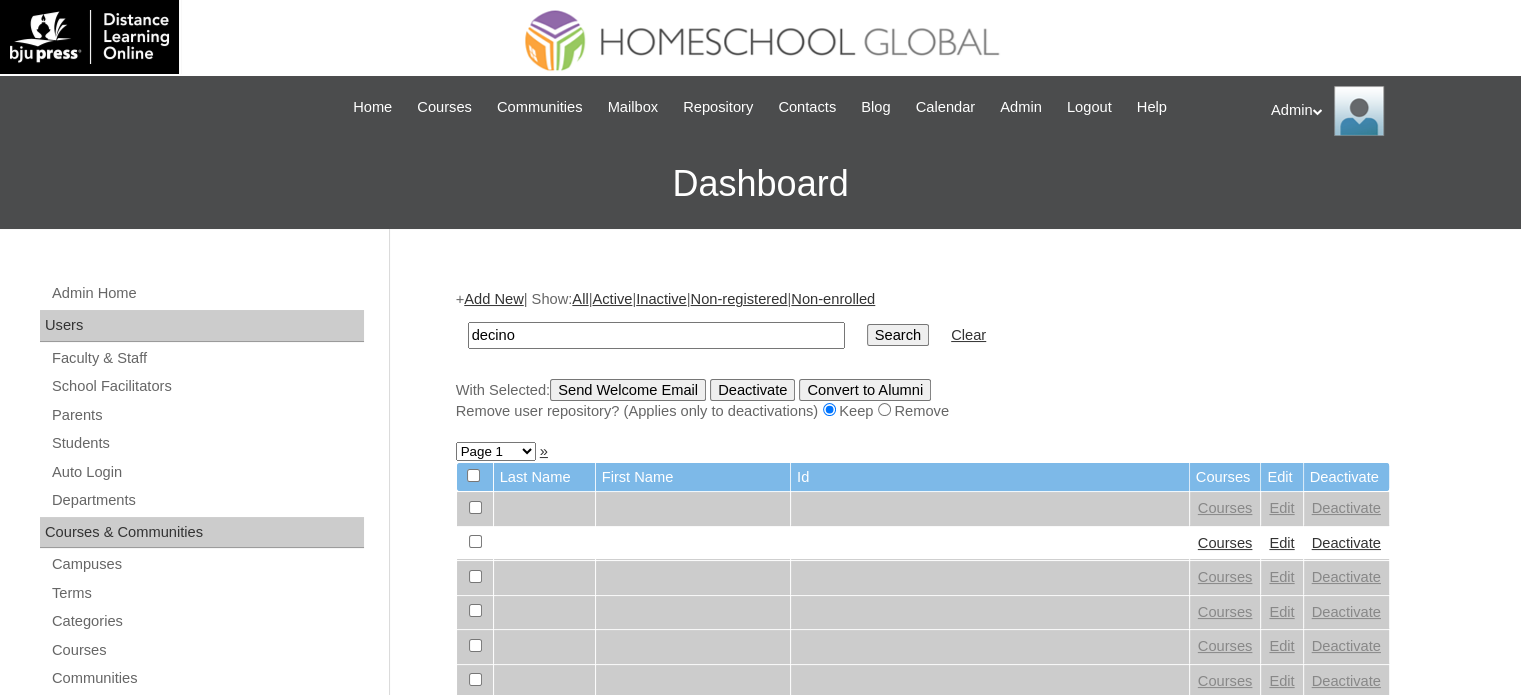 type on "Decino" 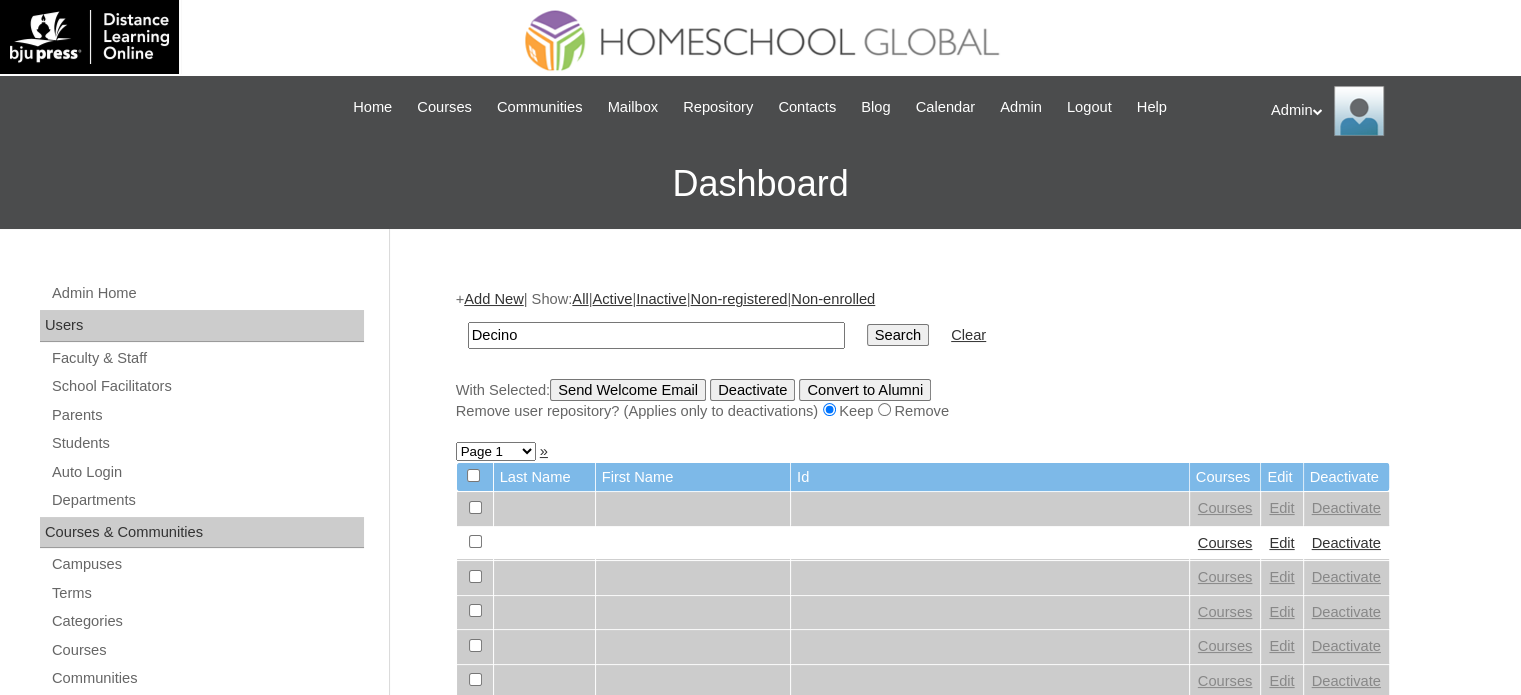 click on "Search" at bounding box center [898, 335] 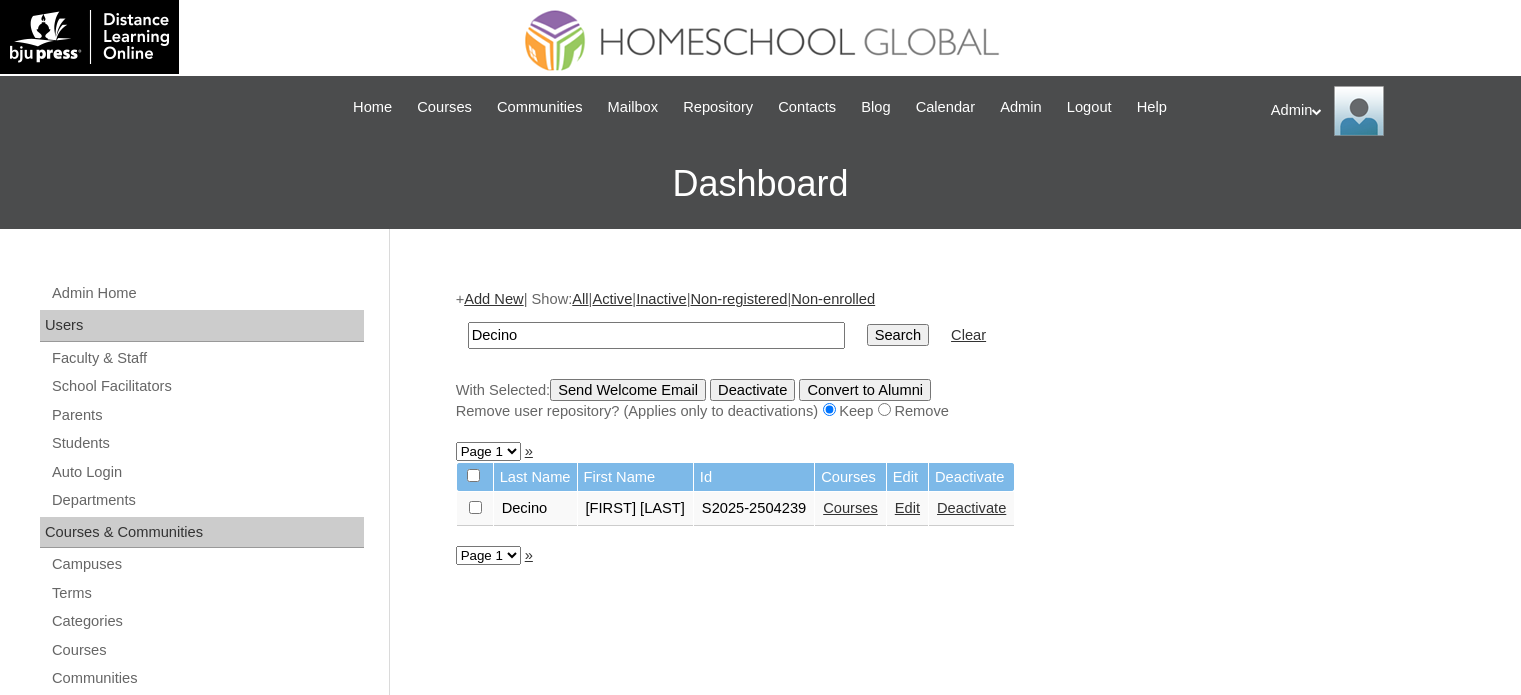 scroll, scrollTop: 0, scrollLeft: 0, axis: both 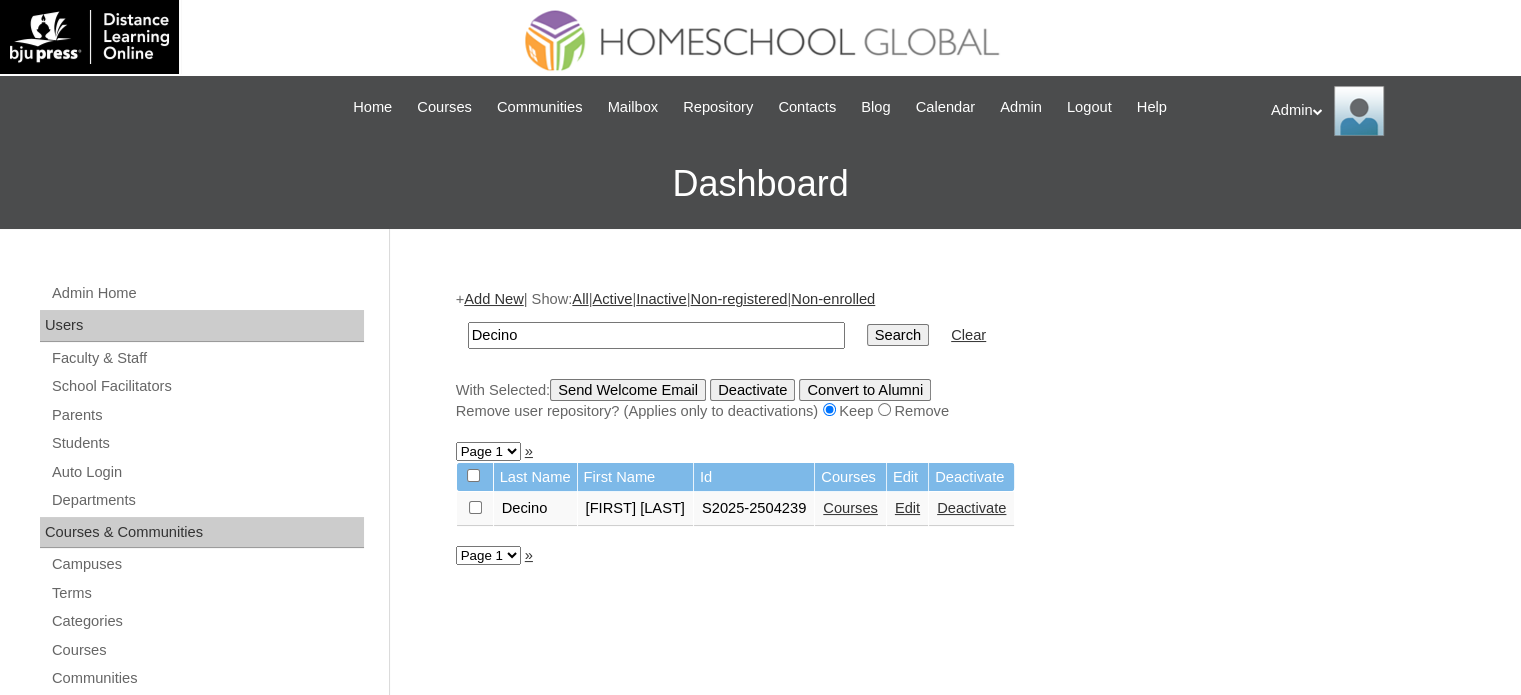 click on "Edit" at bounding box center [907, 508] 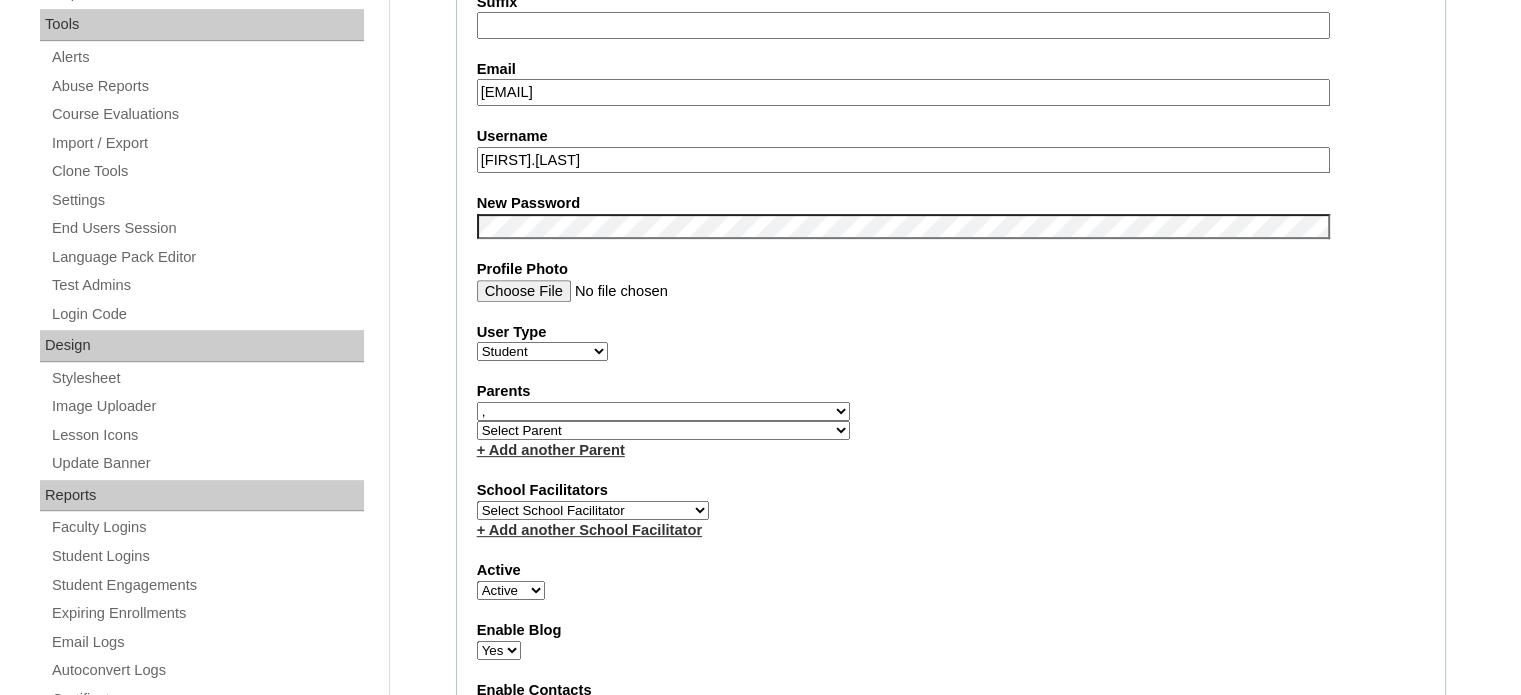 scroll, scrollTop: 728, scrollLeft: 0, axis: vertical 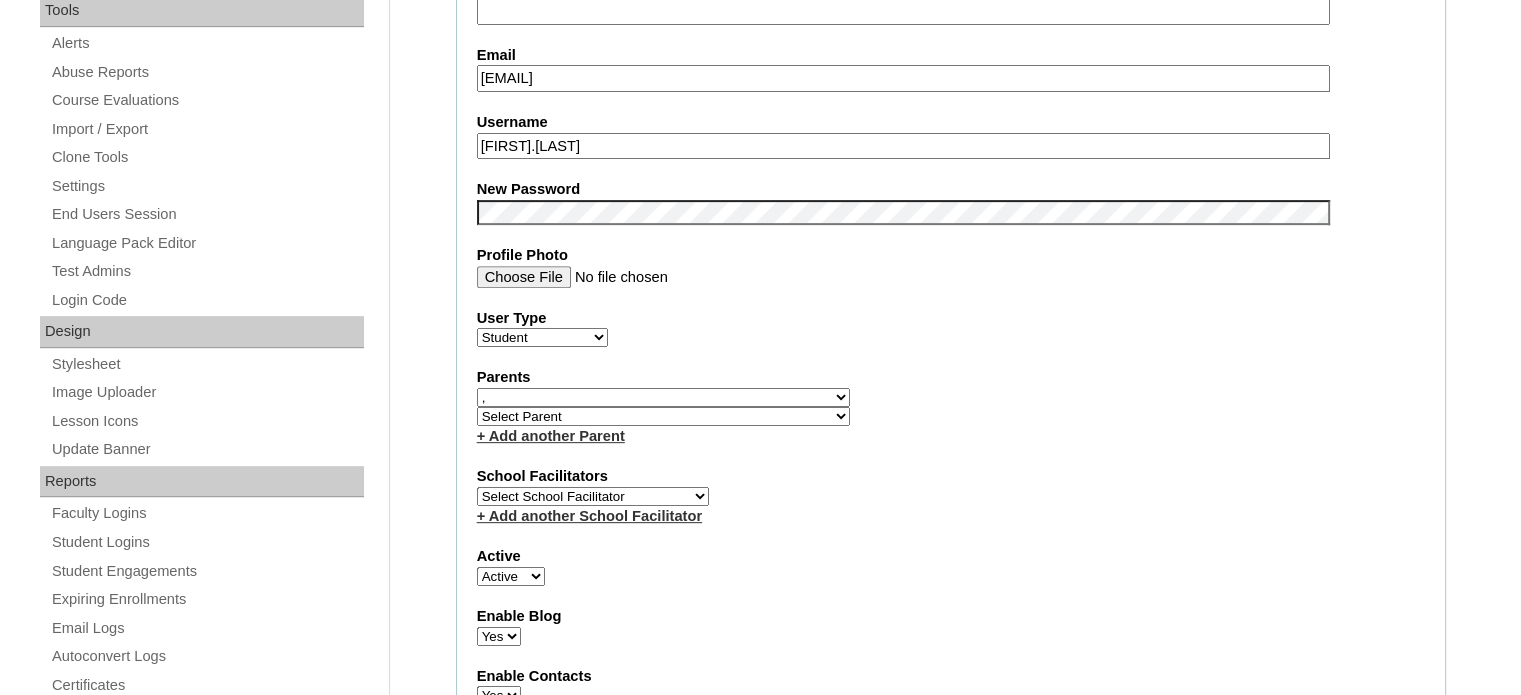 click on "Select Parent
,
,
,
,
,
,
,
,
,
,
,
,
,
,
,
,
,
,
,
,
,
,
,
,
,
,
,
,
,
,
,
,
,
,
,
,
,
, [FIRST]
, [FIRST] [LAST]
, [COMPANY]
[LAST], [FIRST]
[LAST], [FIRST]
[LAST], [FIRST] [MIDDLE] [LAST]
[LAST], [FIRST] [LAST]
[LAST], ([YEAR]) [FIRST] [MIDDLE]
[LAST], [FIRST] [MIDDLE]
[LAST], [FIRST]
[LAST], [FIRST]
[LAST], [FIRST]
[LAST]	, [FIRST] ([YEAR])
[LAST], [FIRST] [MIDDLE]
[LAST] [YEAR], [FIRST]
[LAST], [YEAR], [FIRST]
[LAST] ([YEAR]), [FIRST]
[LAST], [FIRST] [MIDDLE]
aa, aa" at bounding box center [663, 397] 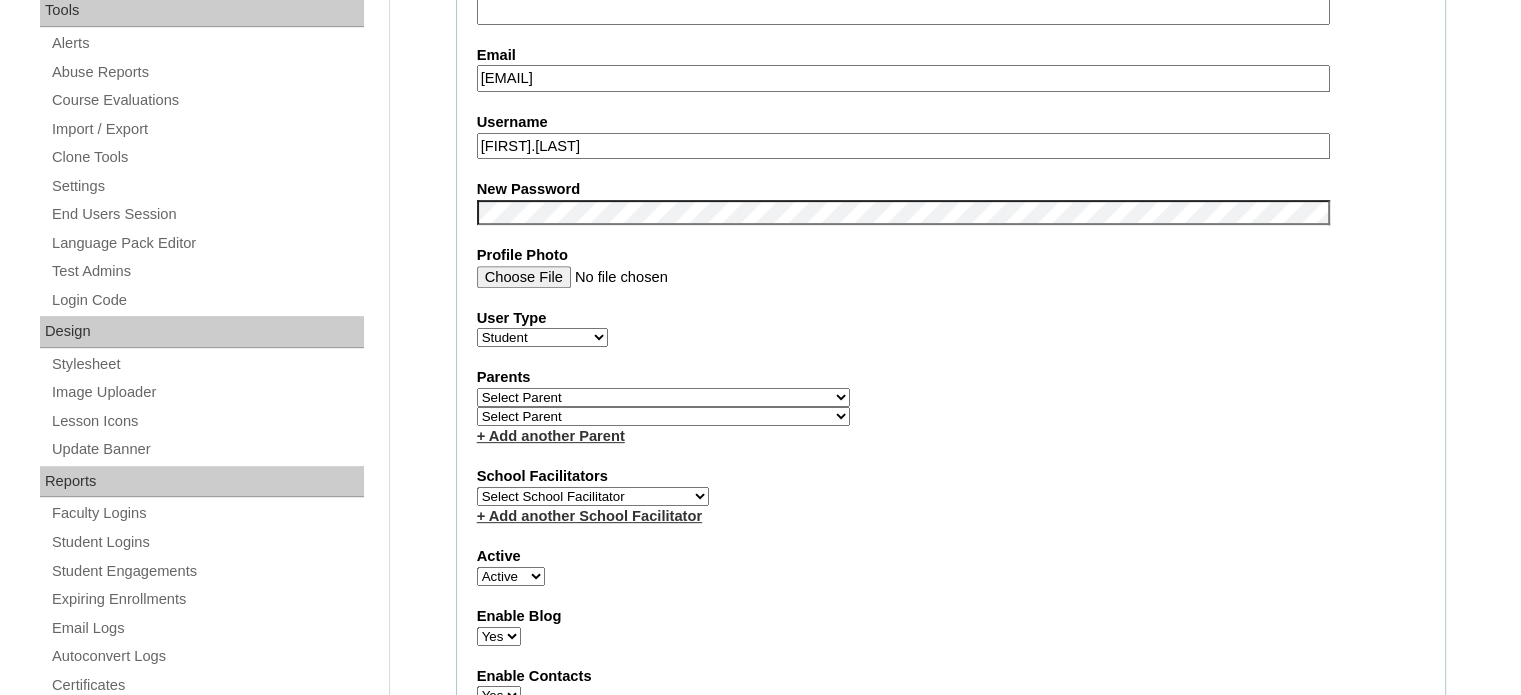 click on "Select Parent
,
,
,
,
,
,
,
,
,
,
,
,
,
,
,
,
,
,
,
,
,
,
,
,
,
,
,
,
,
,
,
,
,
,
,
,
,
, [FIRST]
, [FIRST] [LAST]
, [COMPANY]
[LAST], [FIRST]
[LAST], [FIRST]
[LAST], [FIRST] [MIDDLE] [LAST]
[LAST], [FIRST] [LAST]
[LAST], ([YEAR]) [FIRST] [MIDDLE]
[LAST], [FIRST] [MIDDLE]
[LAST], [FIRST]
[LAST], [FIRST]
[LAST], [FIRST]
[LAST]	, [FIRST] ([YEAR])
[LAST], [FIRST] [MIDDLE]
[LAST] [YEAR], [FIRST]
[LAST], [YEAR], [FIRST]
[LAST] ([YEAR]), [FIRST]
[LAST], [FIRST] [MIDDLE]
aa, aa" at bounding box center (663, 397) 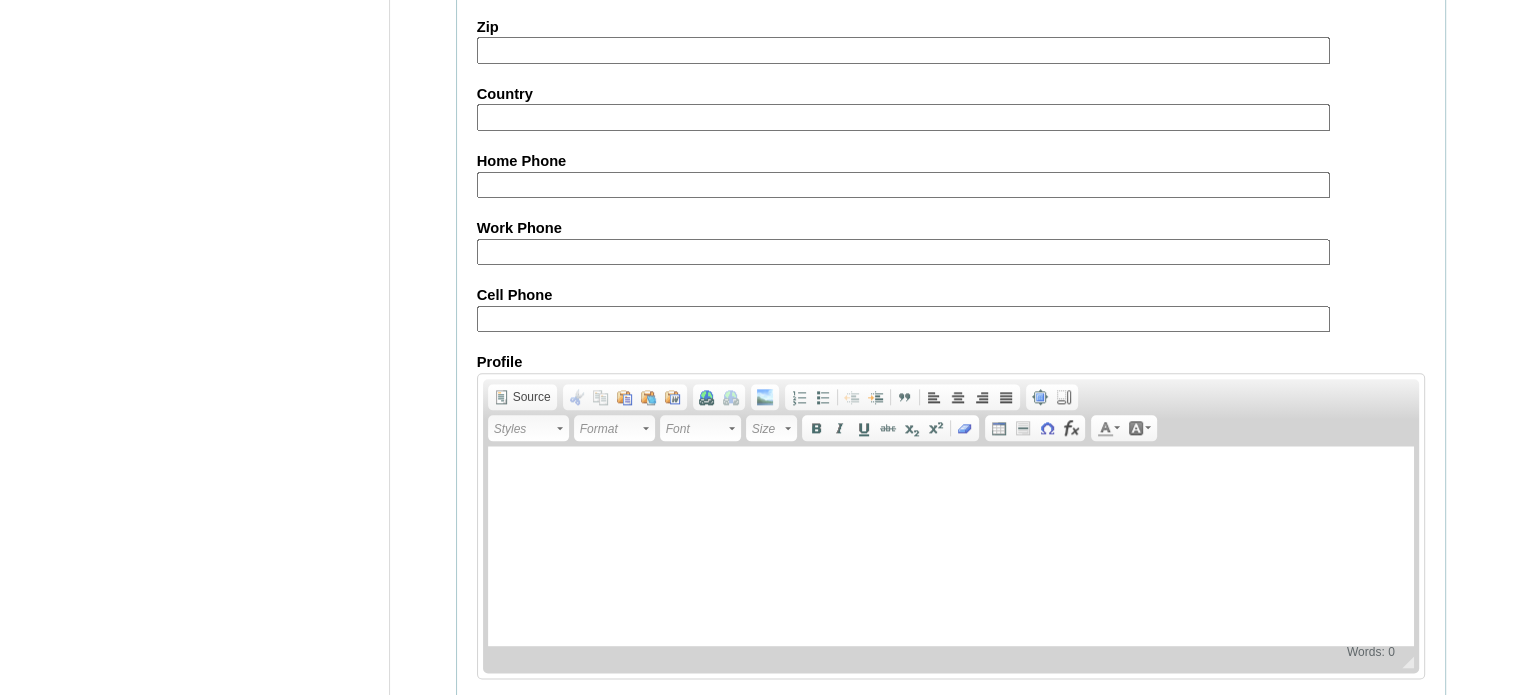 scroll, scrollTop: 2330, scrollLeft: 0, axis: vertical 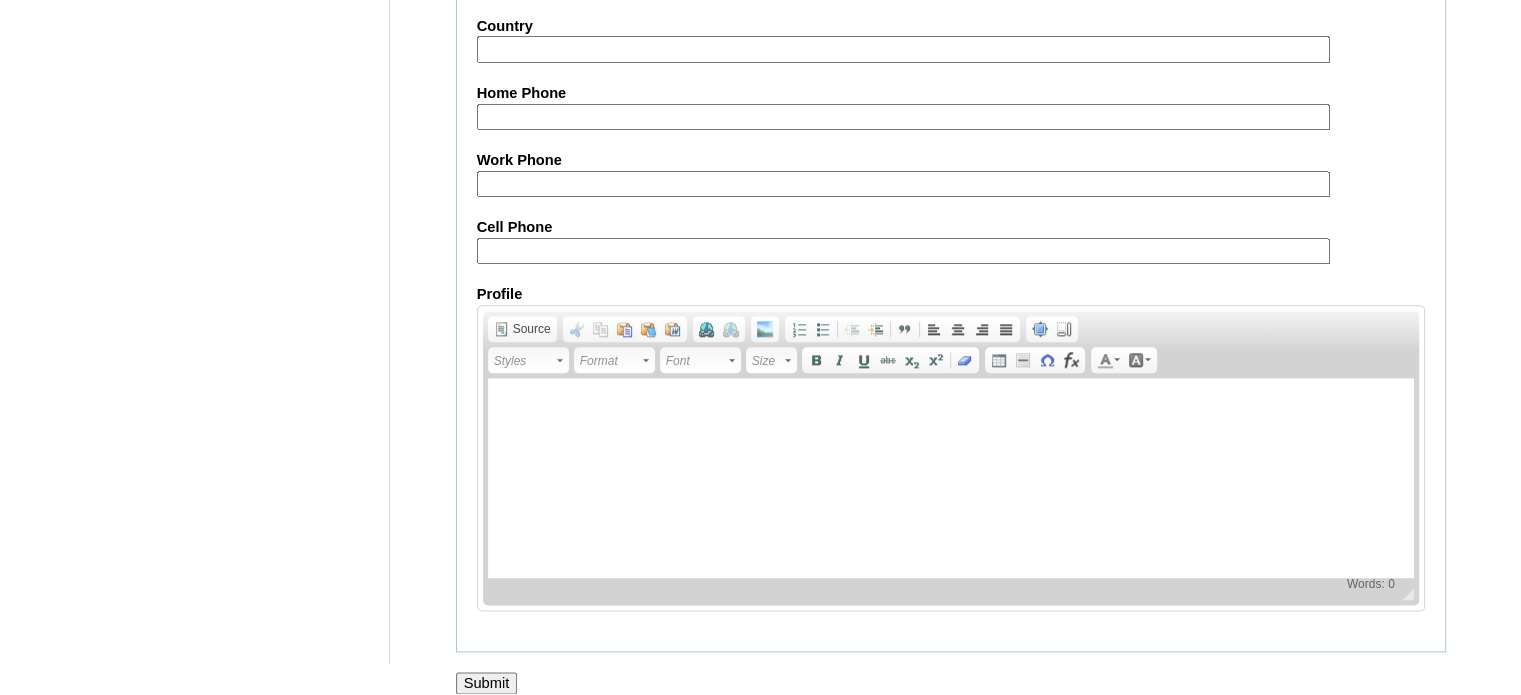 click on "Submit" at bounding box center (487, 683) 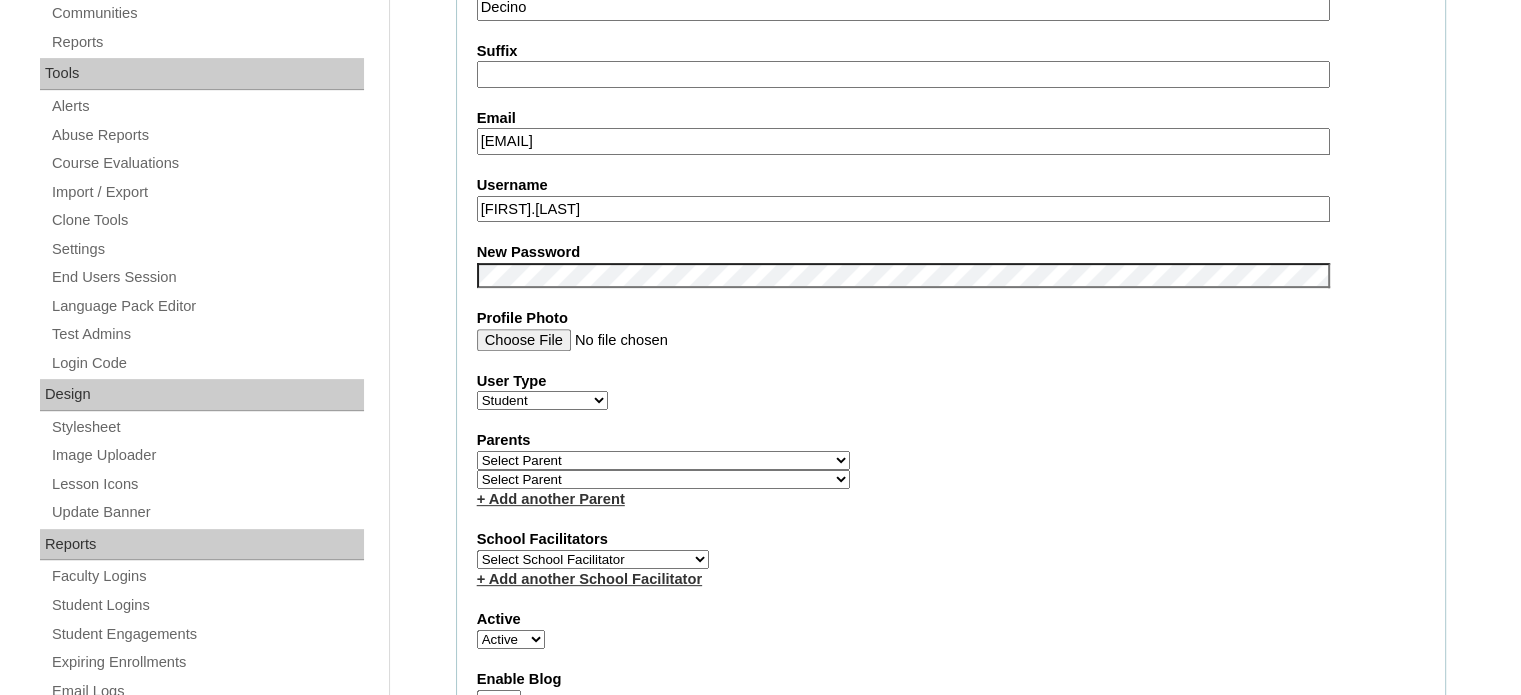 scroll, scrollTop: 0, scrollLeft: 0, axis: both 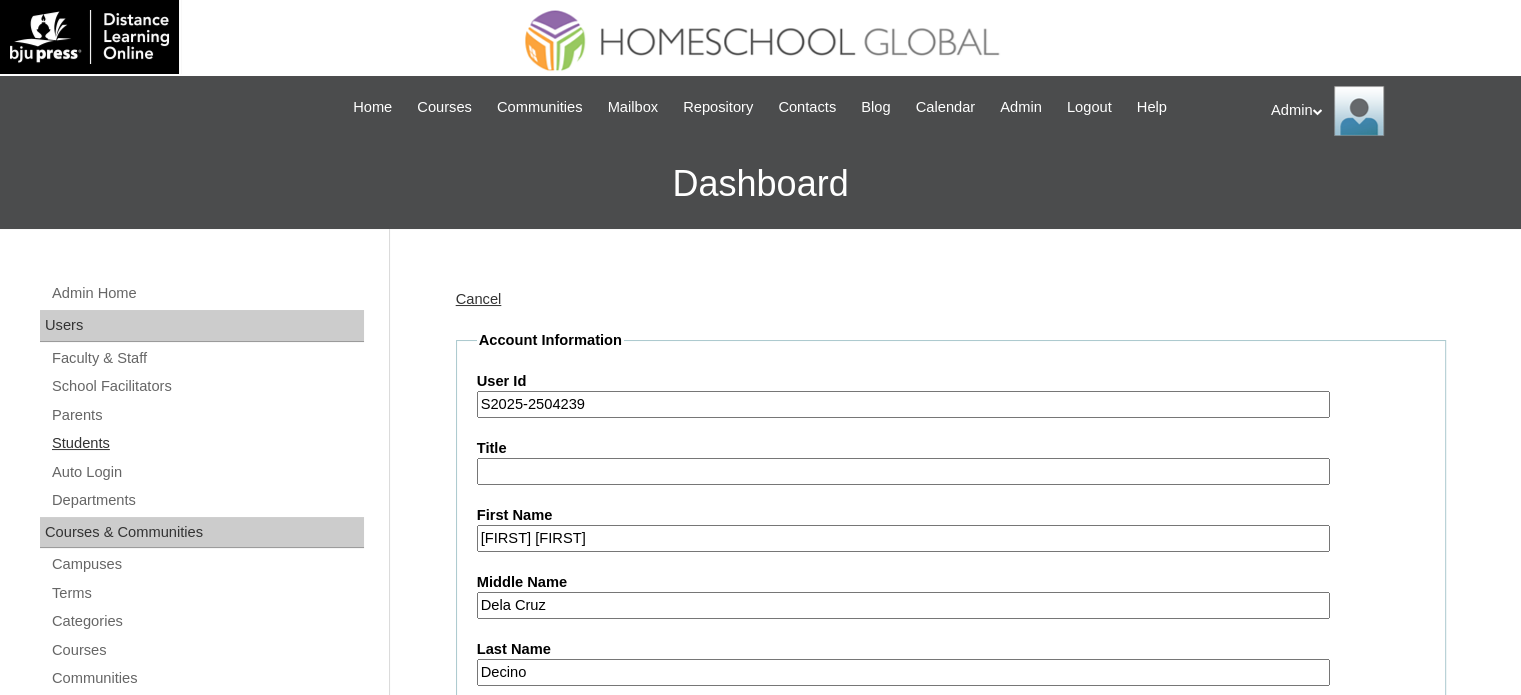 click on "Students" at bounding box center [207, 443] 